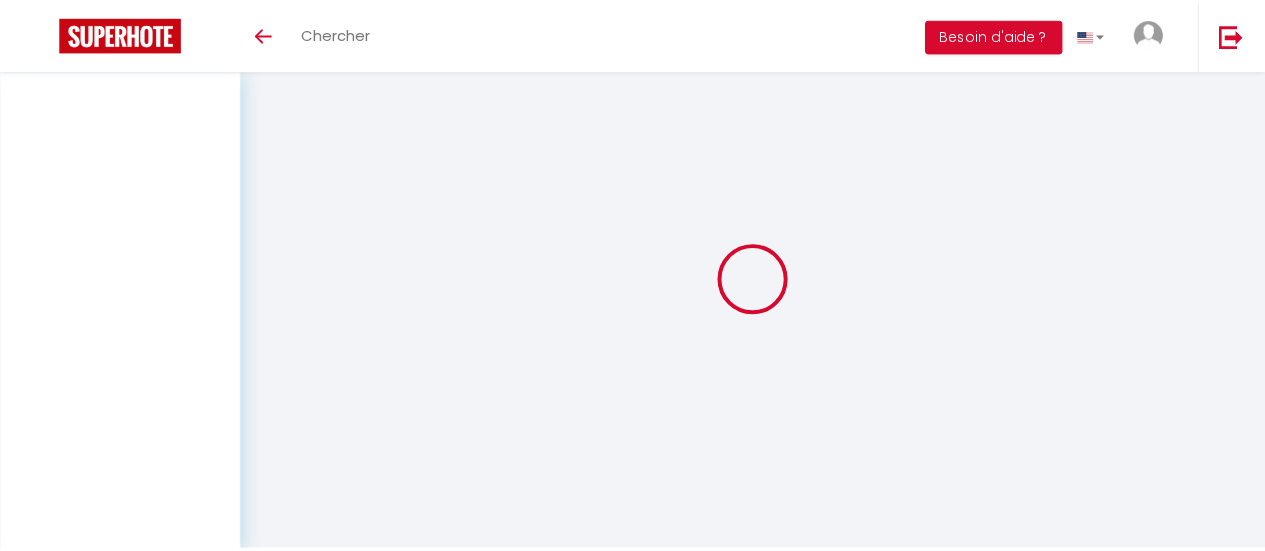 scroll, scrollTop: 0, scrollLeft: 0, axis: both 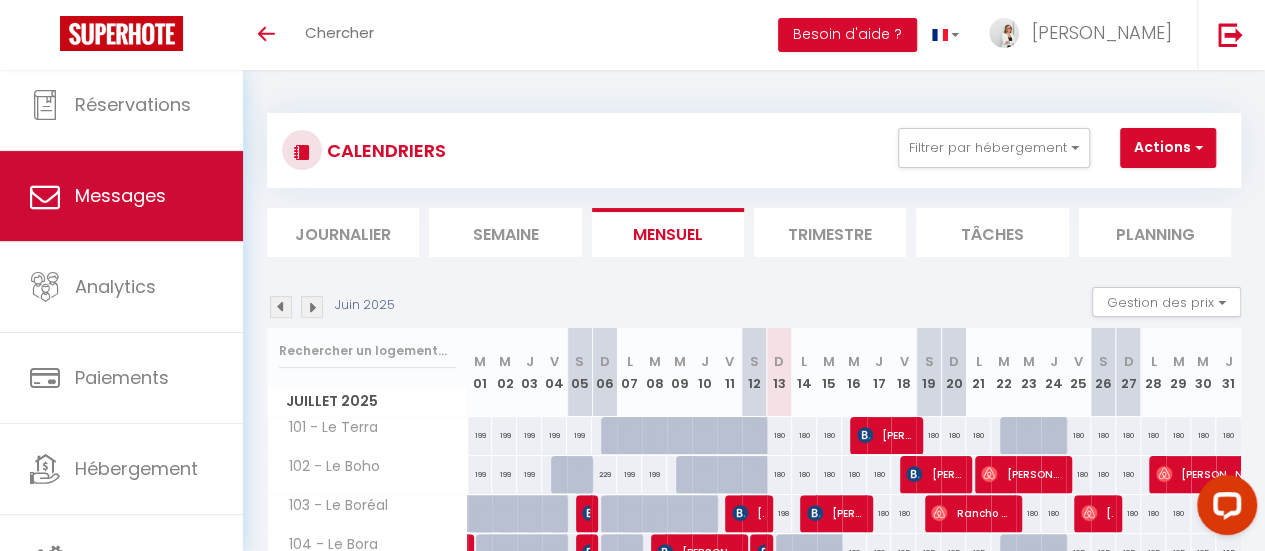 click on "Messages" at bounding box center (121, 196) 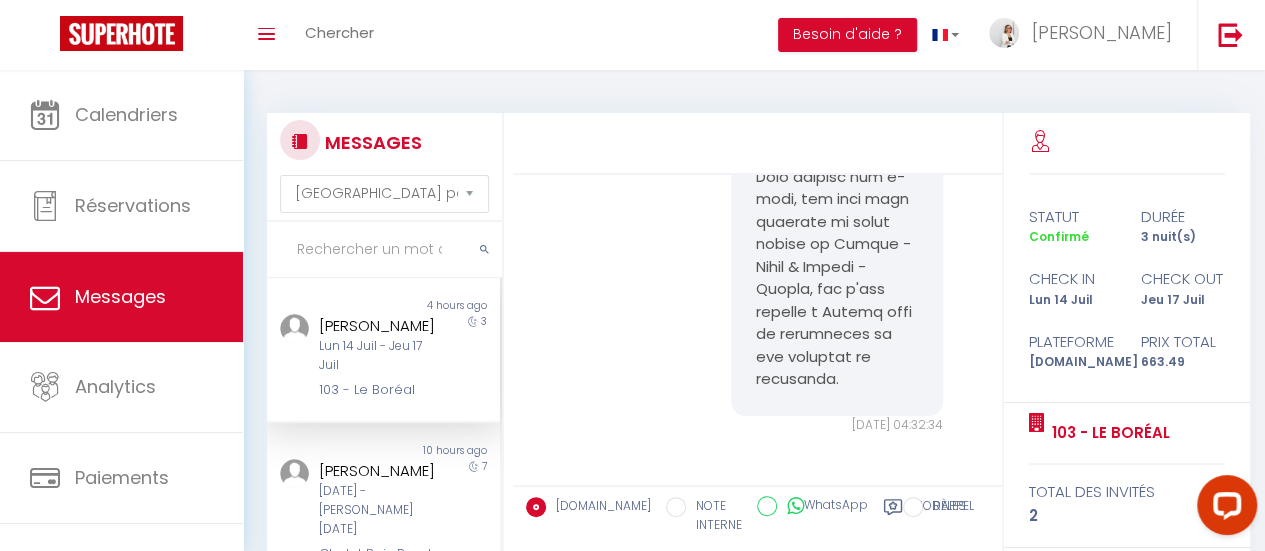 scroll, scrollTop: 2368, scrollLeft: 0, axis: vertical 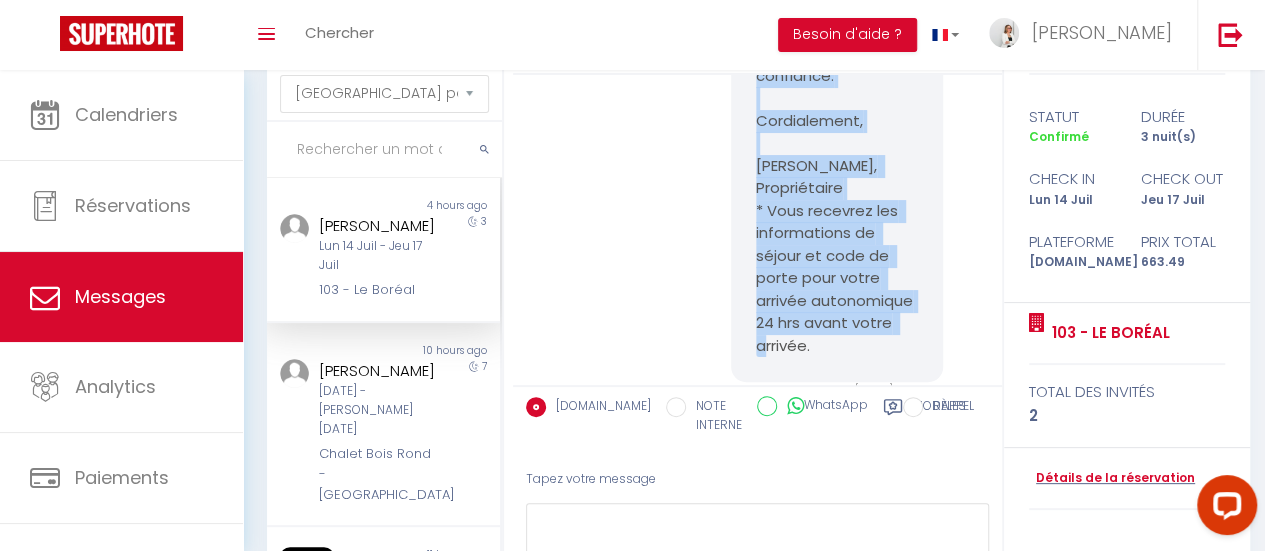 drag, startPoint x: 746, startPoint y: 249, endPoint x: 896, endPoint y: 352, distance: 181.95879 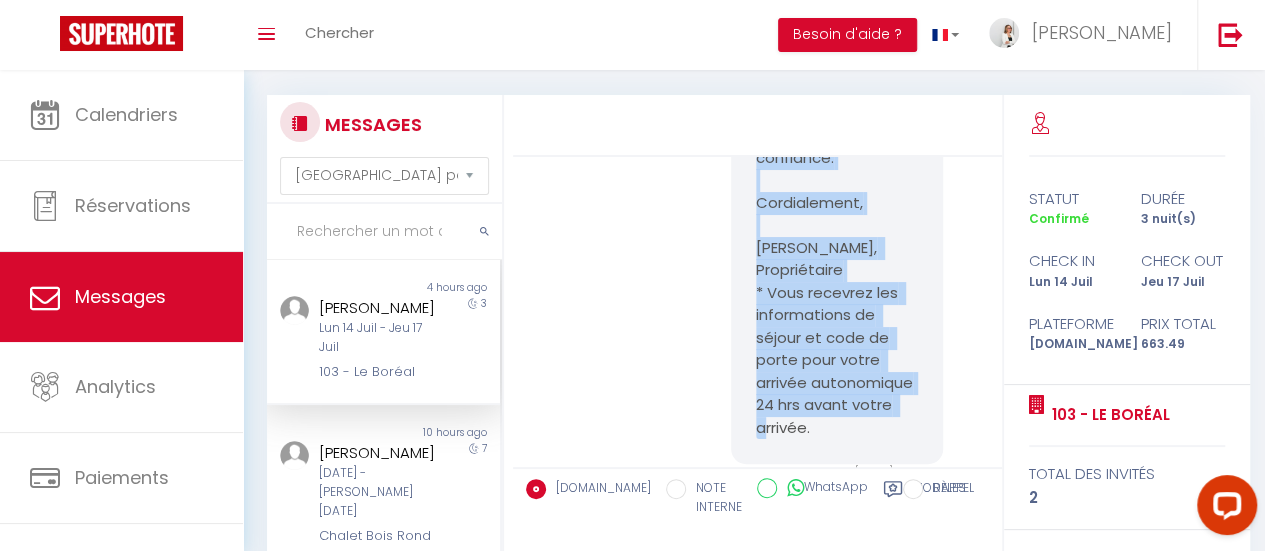 scroll, scrollTop: 0, scrollLeft: 0, axis: both 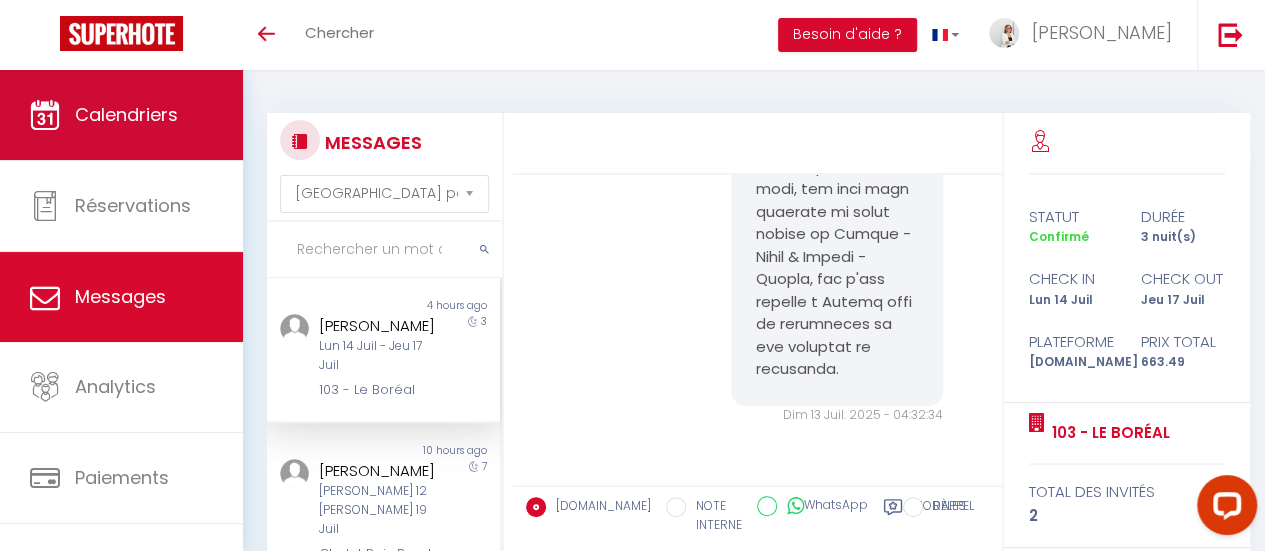 click on "Calendriers" at bounding box center (126, 114) 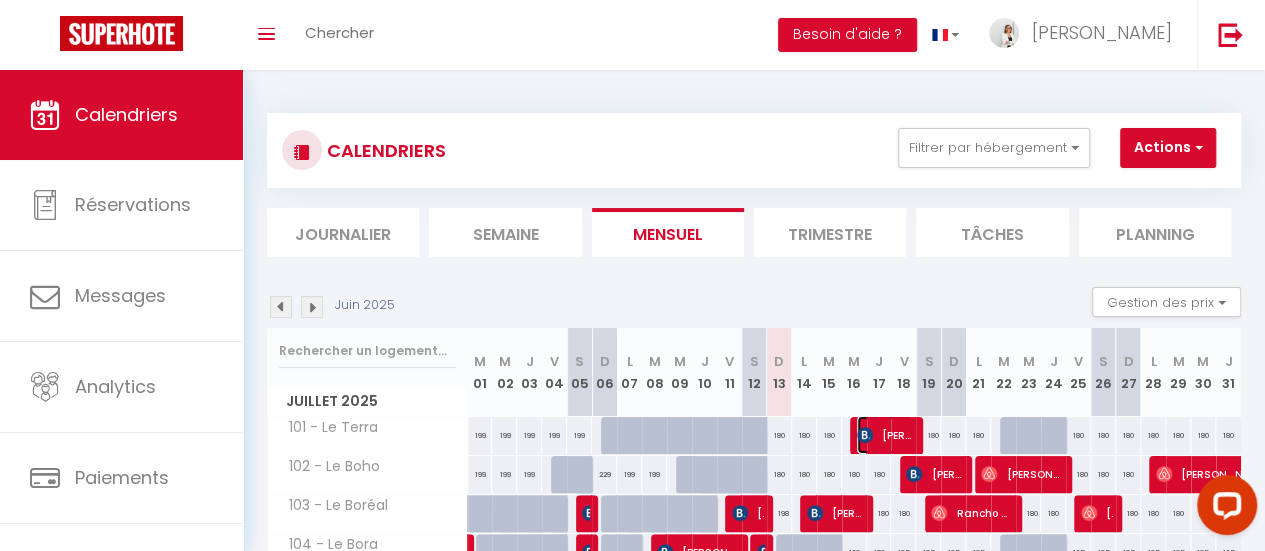 click on "[PERSON_NAME]" at bounding box center (885, 435) 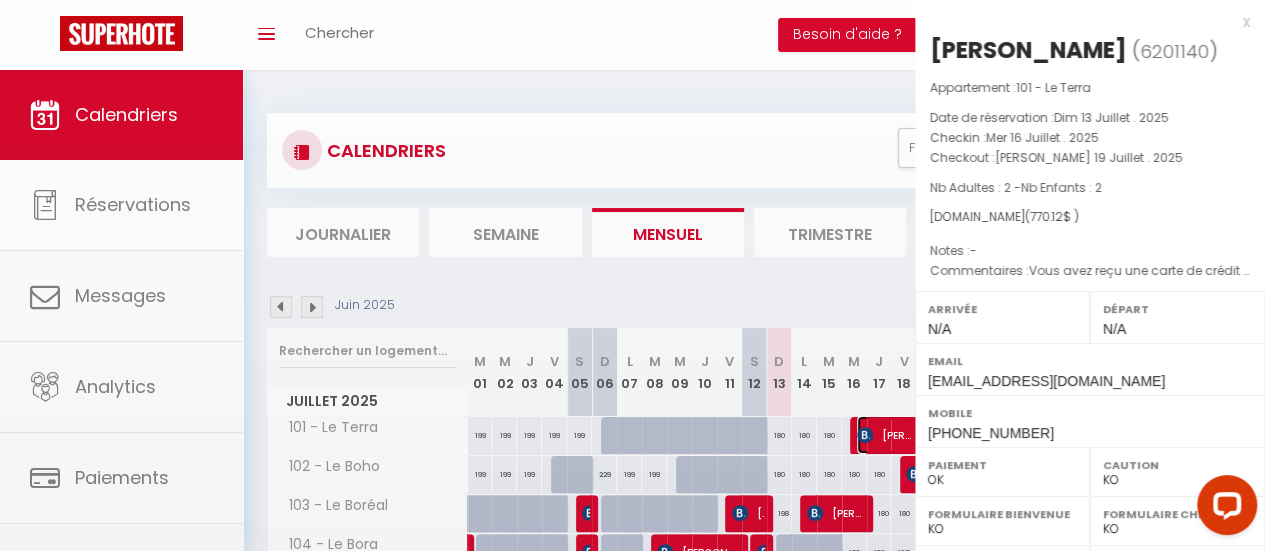 select on "46143" 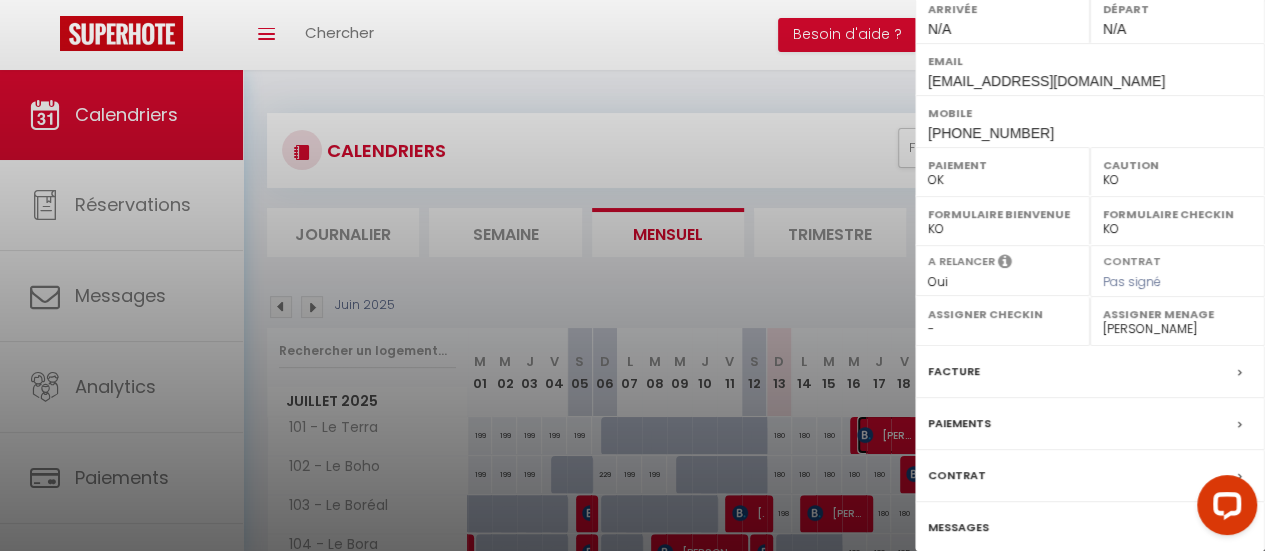 scroll, scrollTop: 376, scrollLeft: 0, axis: vertical 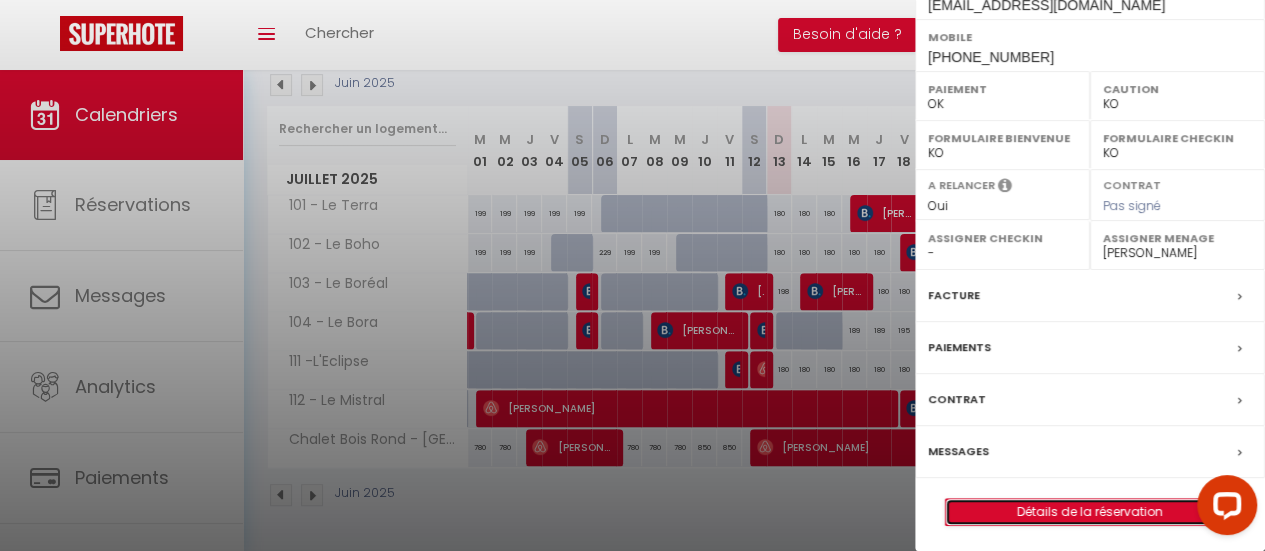click on "Détails de la réservation" at bounding box center [1090, 512] 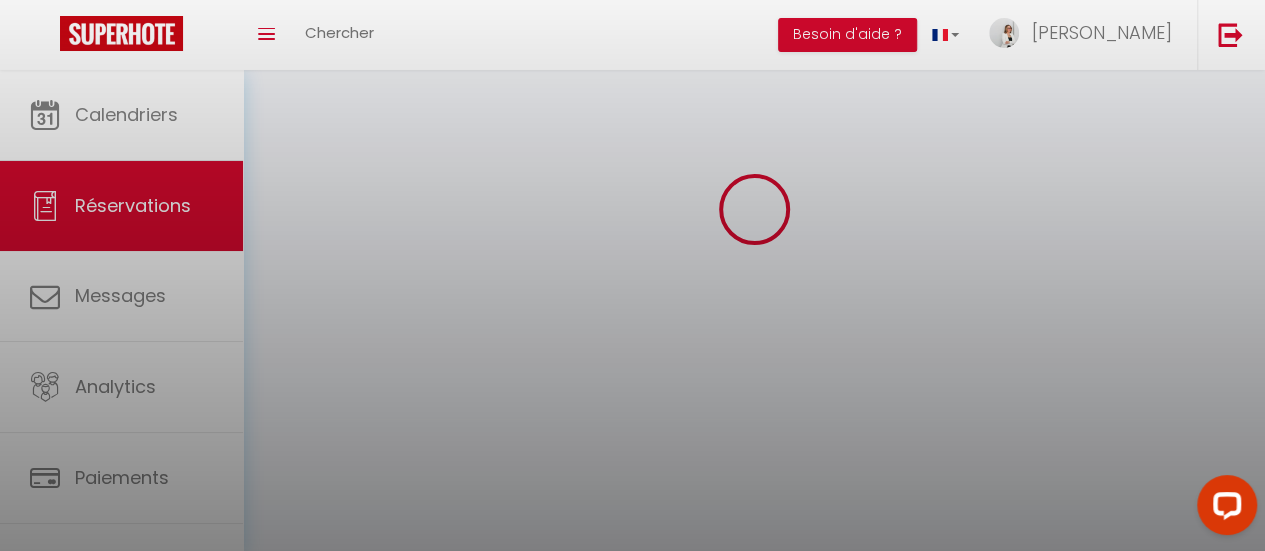 scroll, scrollTop: 0, scrollLeft: 0, axis: both 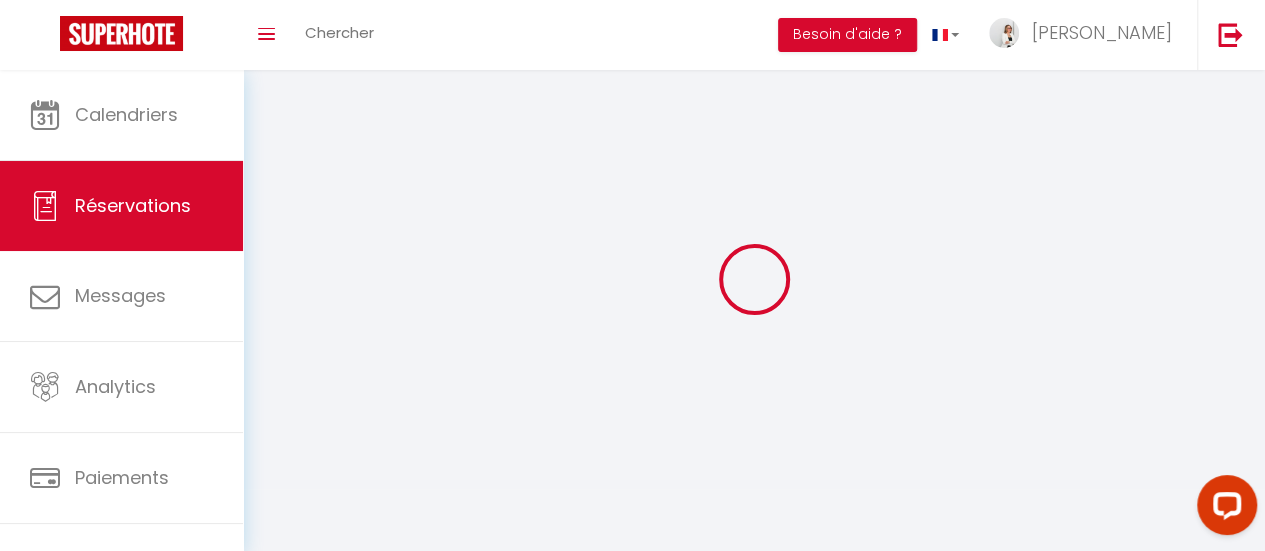 select 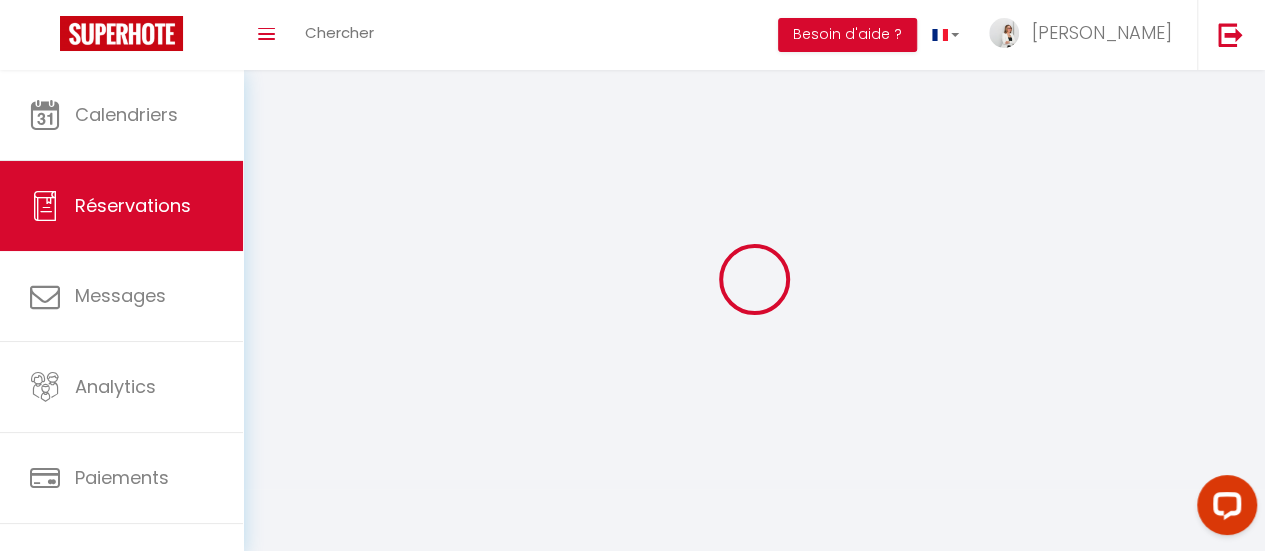 select 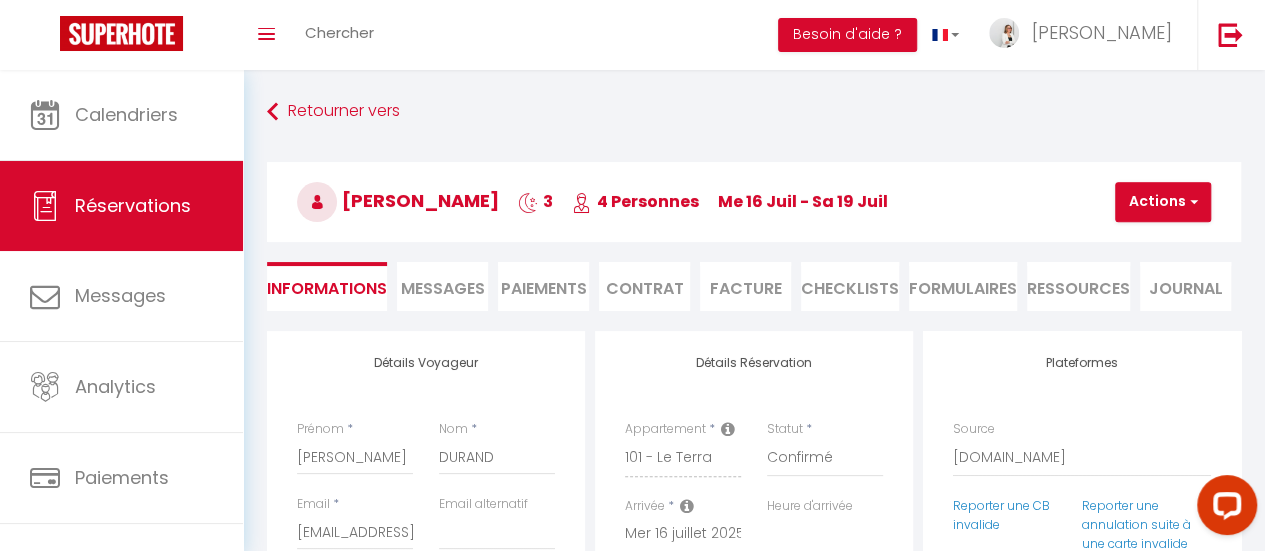 type on "20" 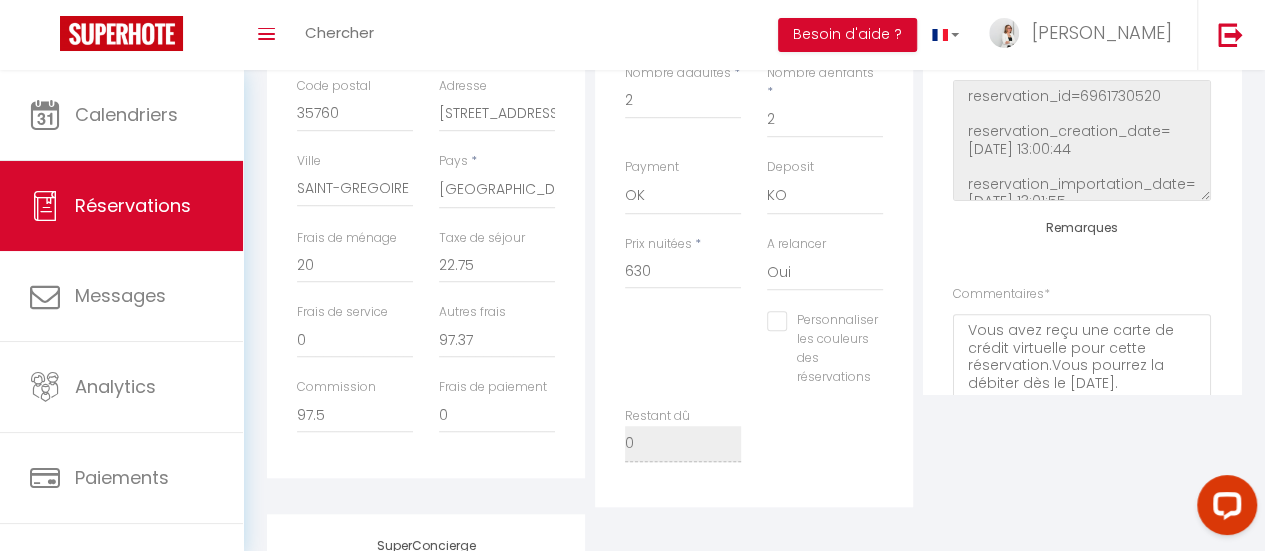 scroll, scrollTop: 700, scrollLeft: 0, axis: vertical 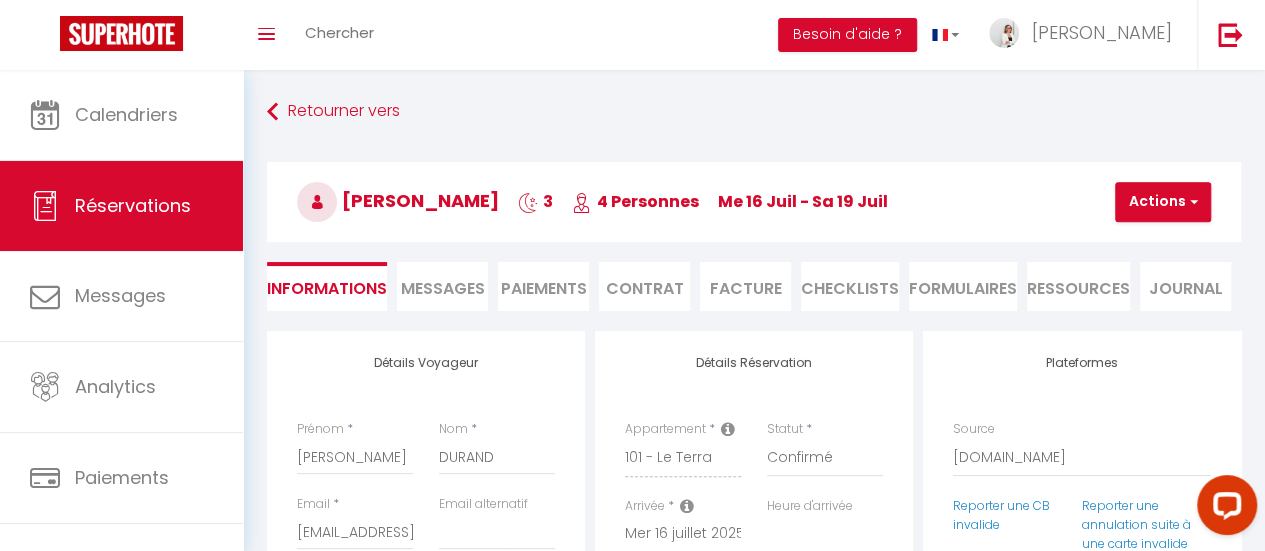 click on "Messages" at bounding box center [443, 288] 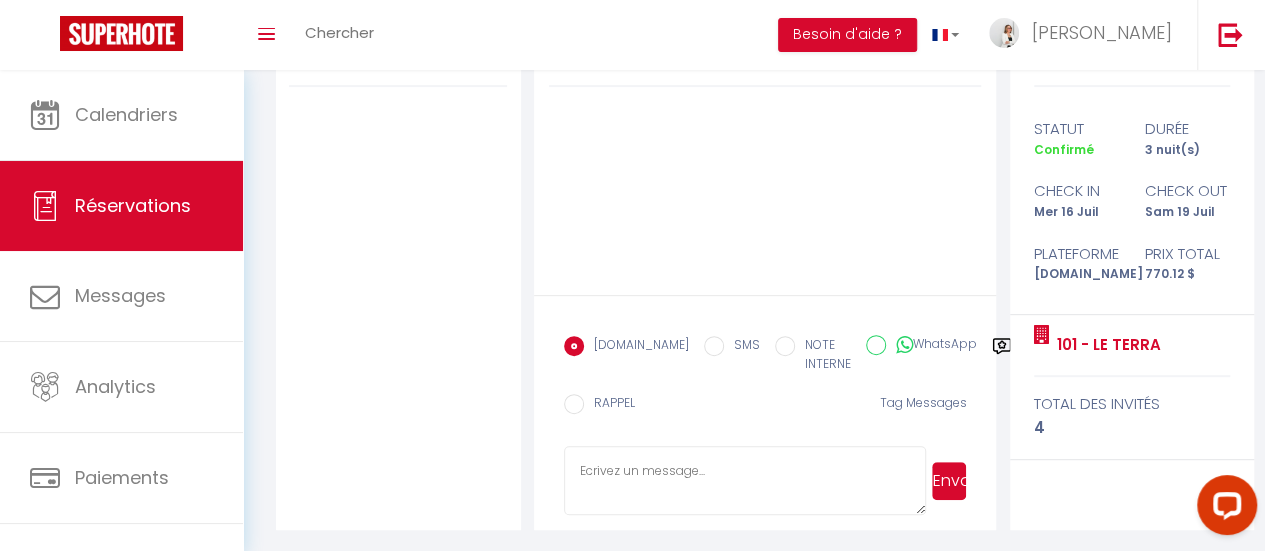 scroll, scrollTop: 308, scrollLeft: 0, axis: vertical 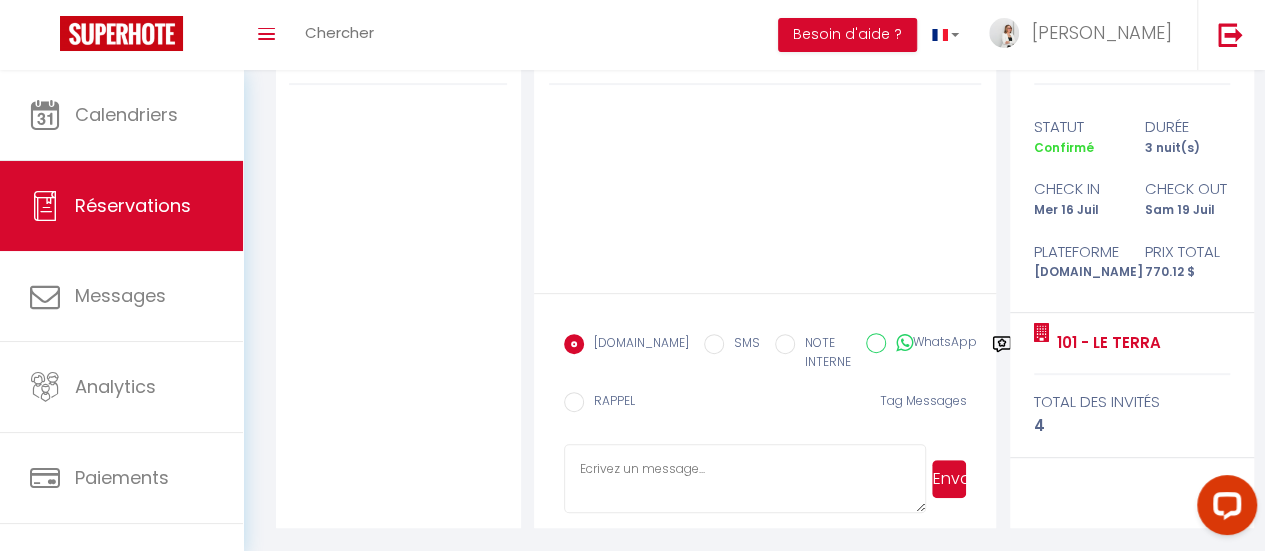 click at bounding box center (745, 479) 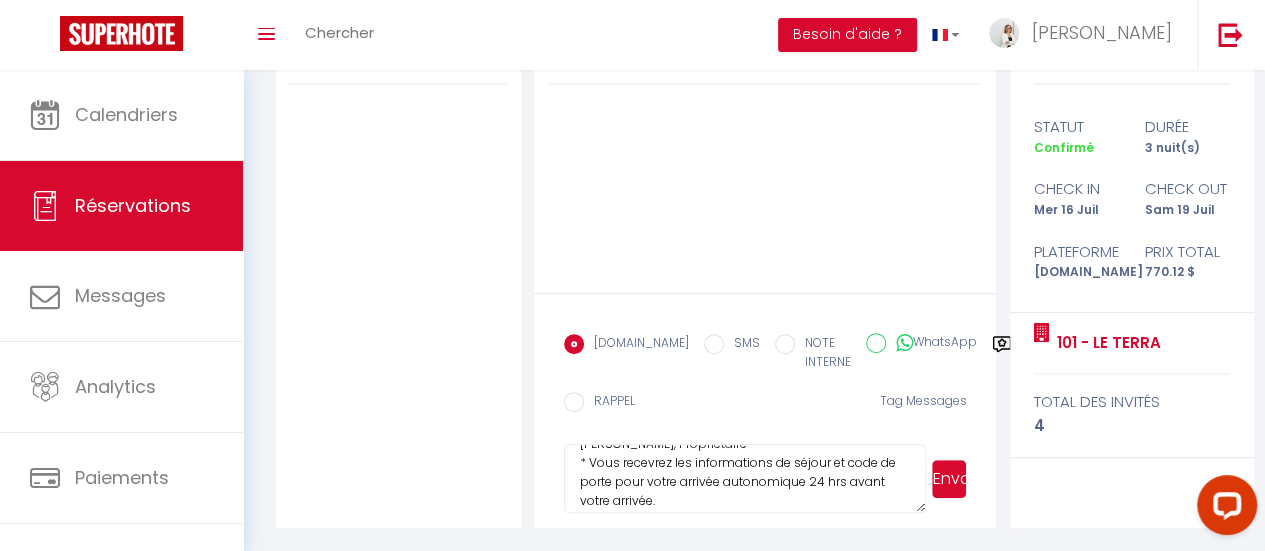 scroll, scrollTop: 0, scrollLeft: 0, axis: both 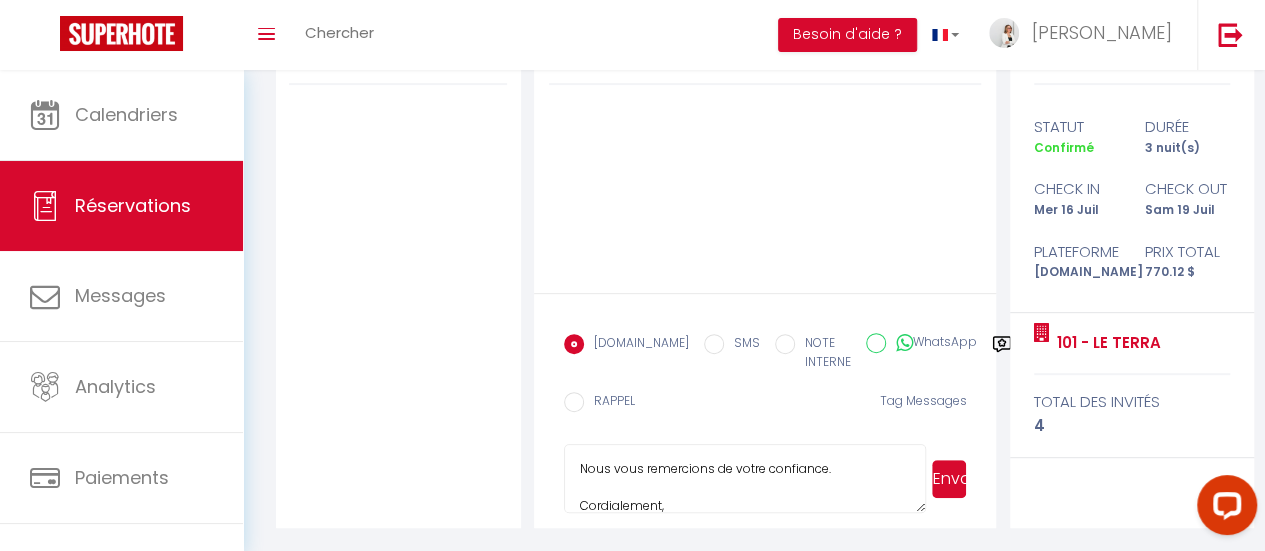 type on "Nous vous remercions de votre confiance.
Cordialement,
[PERSON_NAME], Propriétaire
* Vous recevrez les informations de séjour et code de porte pour votre arrivée autonomique 24 hrs avant votre arrivée." 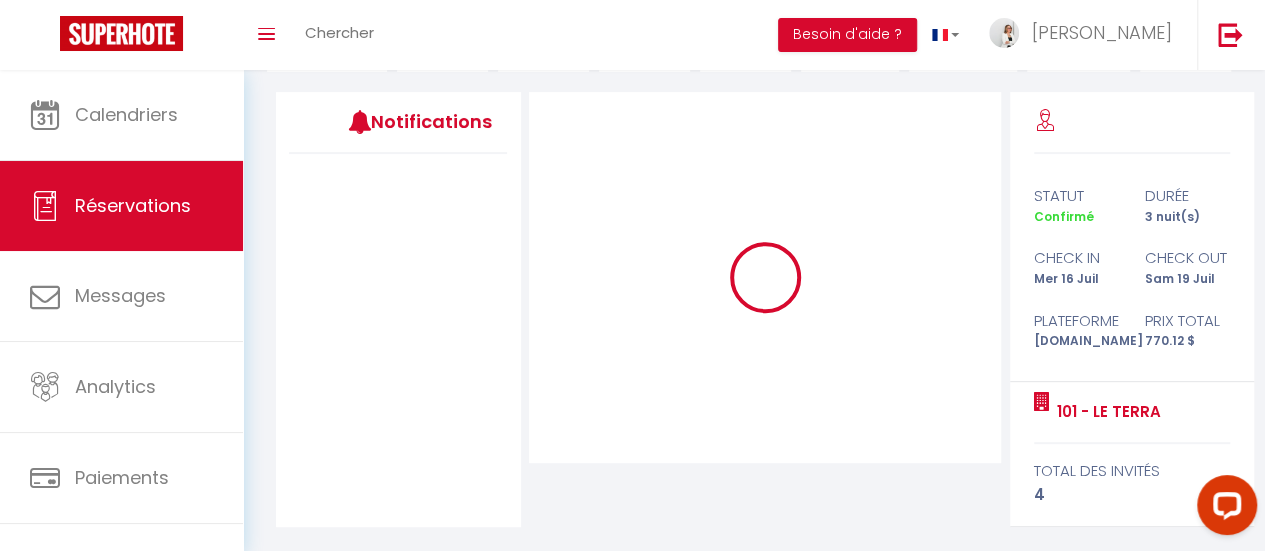 scroll, scrollTop: 238, scrollLeft: 0, axis: vertical 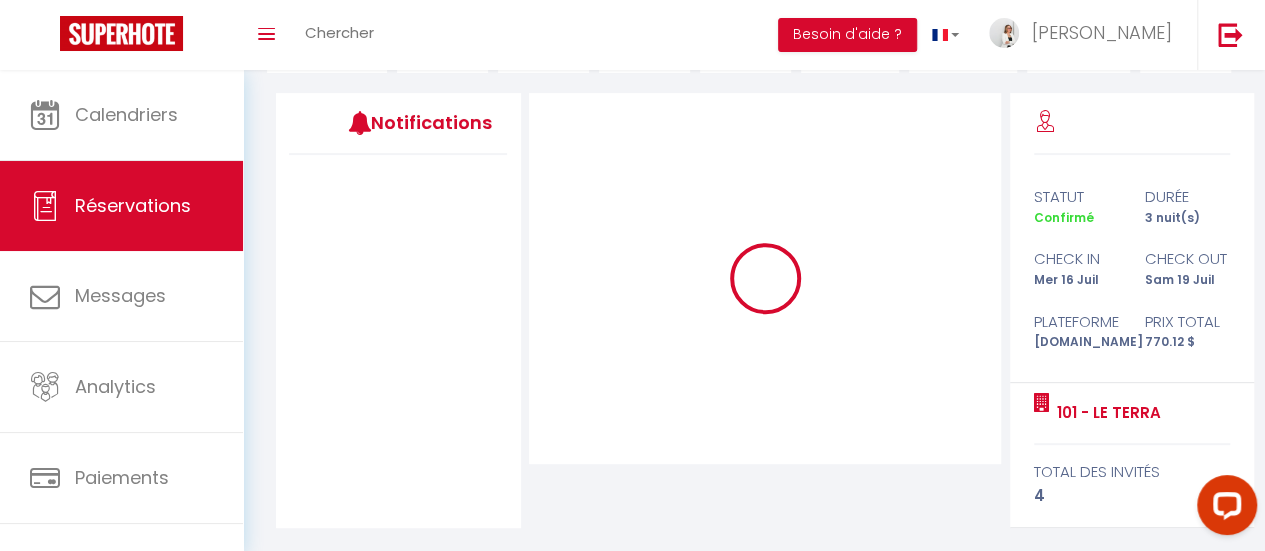 type 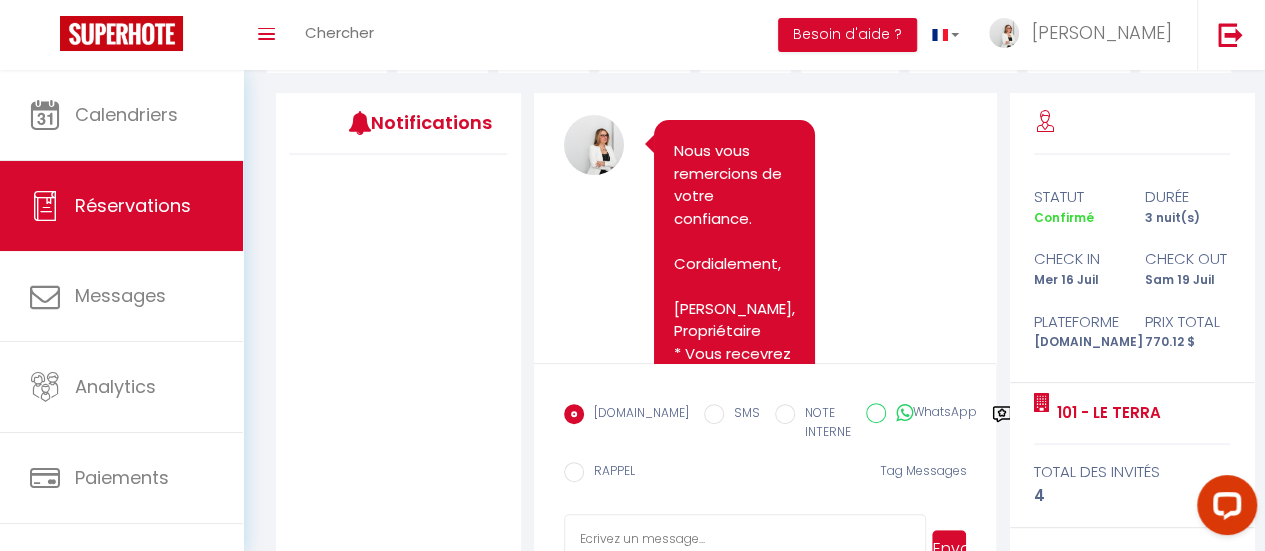 scroll, scrollTop: 100, scrollLeft: 0, axis: vertical 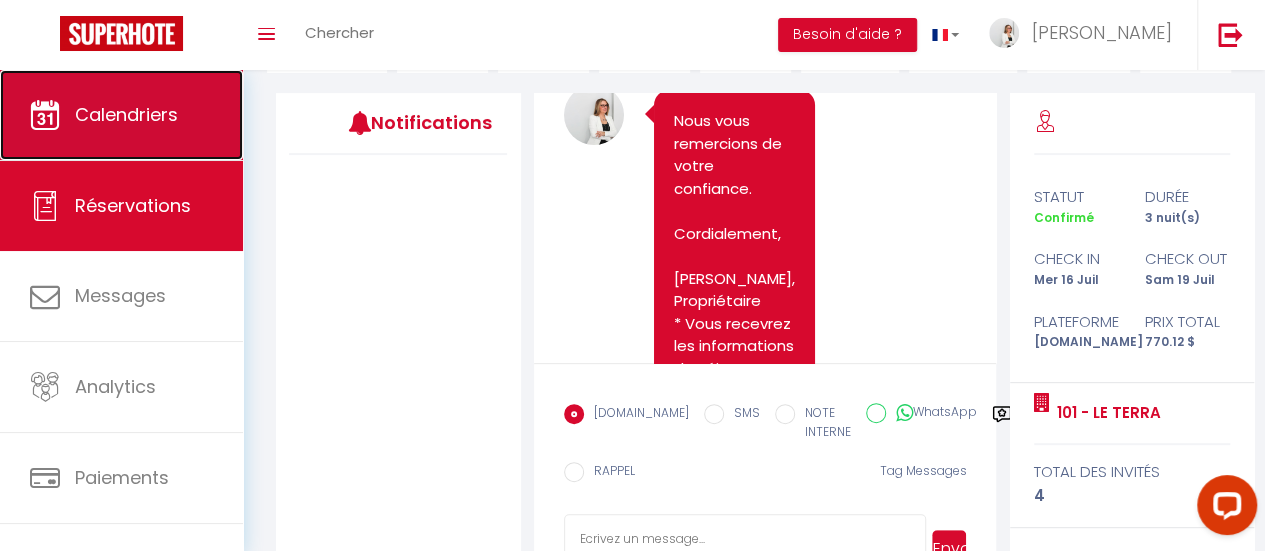 click on "Calendriers" at bounding box center (126, 114) 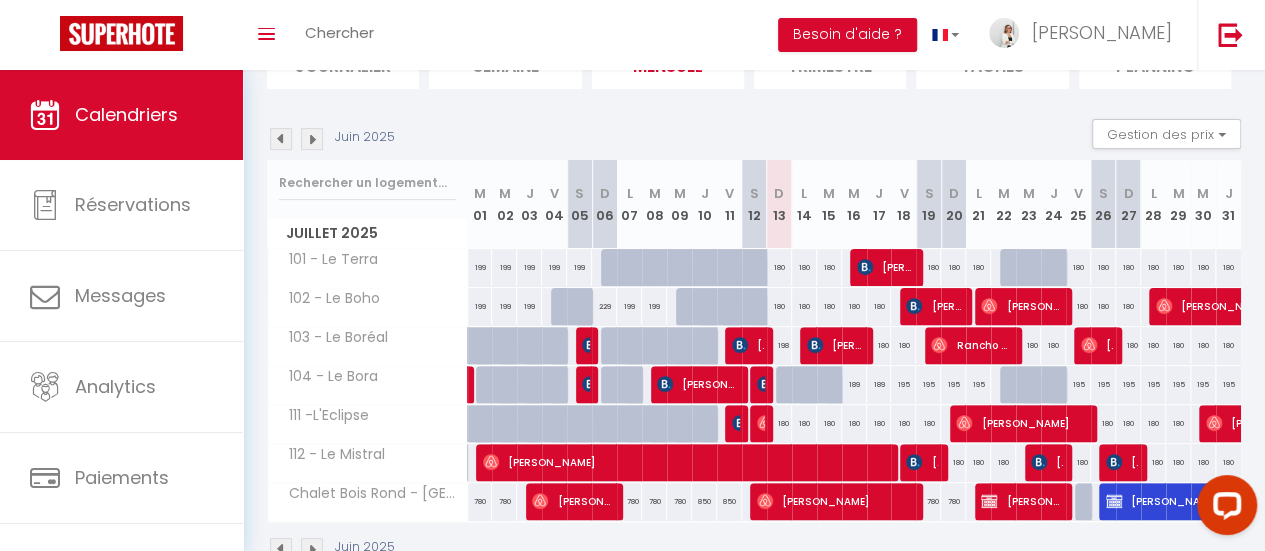 scroll, scrollTop: 200, scrollLeft: 0, axis: vertical 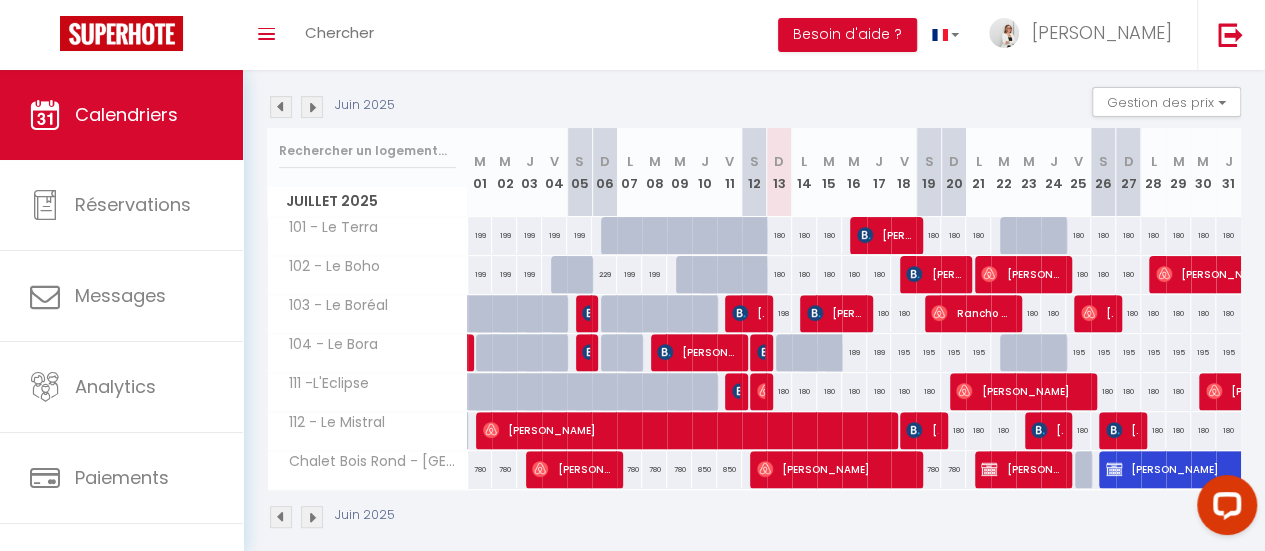 click on "180" at bounding box center (779, 235) 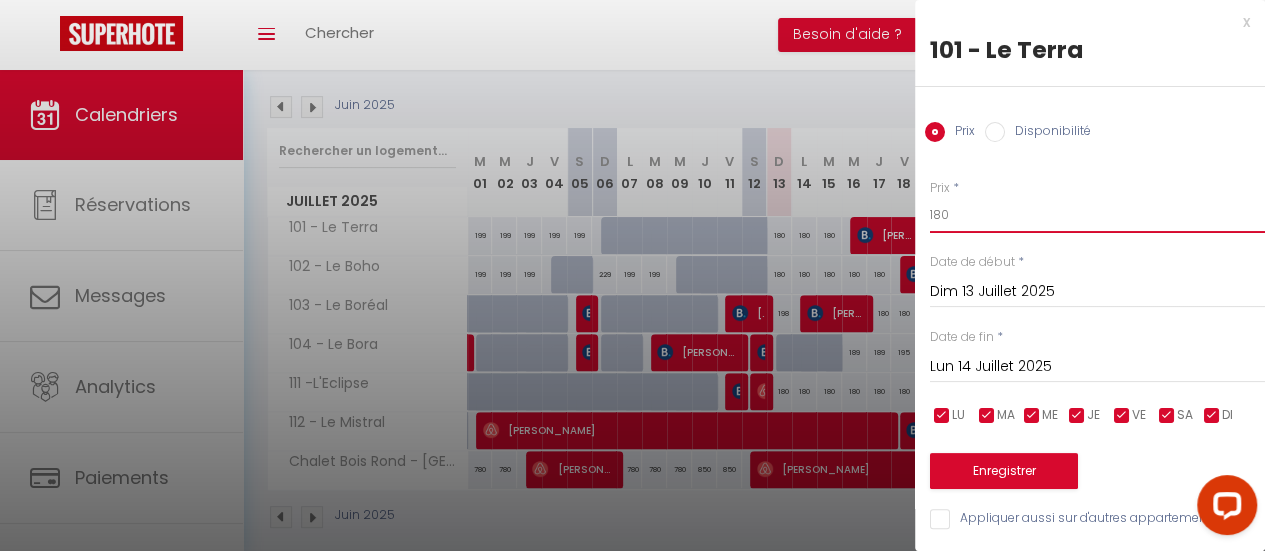 drag, startPoint x: 950, startPoint y: 221, endPoint x: 929, endPoint y: 219, distance: 21.095022 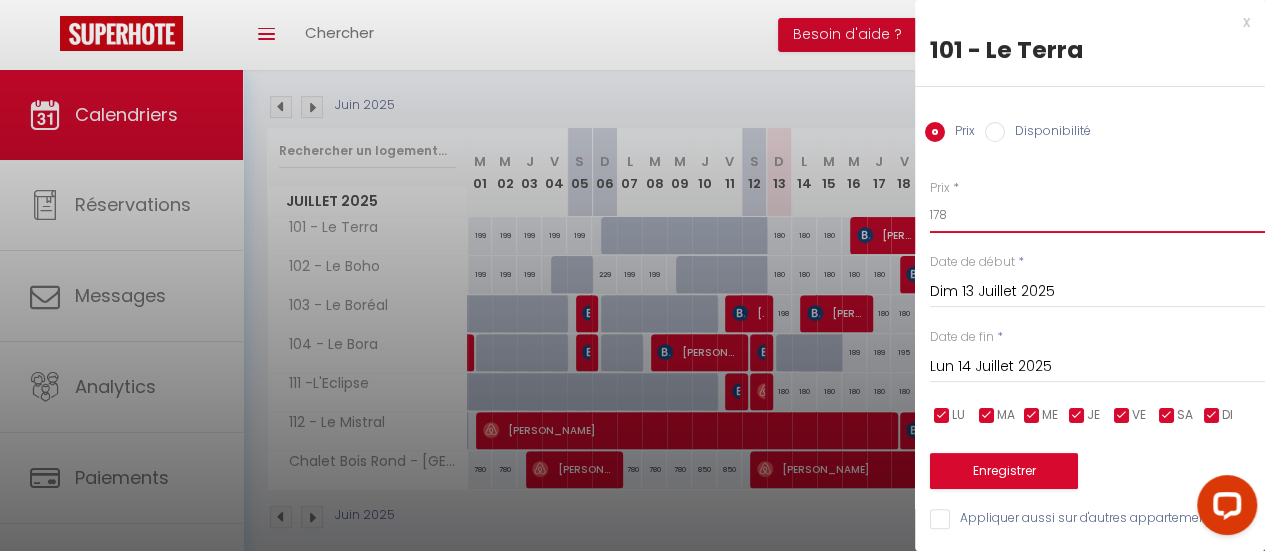 type on "178" 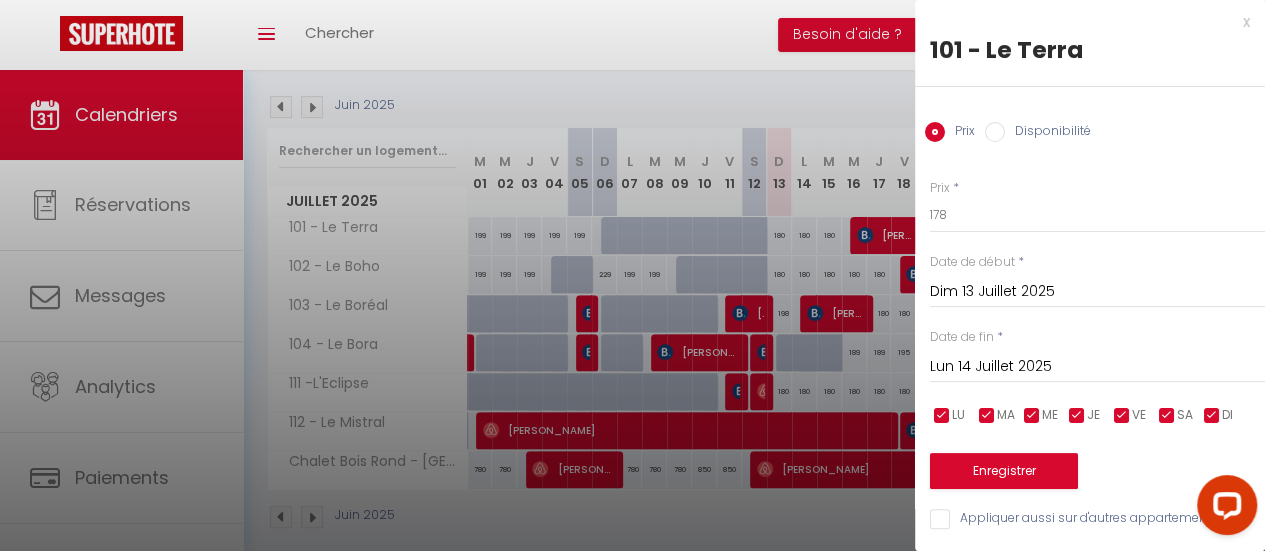 click on "Lun 14 Juillet 2025" at bounding box center [1097, 367] 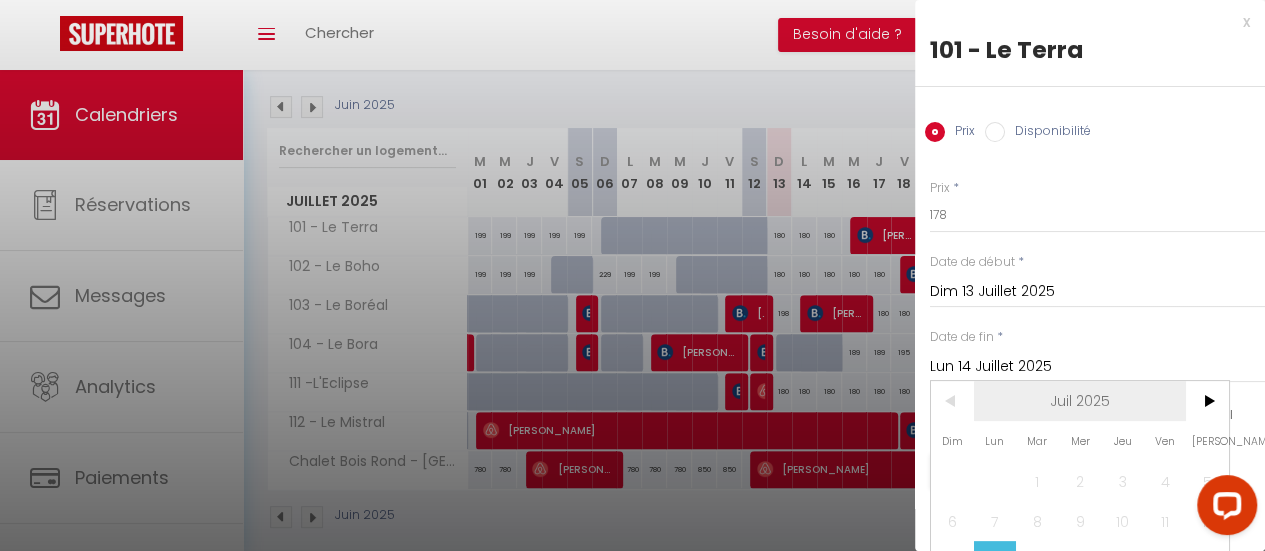 scroll, scrollTop: 0, scrollLeft: 0, axis: both 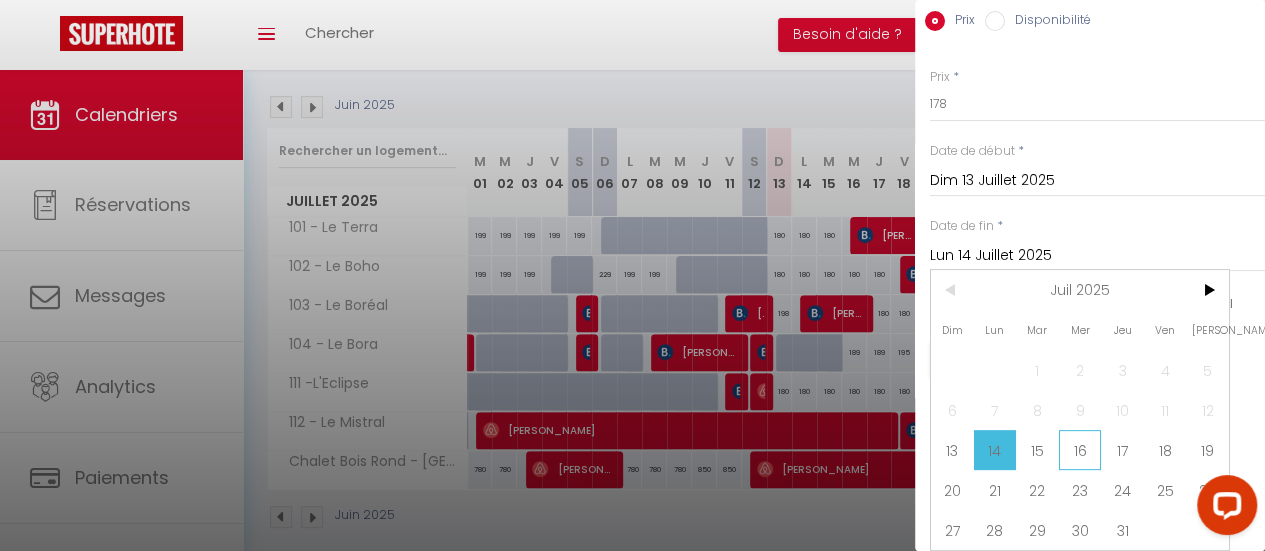 click on "16" at bounding box center [1080, 450] 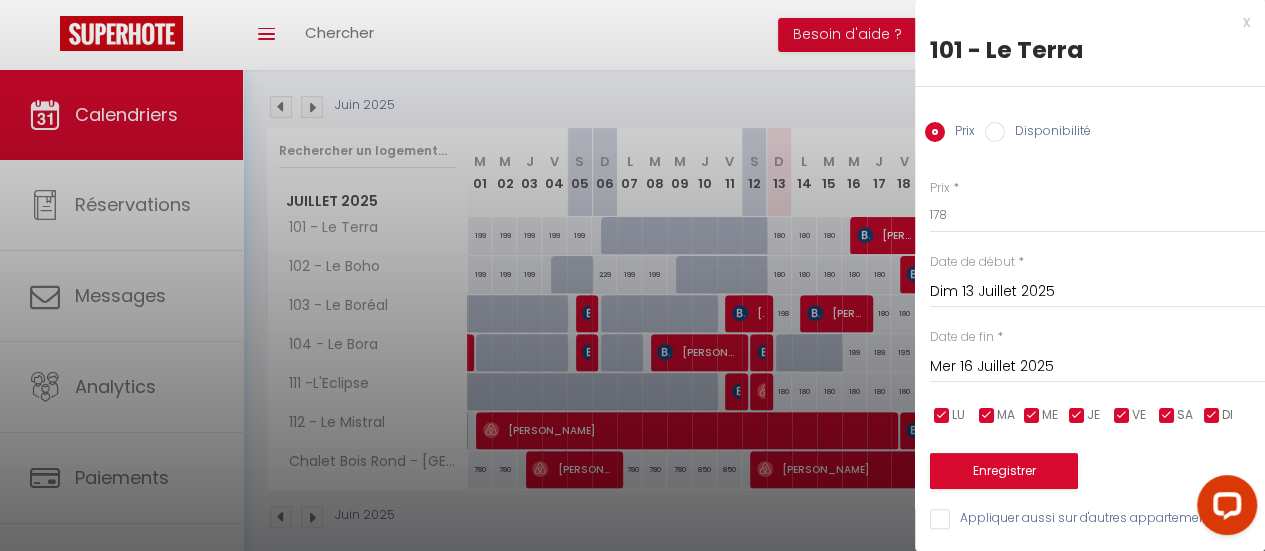 scroll, scrollTop: 14, scrollLeft: 0, axis: vertical 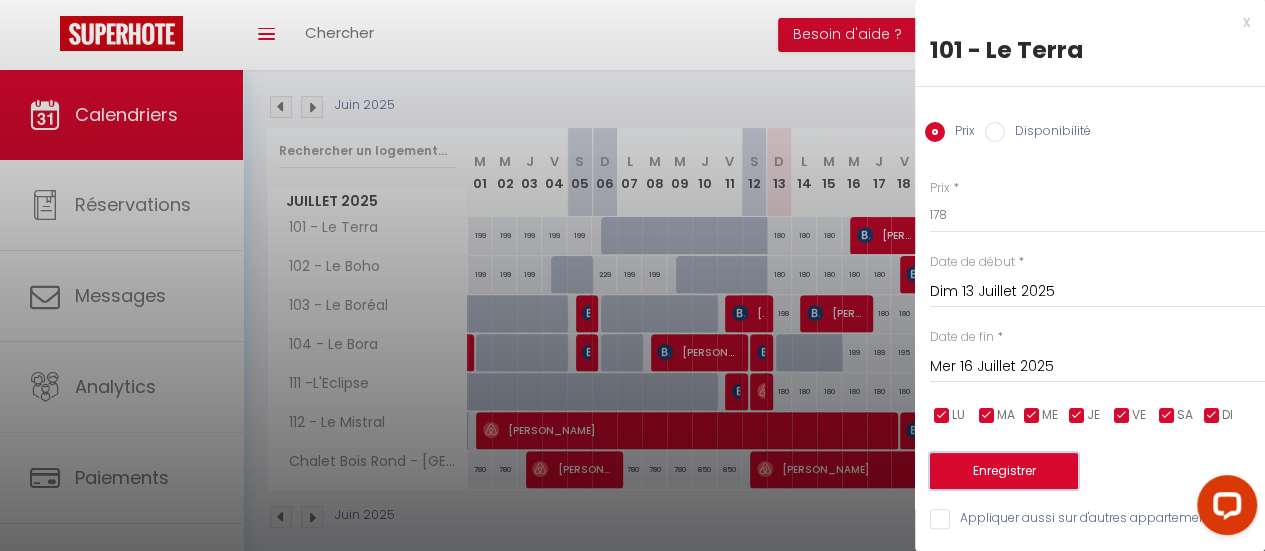 click on "Enregistrer" at bounding box center (1004, 471) 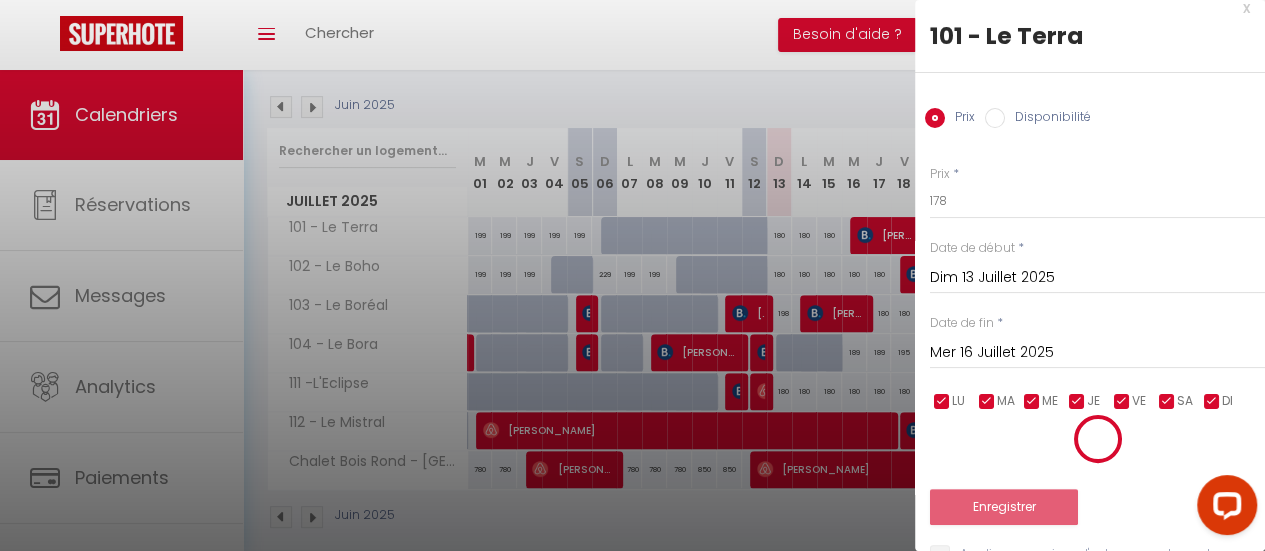 type on "Sam 12 Juillet 2025" 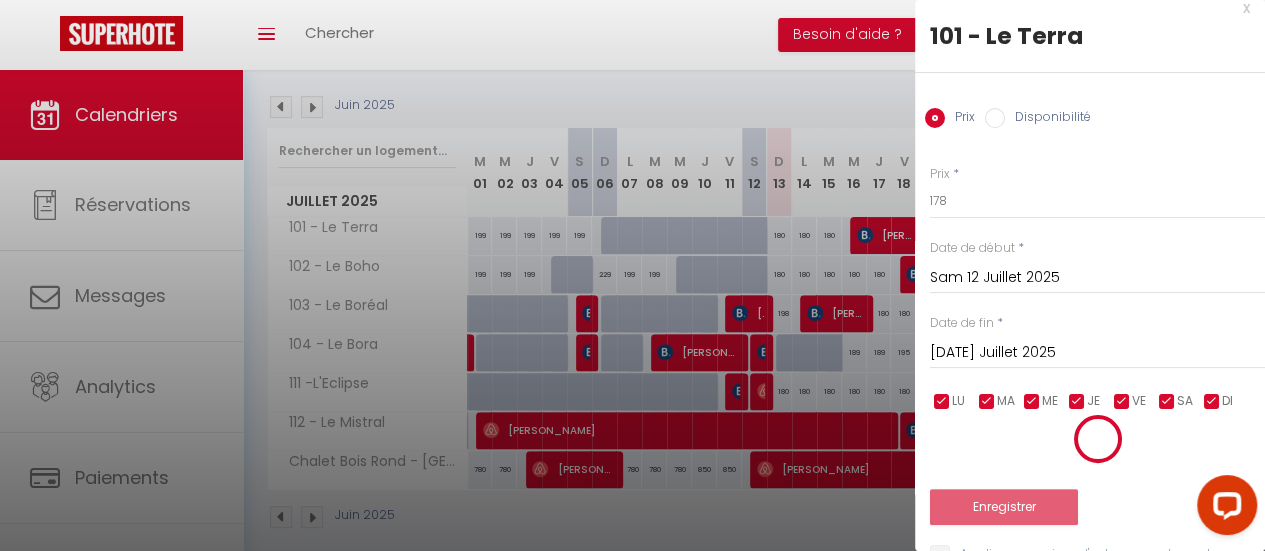 scroll, scrollTop: 0, scrollLeft: 0, axis: both 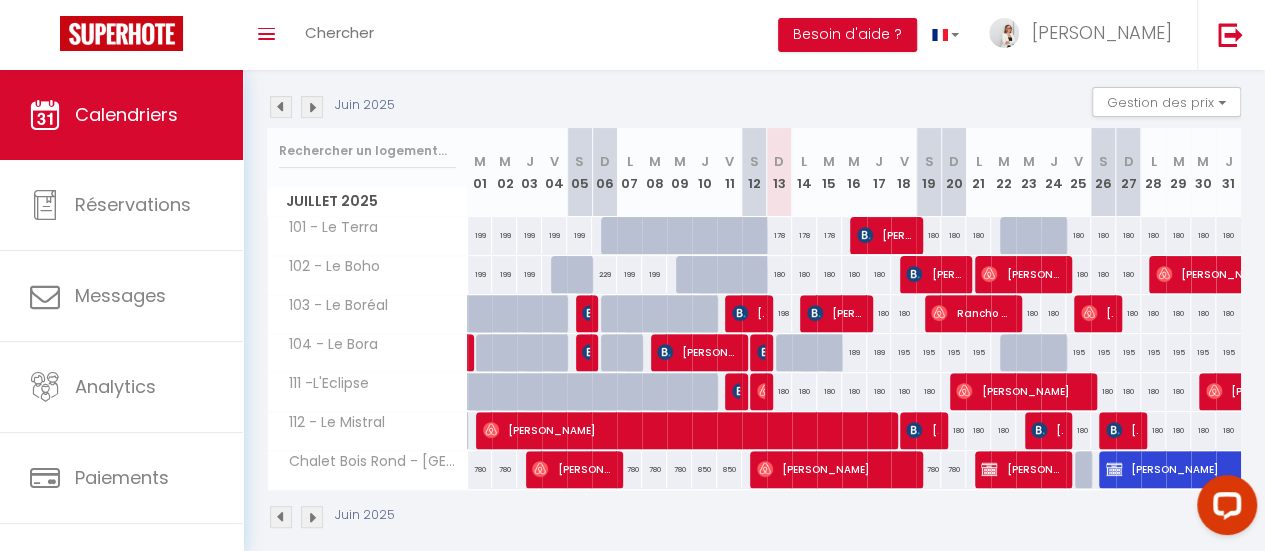 click on "180" at bounding box center (779, 274) 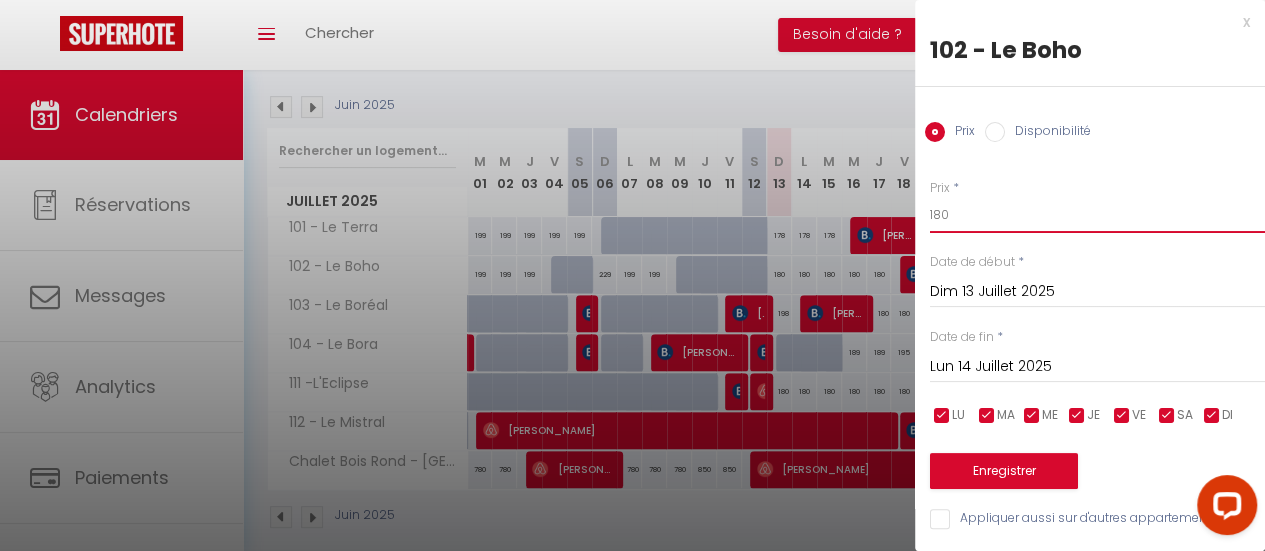 drag, startPoint x: 951, startPoint y: 212, endPoint x: 869, endPoint y: 213, distance: 82.006096 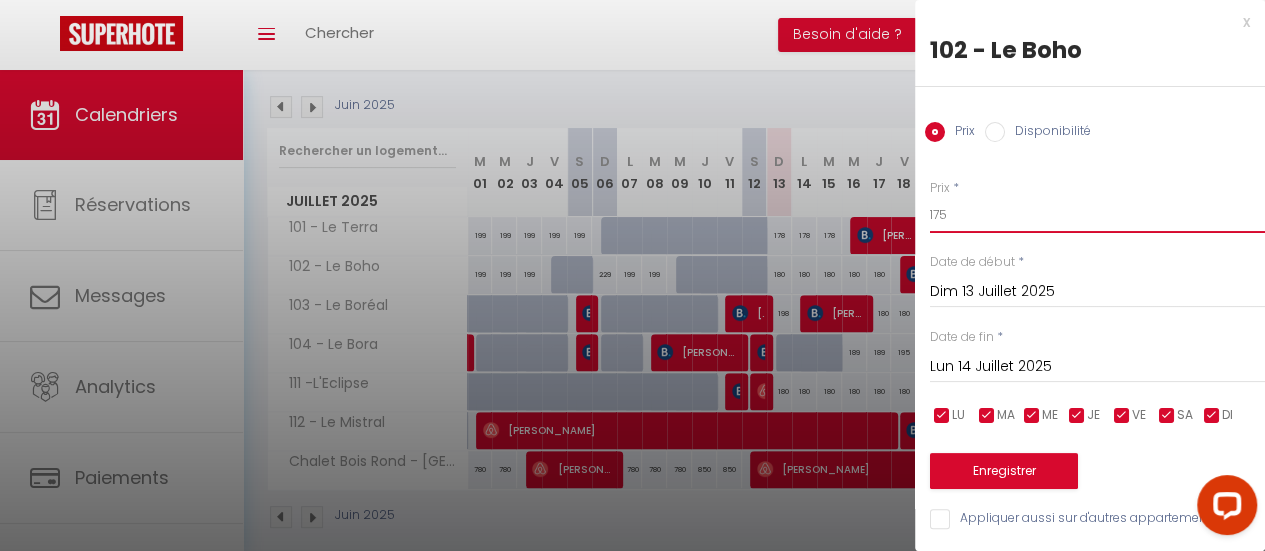 type on "175" 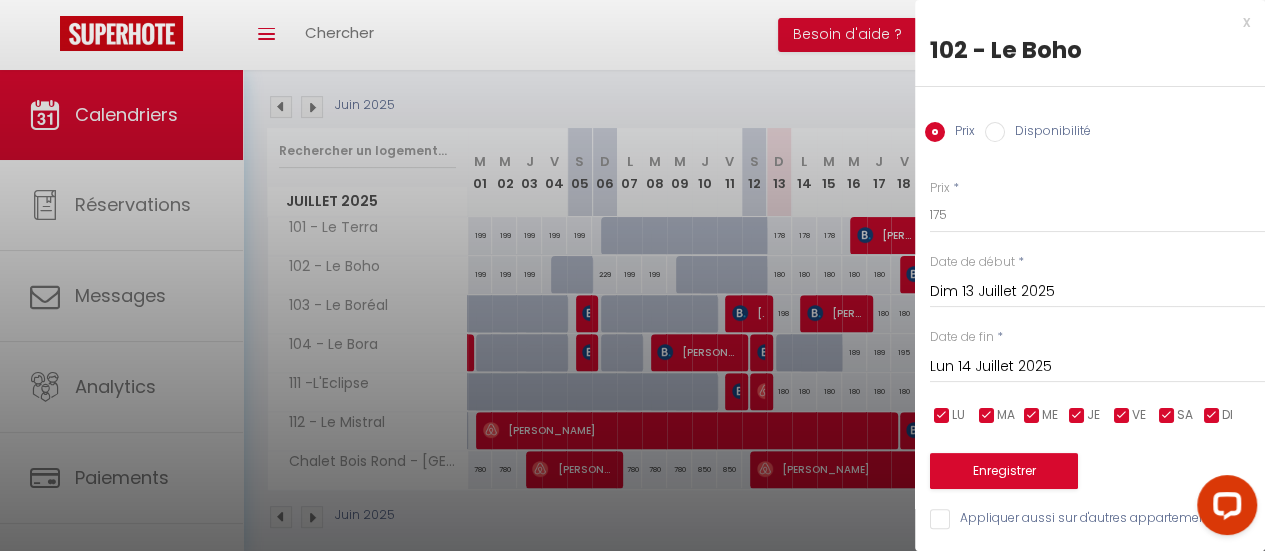 click on "Lun 14 Juillet 2025" at bounding box center [1097, 367] 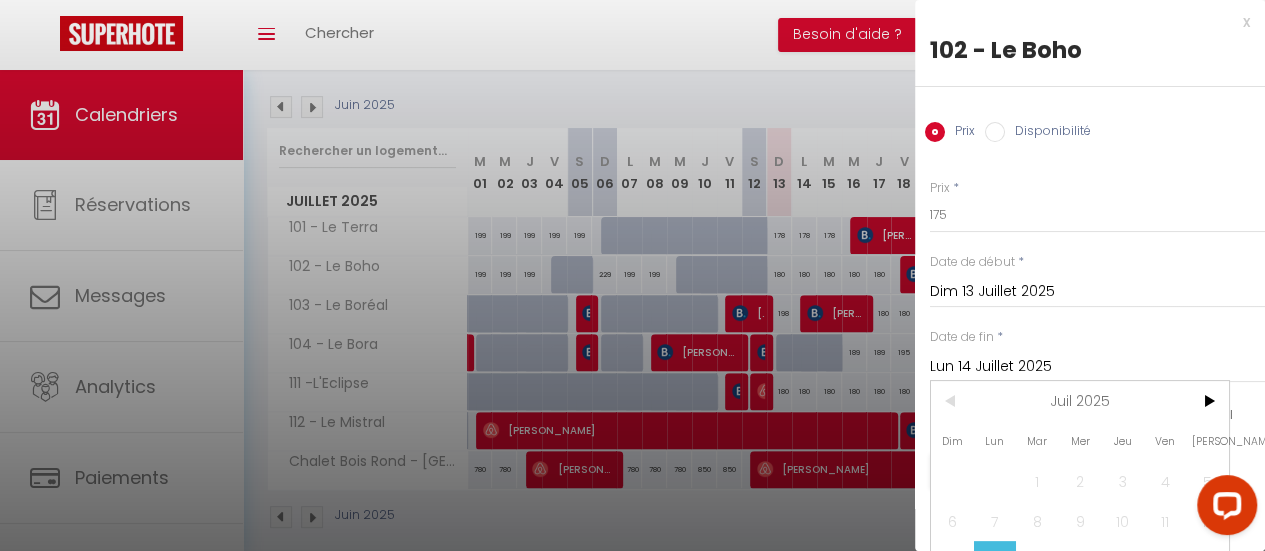 scroll, scrollTop: 100, scrollLeft: 0, axis: vertical 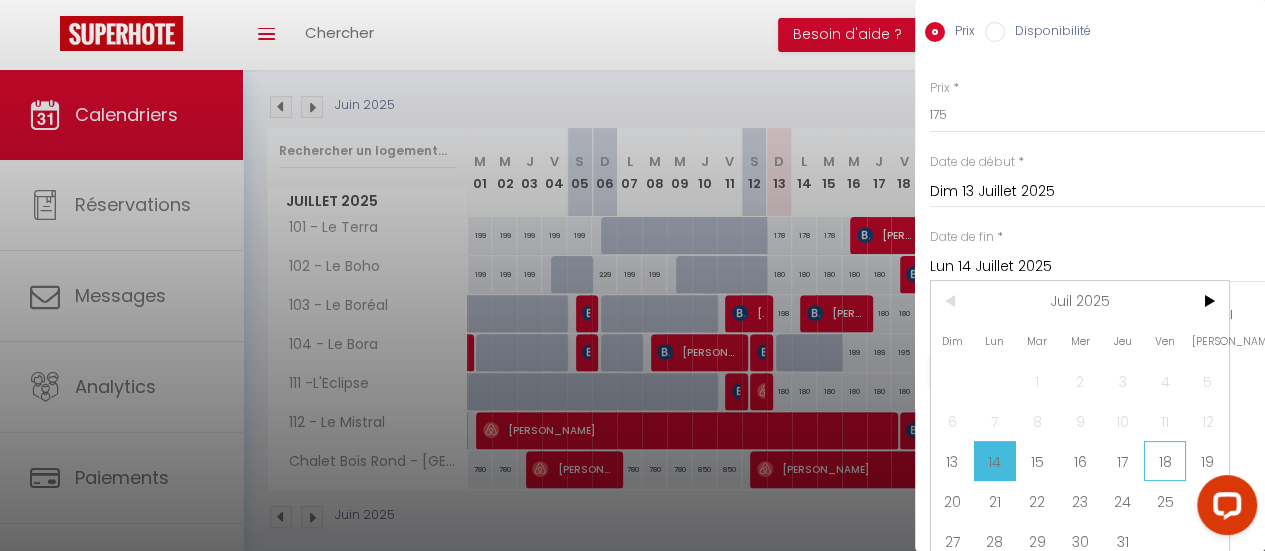 click on "18" at bounding box center [1165, 461] 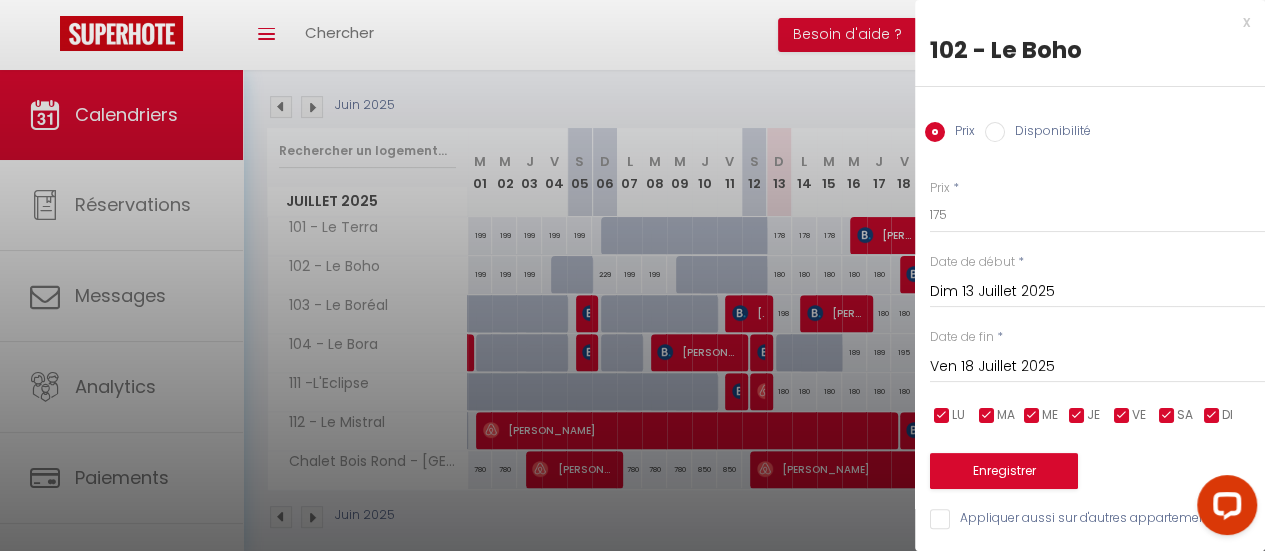 scroll, scrollTop: 14, scrollLeft: 0, axis: vertical 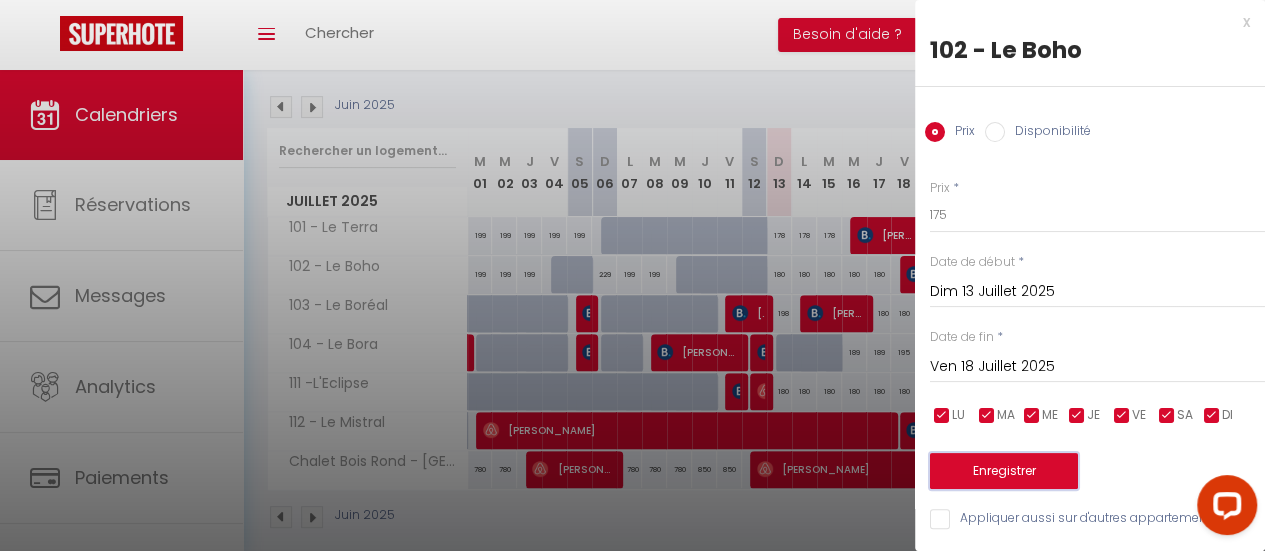 click on "Enregistrer" at bounding box center (1004, 471) 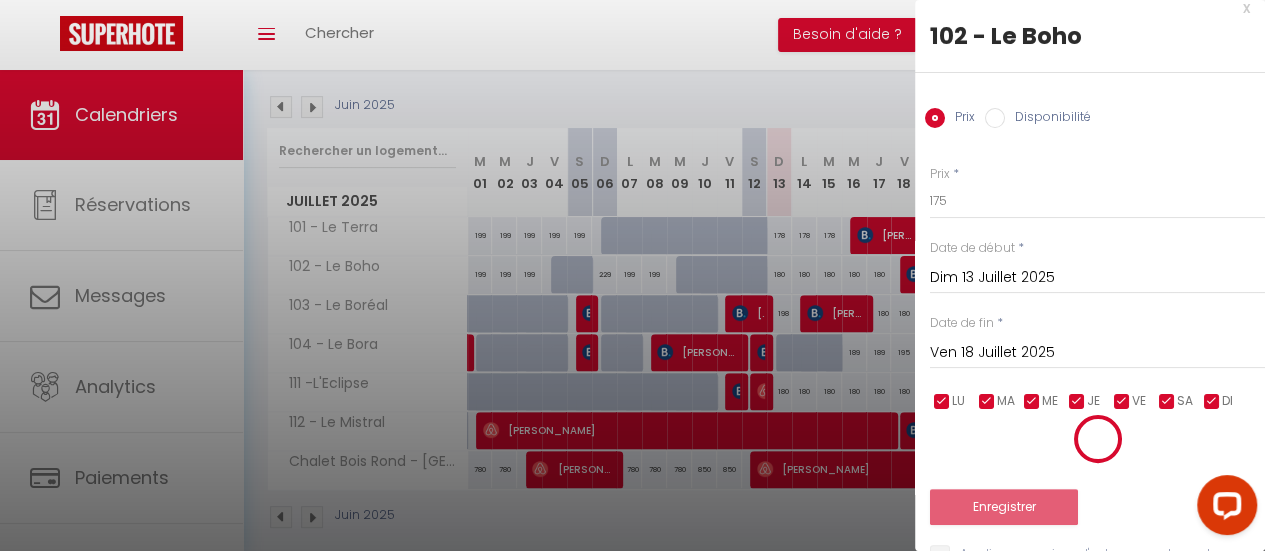 type on "Sam 12 Juillet 2025" 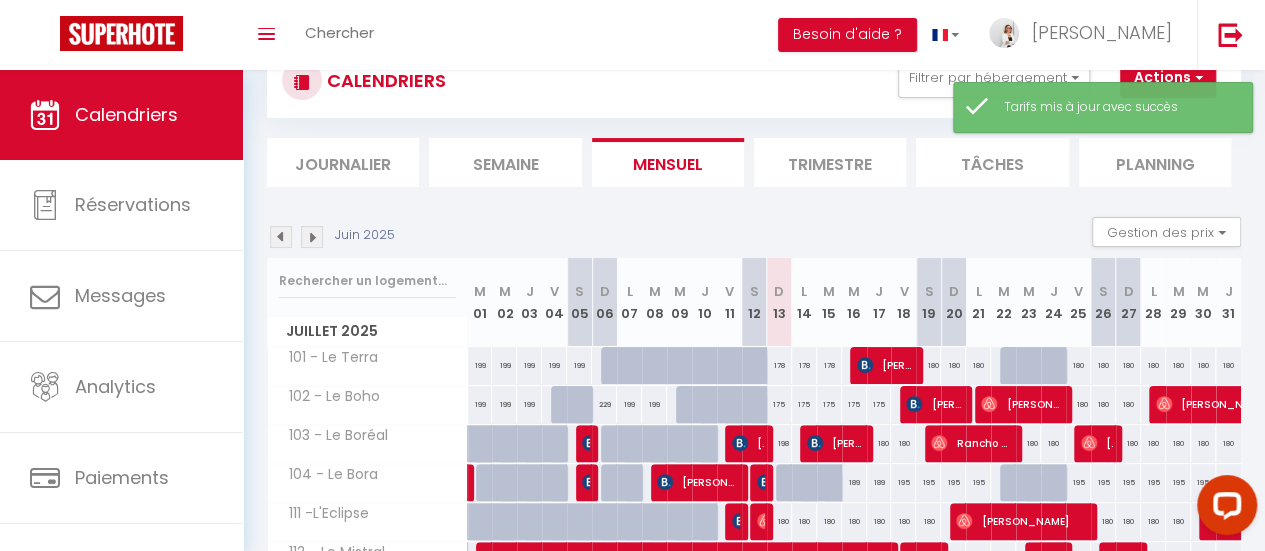 scroll, scrollTop: 200, scrollLeft: 0, axis: vertical 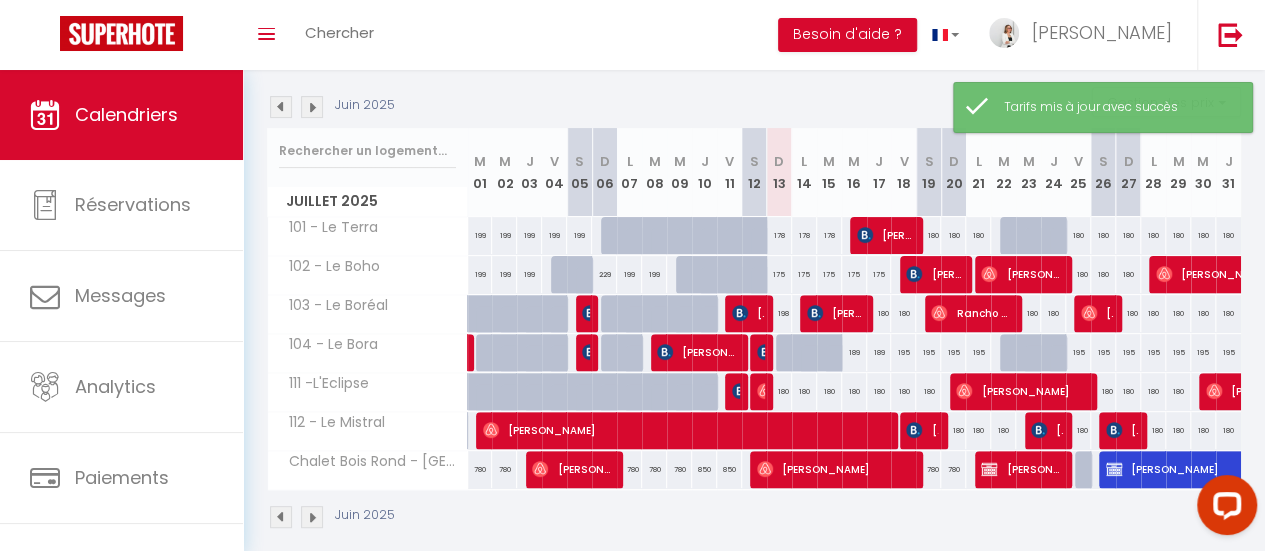 click on "178" at bounding box center [779, 235] 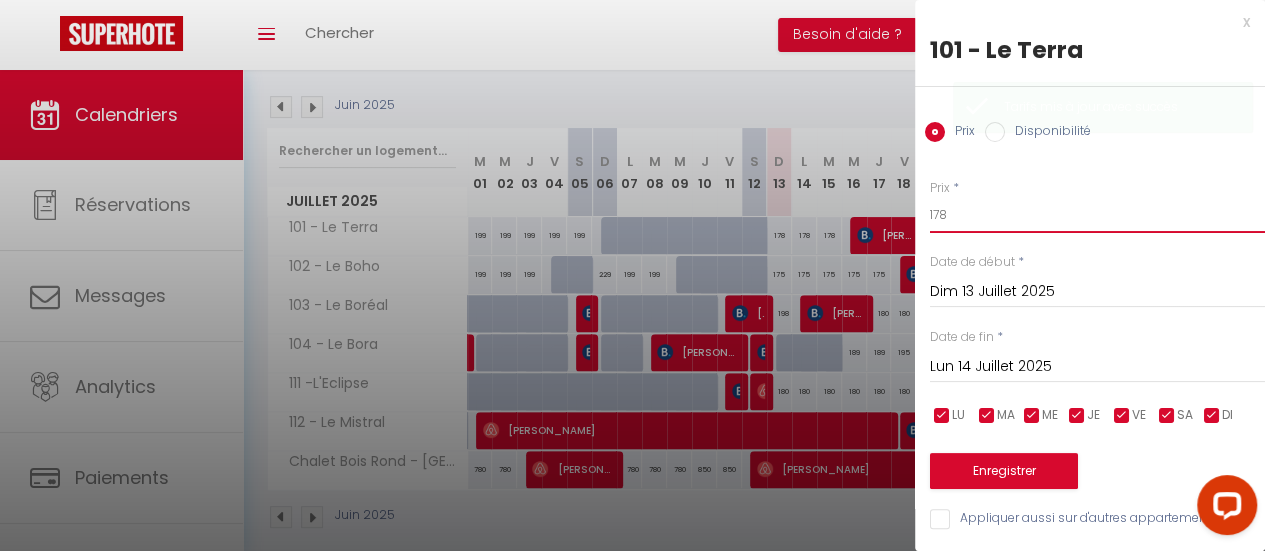 drag, startPoint x: 947, startPoint y: 219, endPoint x: 910, endPoint y: 219, distance: 37 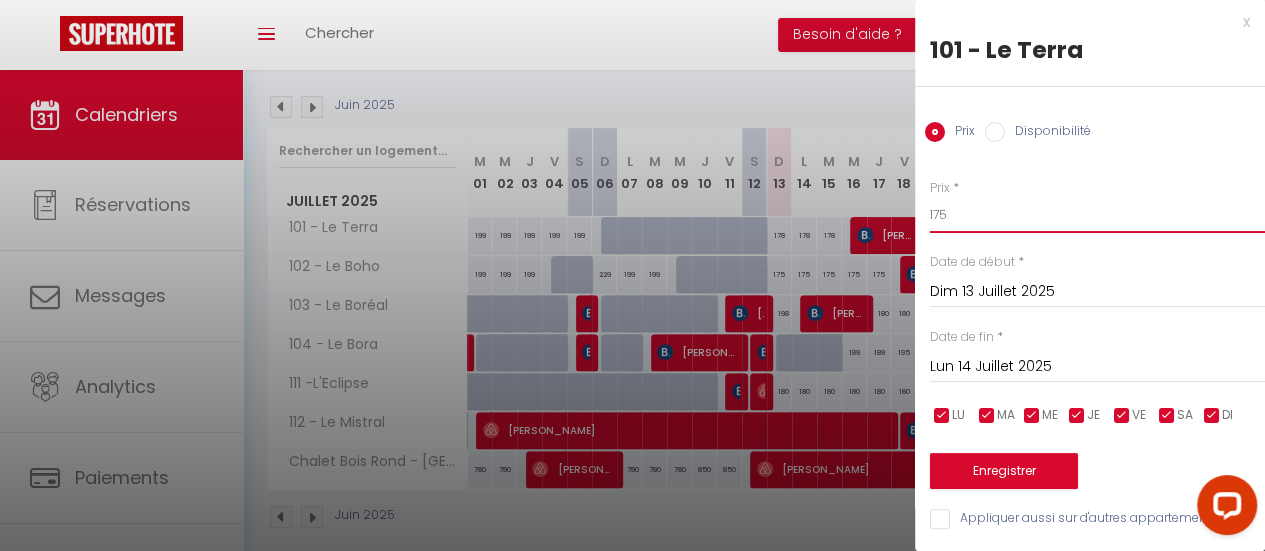 type on "175" 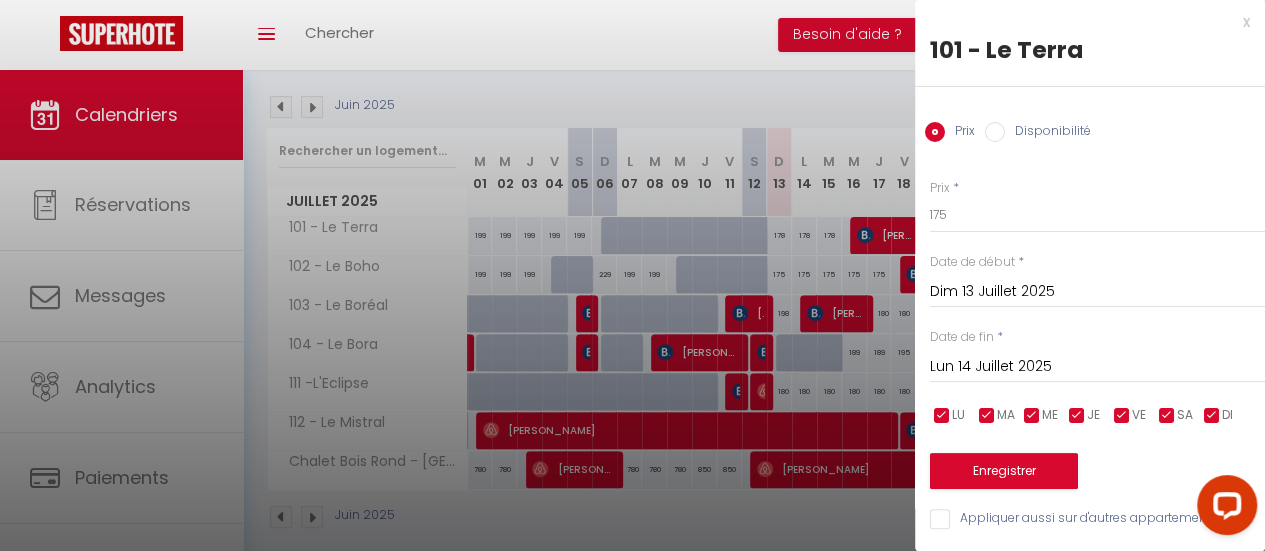 click on "Lun 14 Juillet 2025" at bounding box center (1097, 367) 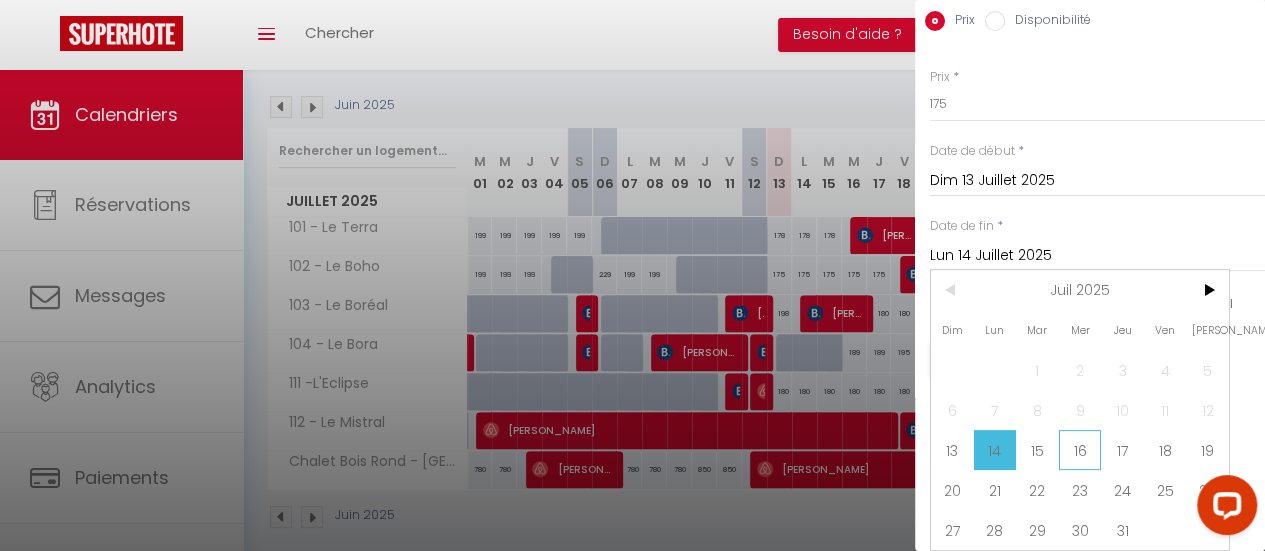 click on "16" at bounding box center (1080, 450) 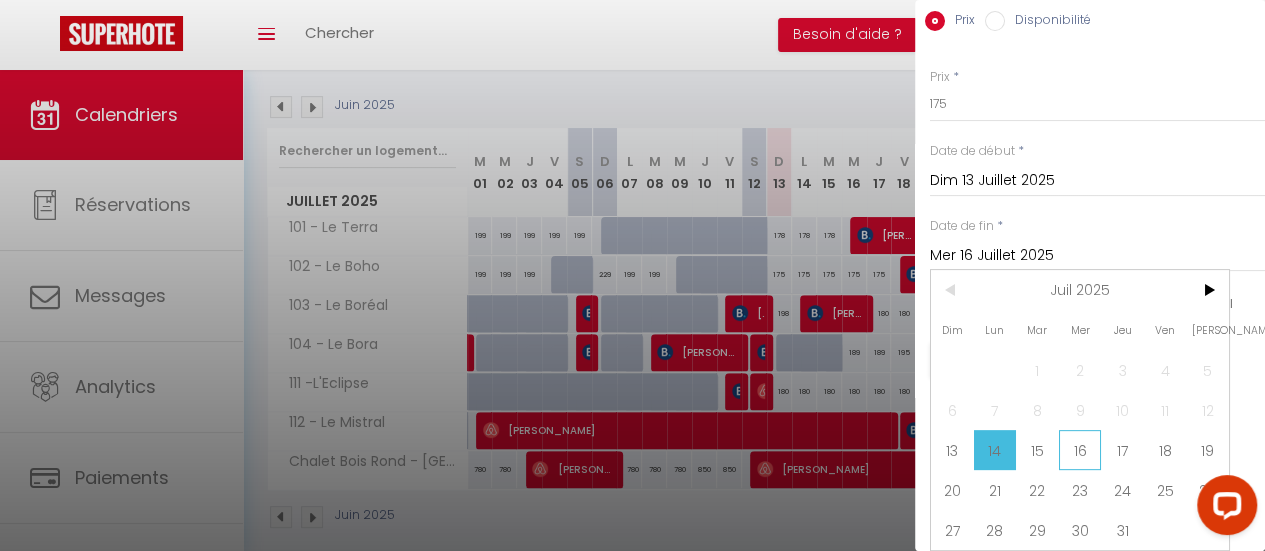scroll, scrollTop: 14, scrollLeft: 0, axis: vertical 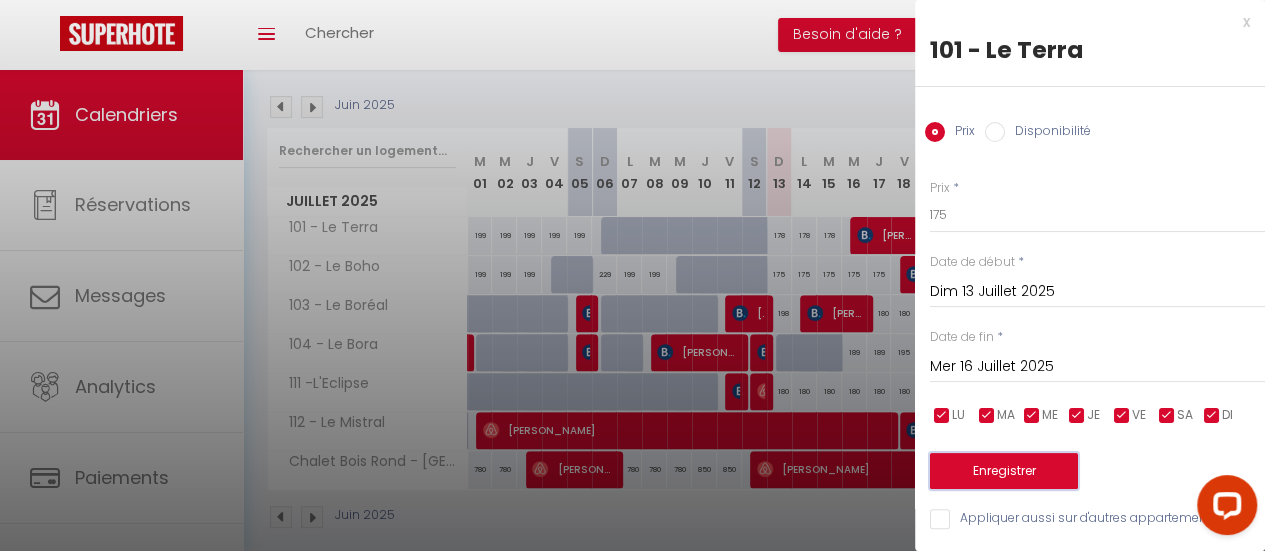click on "Enregistrer" at bounding box center [1004, 471] 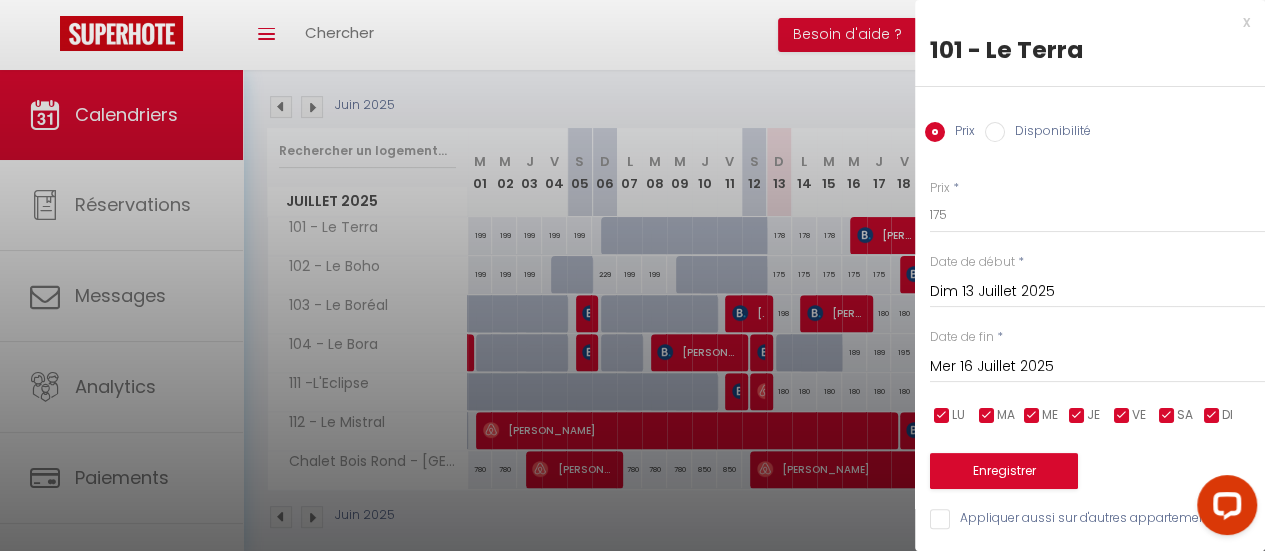 type on "Sam 12 Juillet 2025" 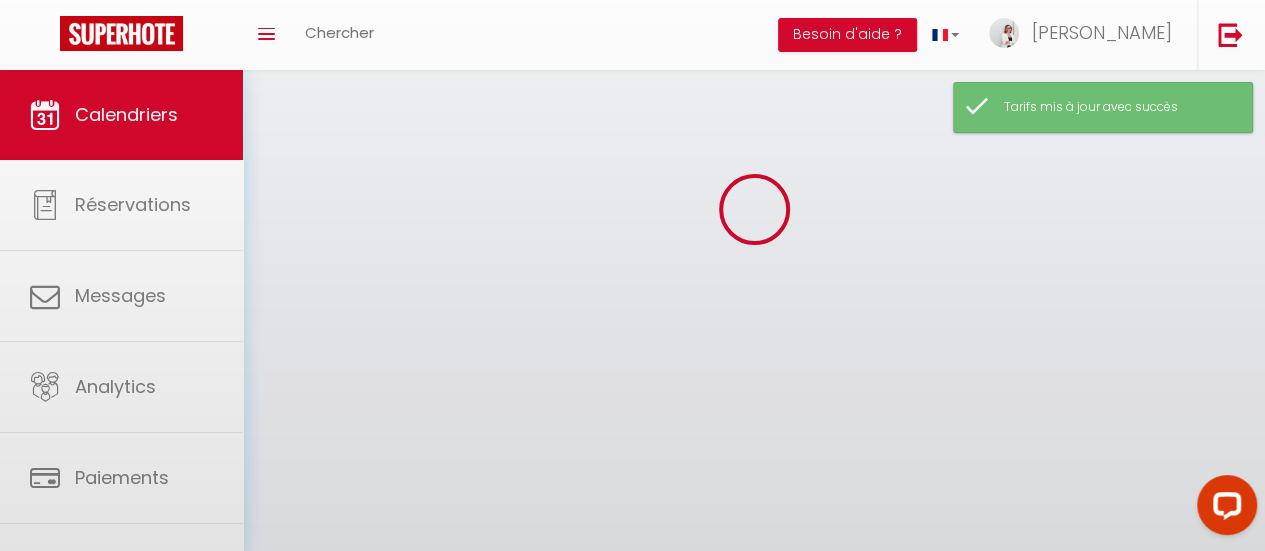 scroll, scrollTop: 200, scrollLeft: 0, axis: vertical 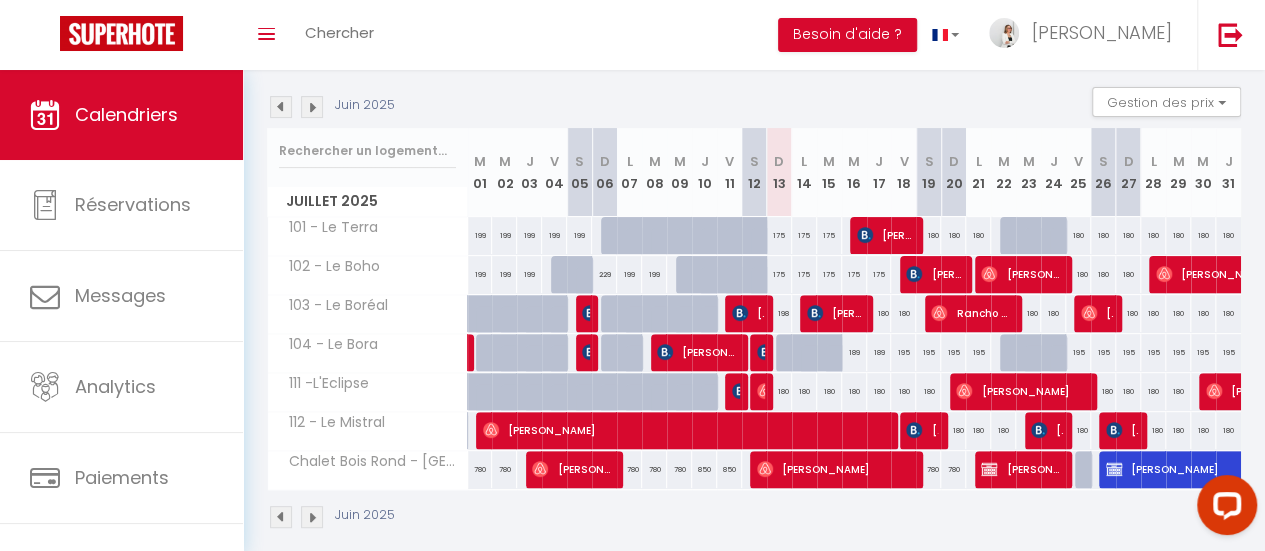 click on "198" at bounding box center (779, 313) 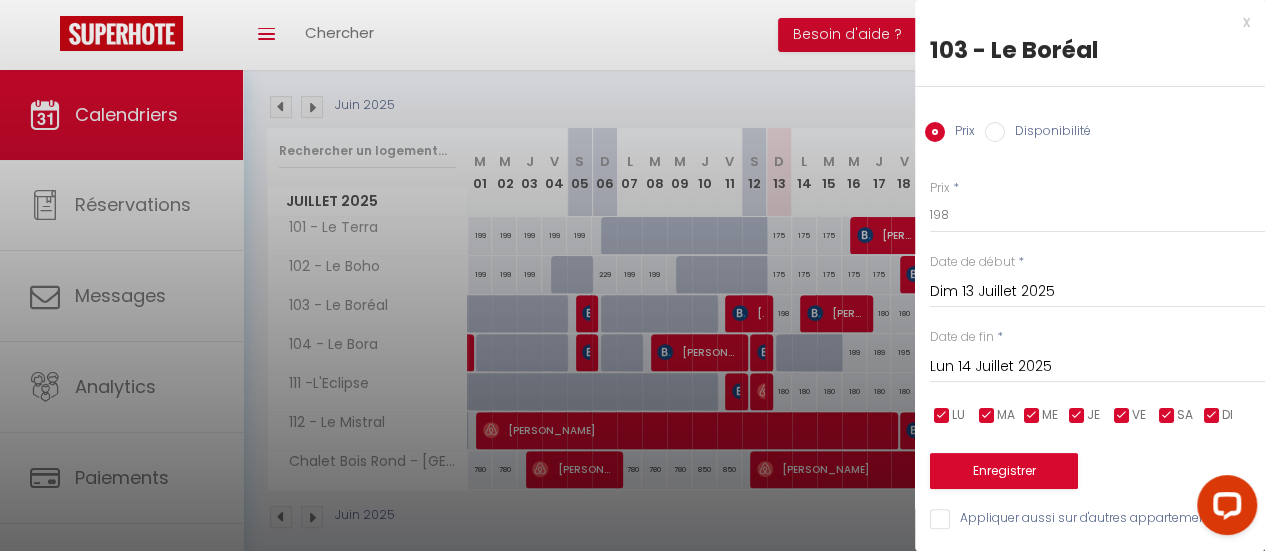 click on "x
103 - Le Boréal     Prix     Disponibilité
Prix
*   198
Statut
*
Disponible
Indisponible
Date de début
*     Dim 13 Juillet 2025         <   Juil 2025   >   Dim Lun Mar Mer Jeu Ven Sam   1 2 3 4 5 6 7 8 9 10 11 12 13 14 15 16 17 18 19 20 21 22 23 24 25 26 27 28 29 30 31     <   2025   >   [PERSON_NAME] Mars [PERSON_NAME] Juin Juillet Août Septembre Octobre Novembre Décembre     <   [DATE] - [DATE]   >   2020 2021 2022 2023 2024 2025 2026 2027 2028 2029
Date de fin
*     Lun 14 Juillet 2025         <   Juil 2025   >   Dim Lun Mar Mer Jeu Ven Sam   1 2 3 4 5 6 7 8 9 10 11 12 13 14 15 16 17 18 19 20 21 22 23 24 25 26 27 28 29 30 31     <   2025   >   [PERSON_NAME] Mars [PERSON_NAME] Juin" at bounding box center (1090, 275) 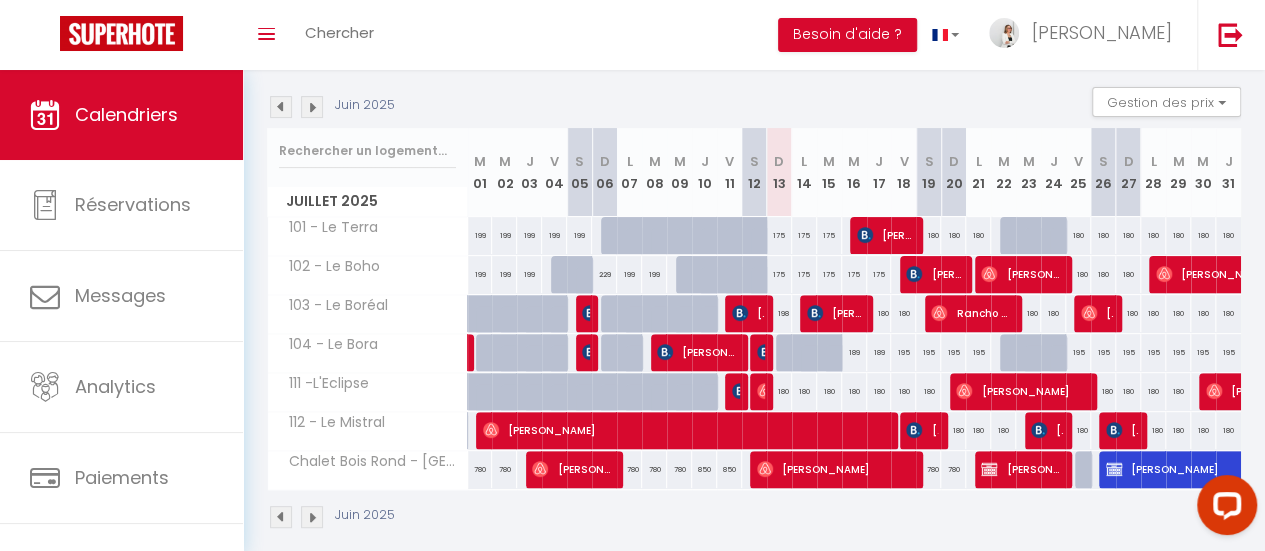 click on "180" at bounding box center (879, 313) 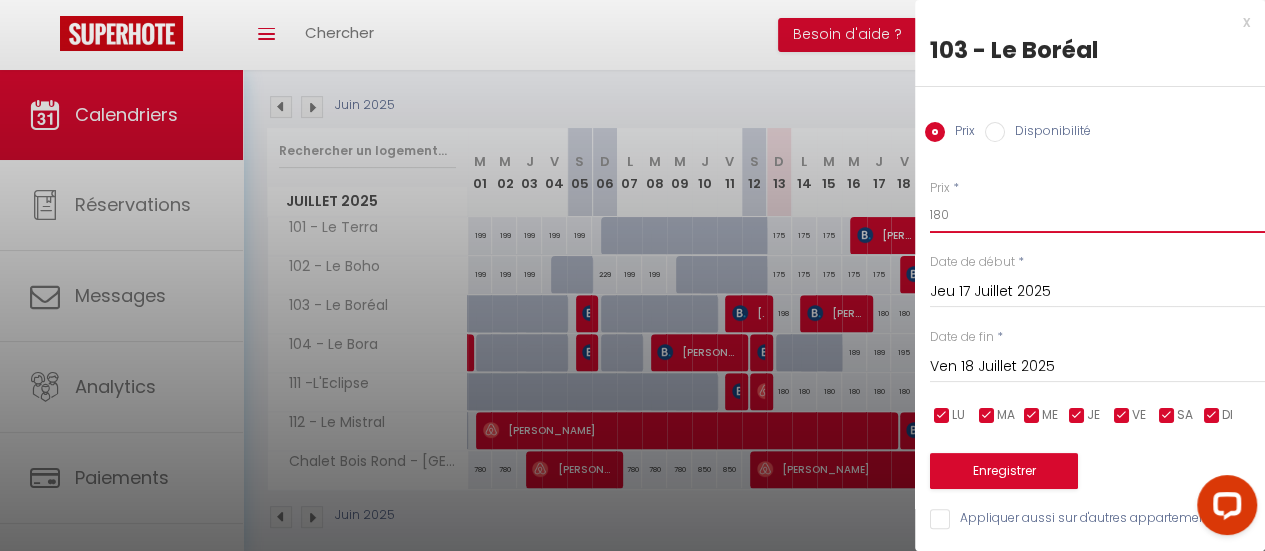 drag, startPoint x: 927, startPoint y: 215, endPoint x: 890, endPoint y: 211, distance: 37.215588 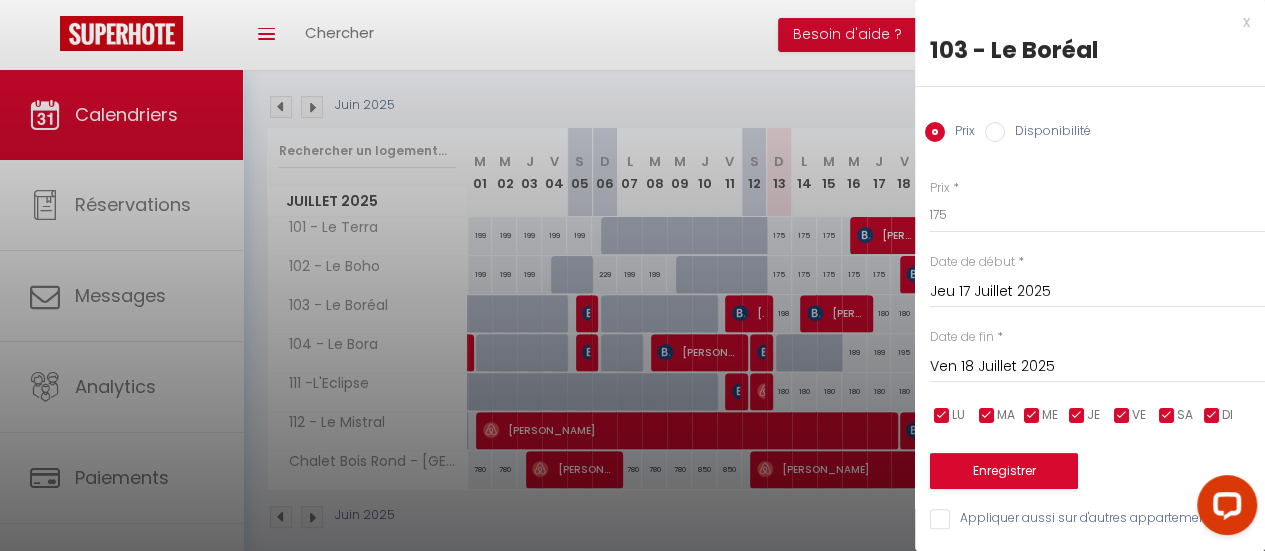 click on "Jeu 17 Juillet 2025" at bounding box center (1097, 292) 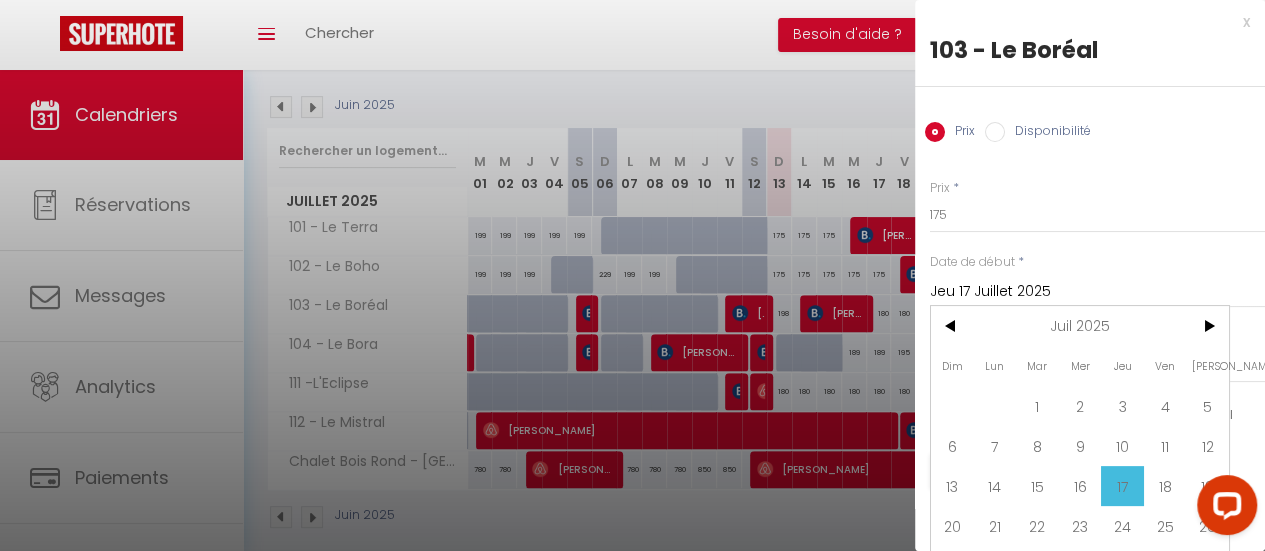 click on "x" at bounding box center (1082, 22) 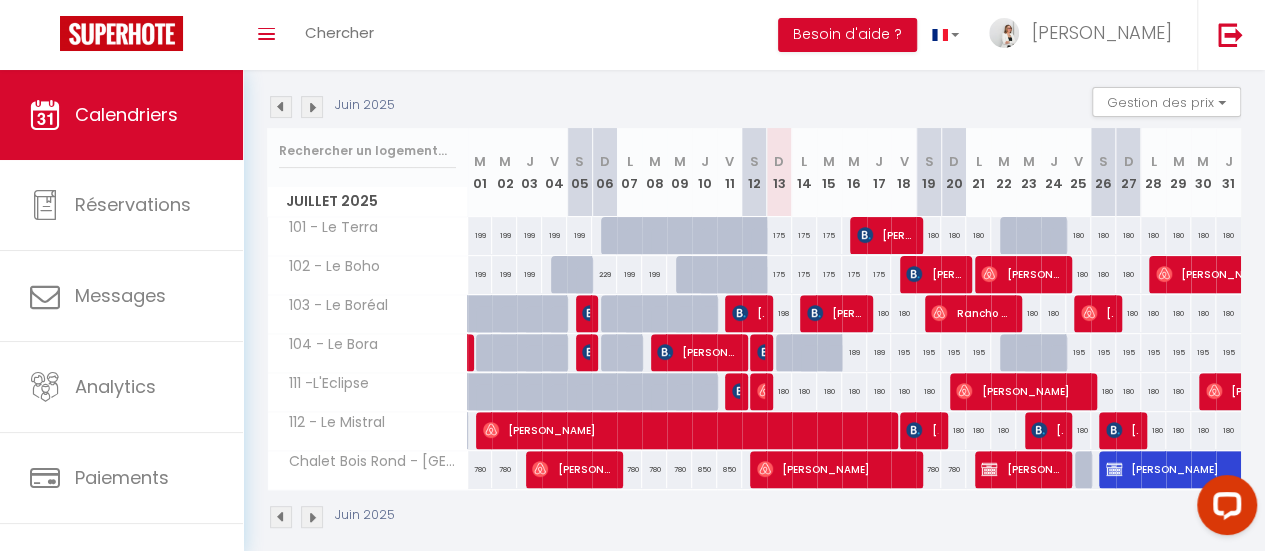 click on "180" at bounding box center [779, 391] 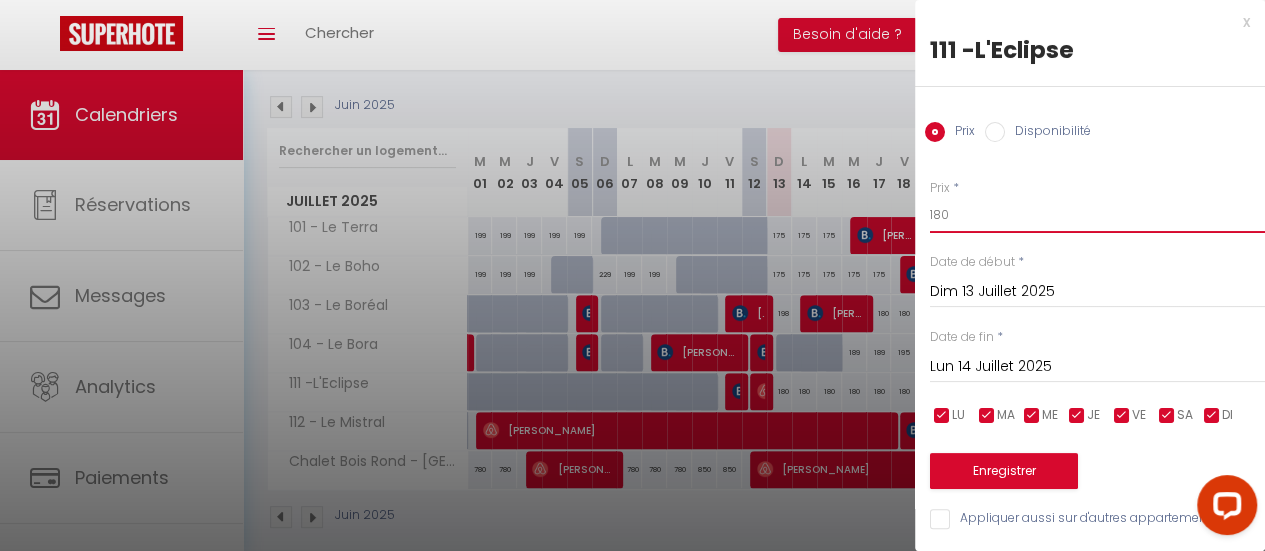 drag, startPoint x: 947, startPoint y: 215, endPoint x: 914, endPoint y: 213, distance: 33.06055 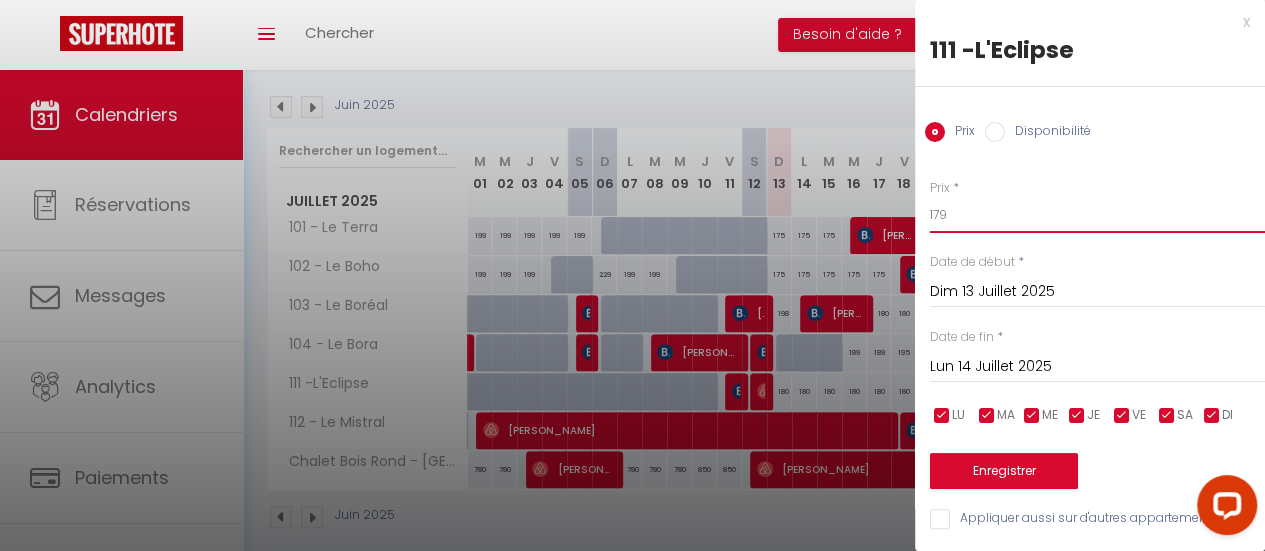 type on "179" 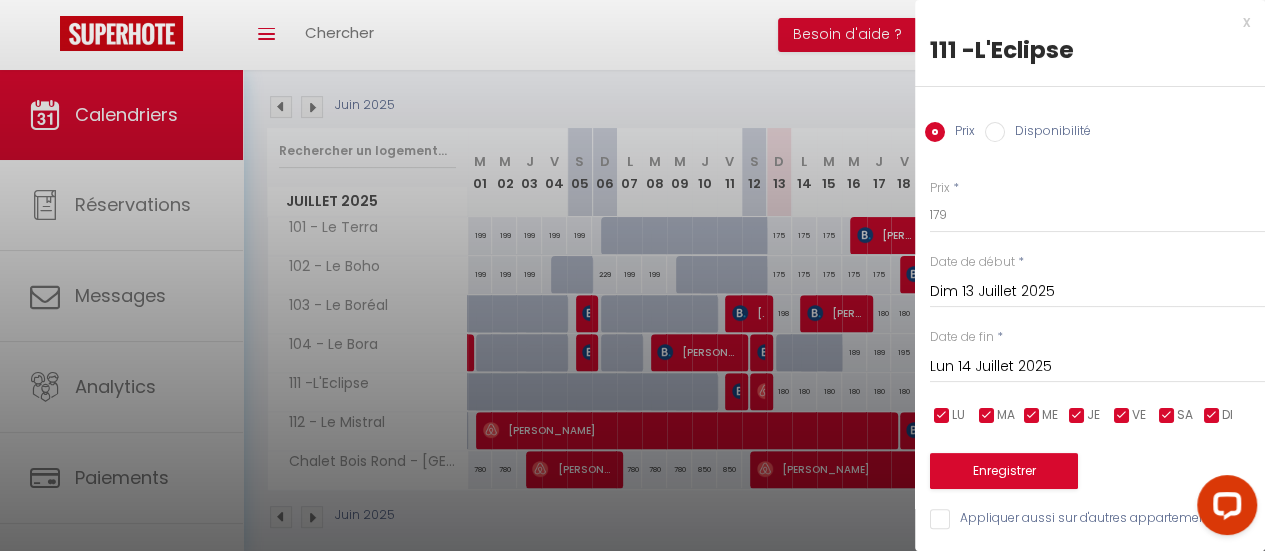 click on "Lun 14 Juillet 2025" at bounding box center [1097, 367] 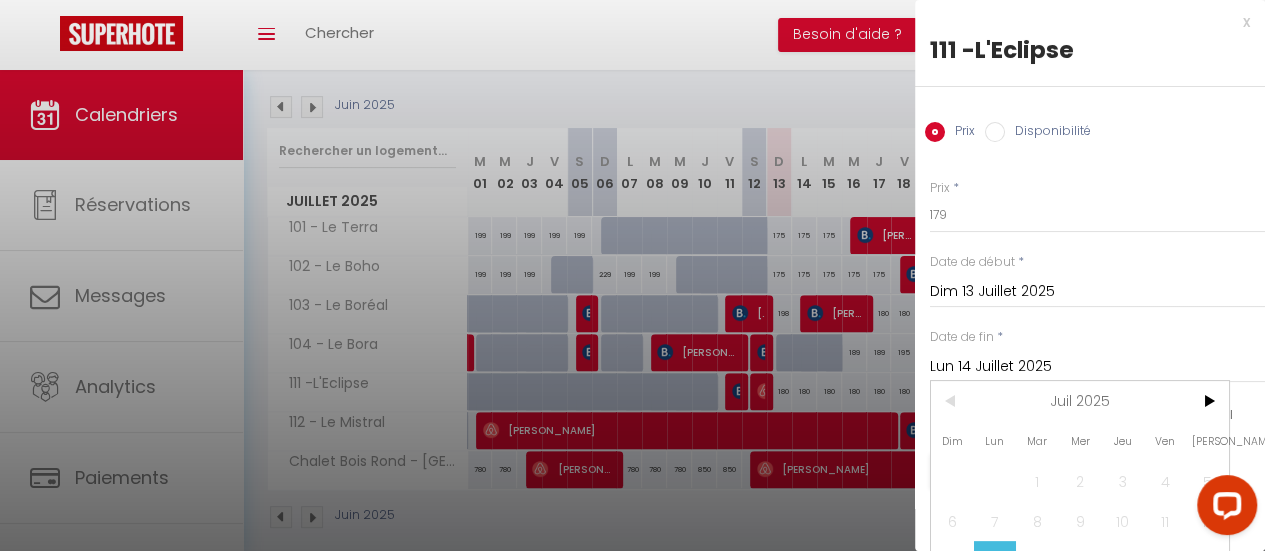 scroll, scrollTop: 0, scrollLeft: 0, axis: both 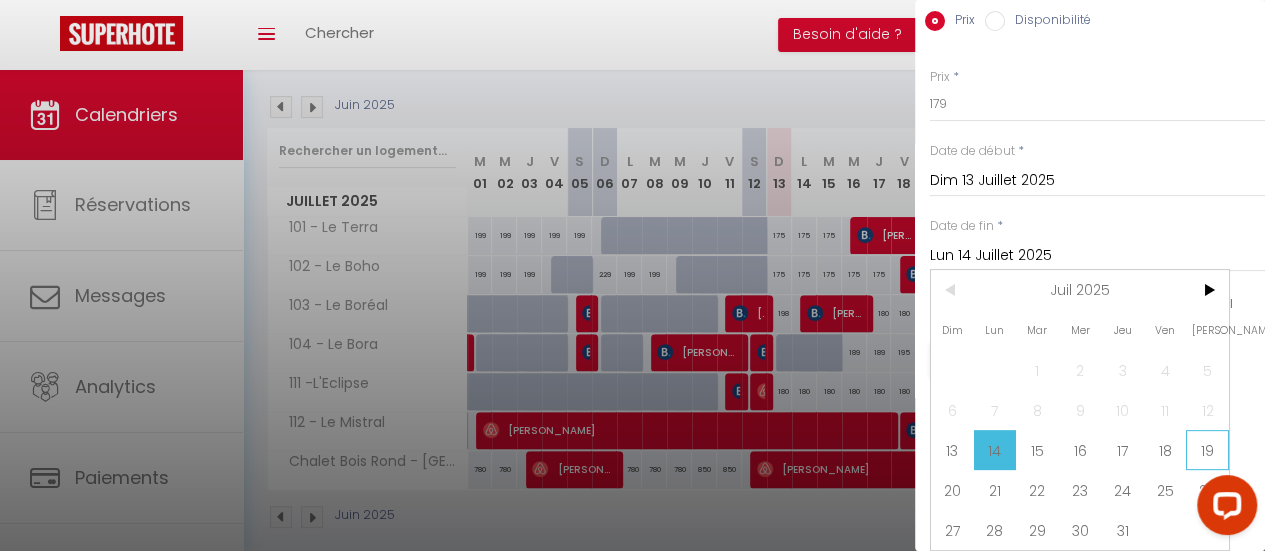 click on "19" at bounding box center [1207, 450] 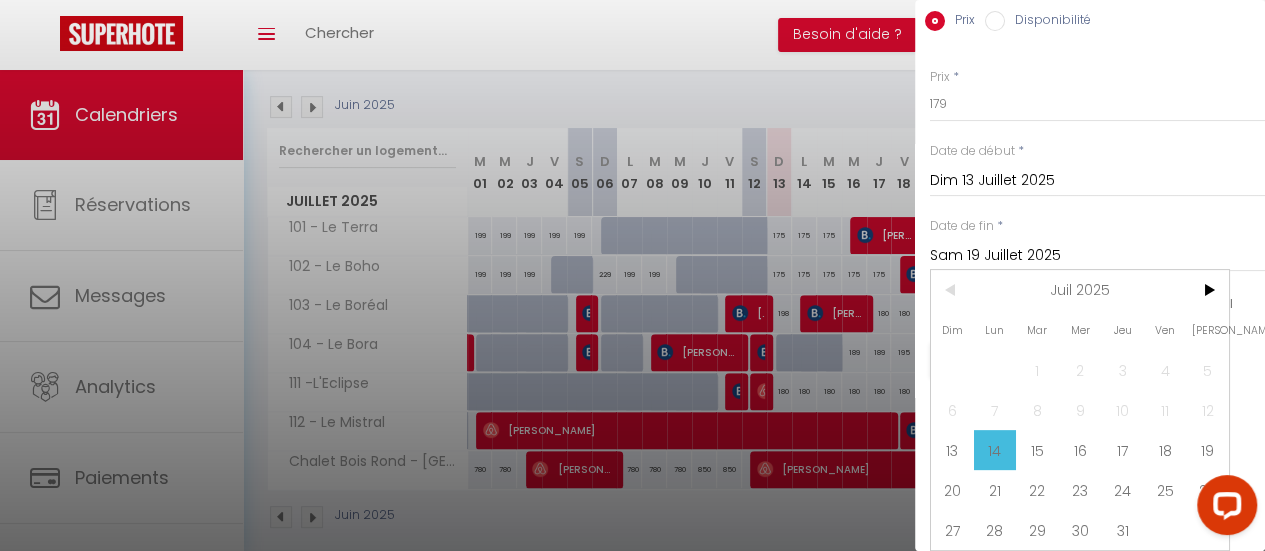scroll, scrollTop: 14, scrollLeft: 0, axis: vertical 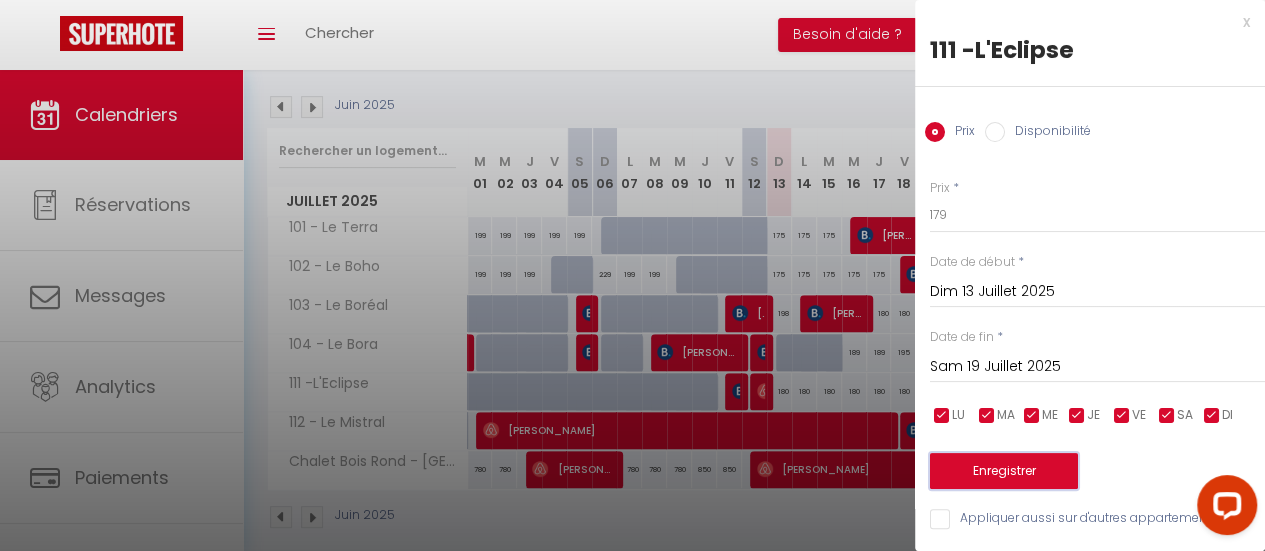 click on "Enregistrer" at bounding box center (1004, 471) 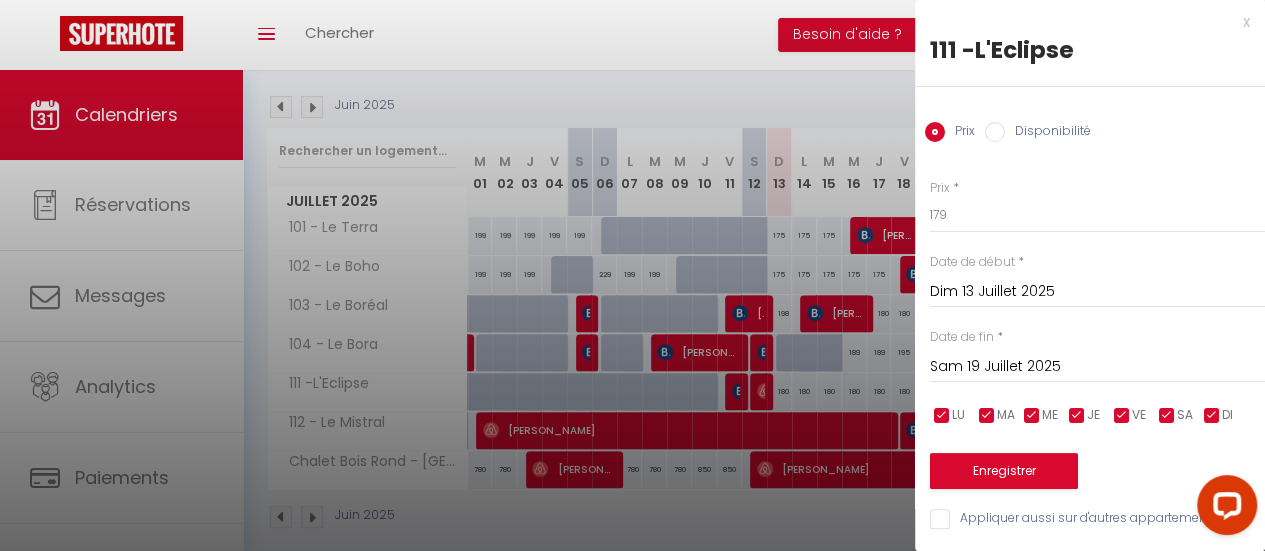 type on "Sam 12 Juillet 2025" 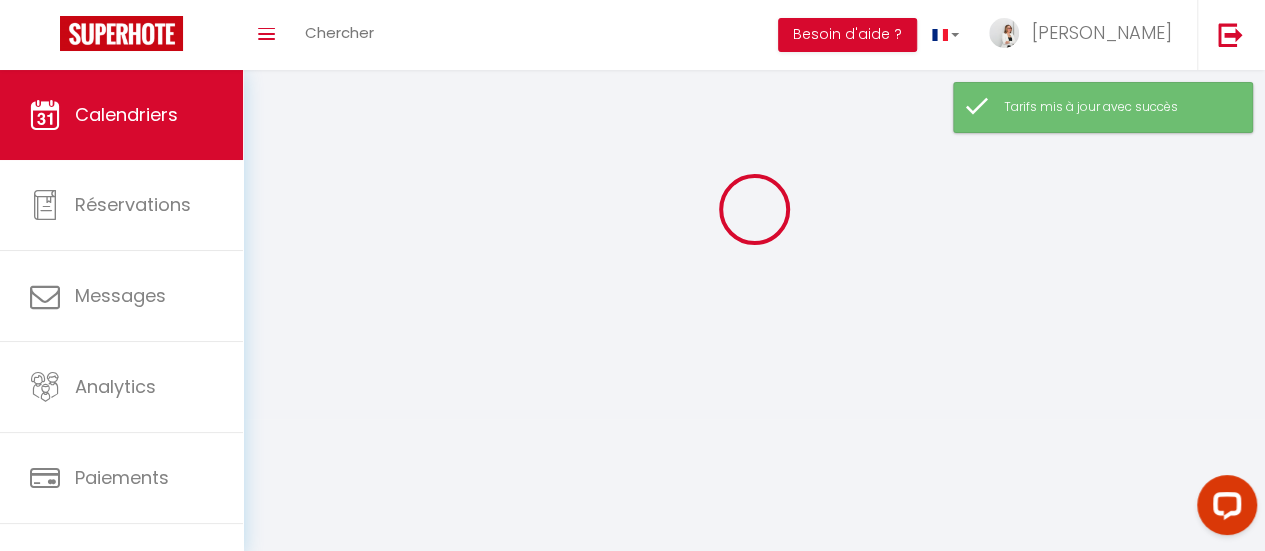 scroll, scrollTop: 200, scrollLeft: 0, axis: vertical 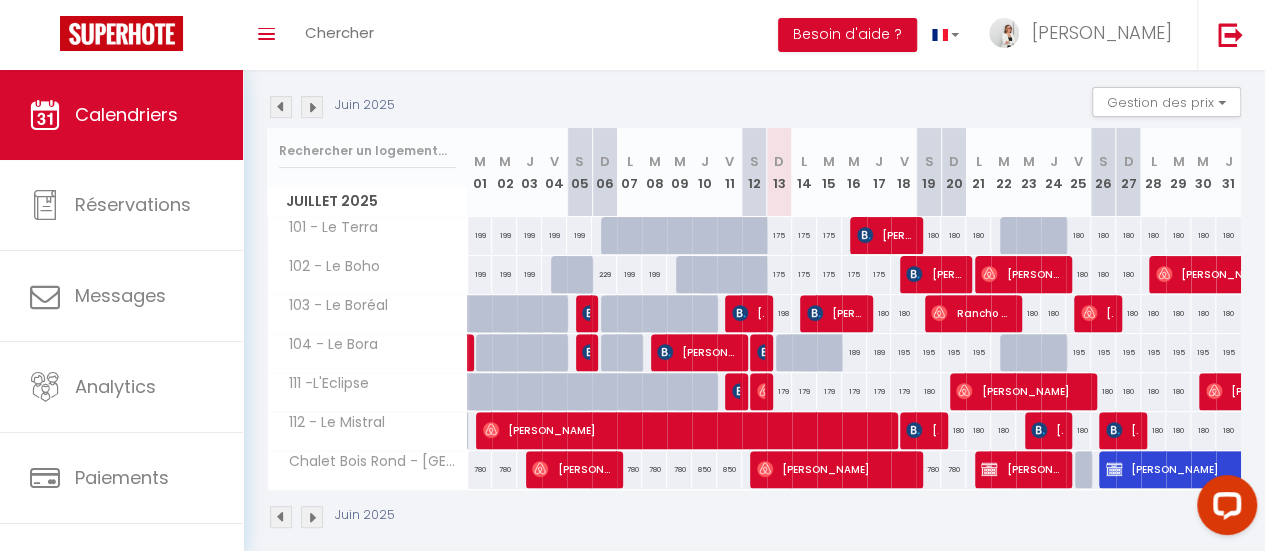 click on "179" at bounding box center (903, 391) 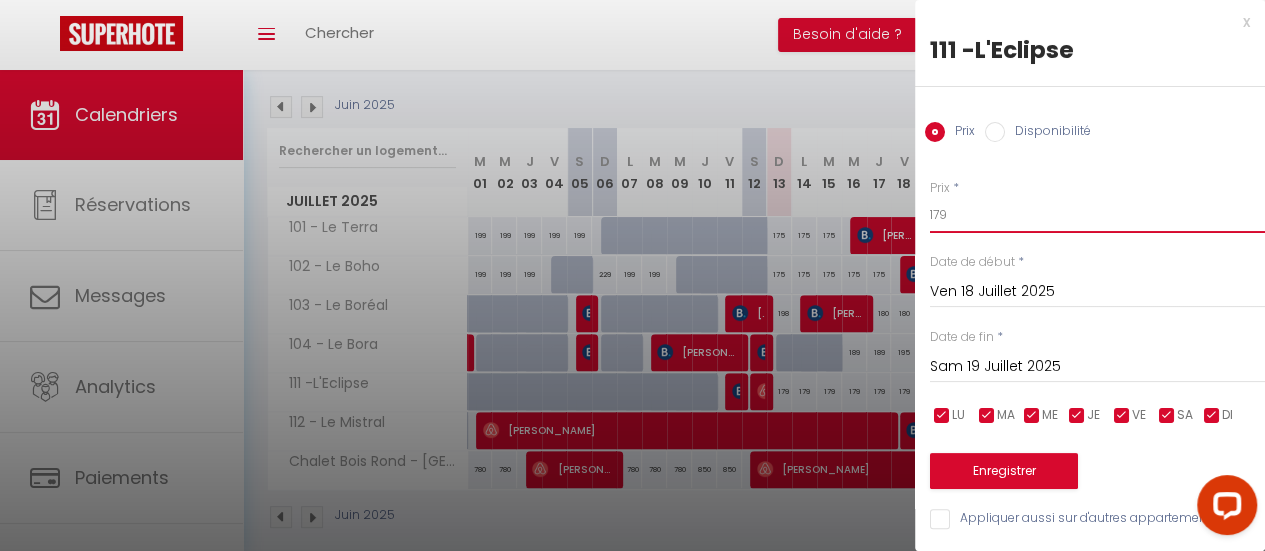 drag, startPoint x: 950, startPoint y: 219, endPoint x: 856, endPoint y: 216, distance: 94.04786 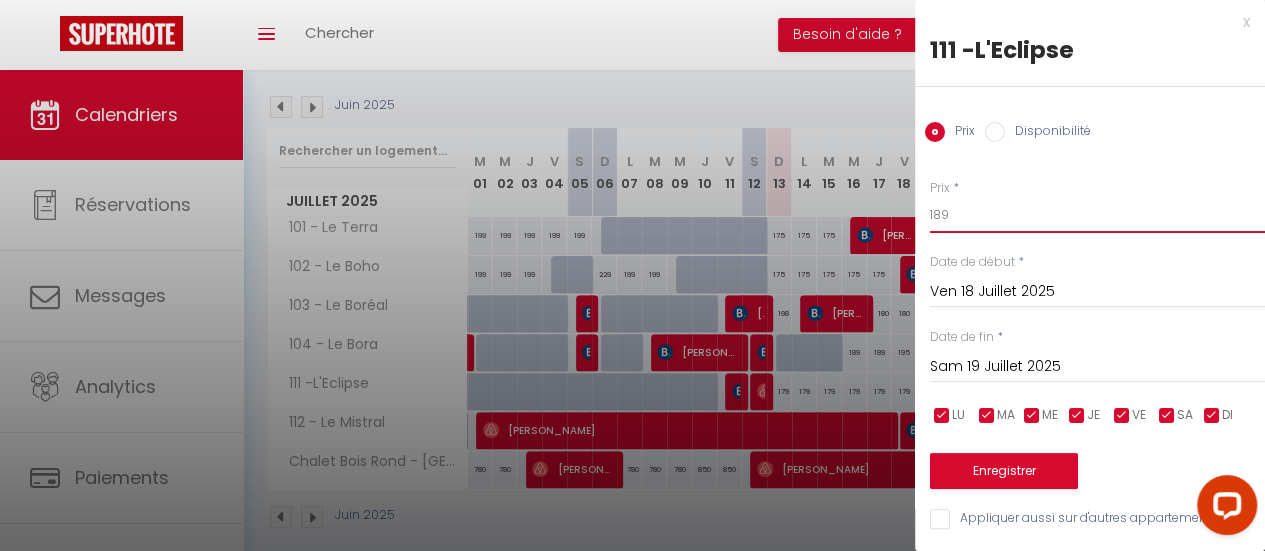 type on "189" 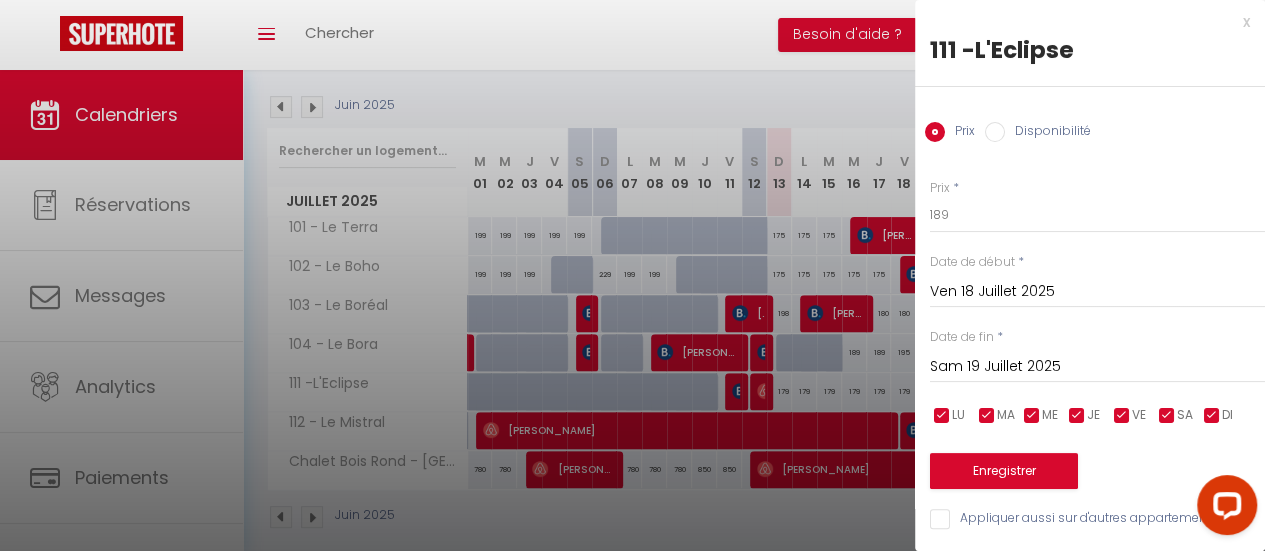 click on "Sam 19 Juillet 2025" at bounding box center (1097, 367) 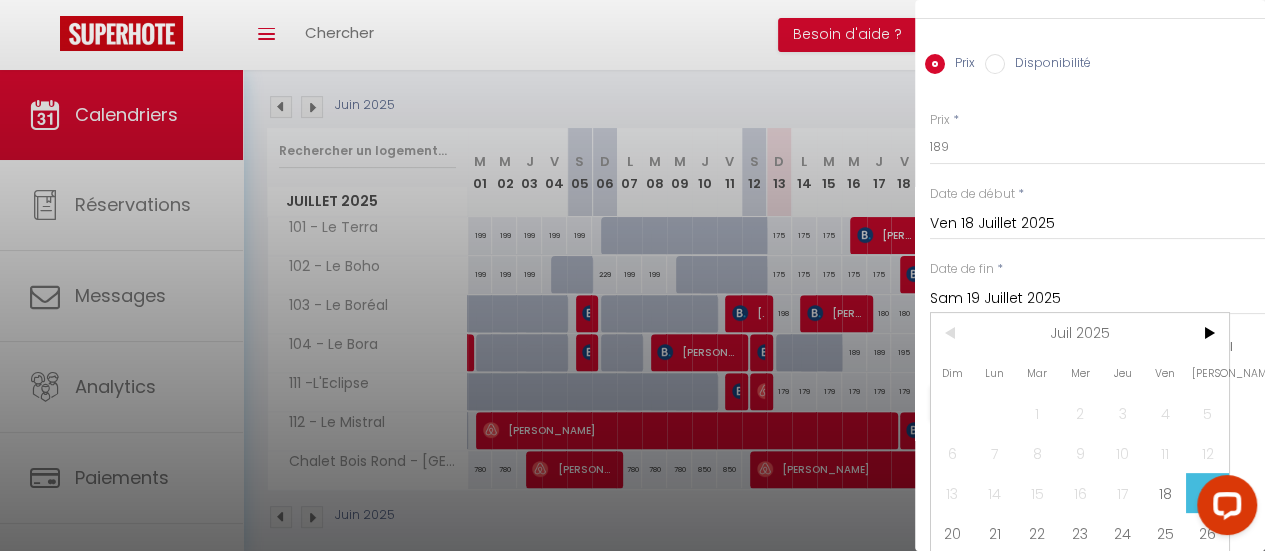scroll, scrollTop: 124, scrollLeft: 0, axis: vertical 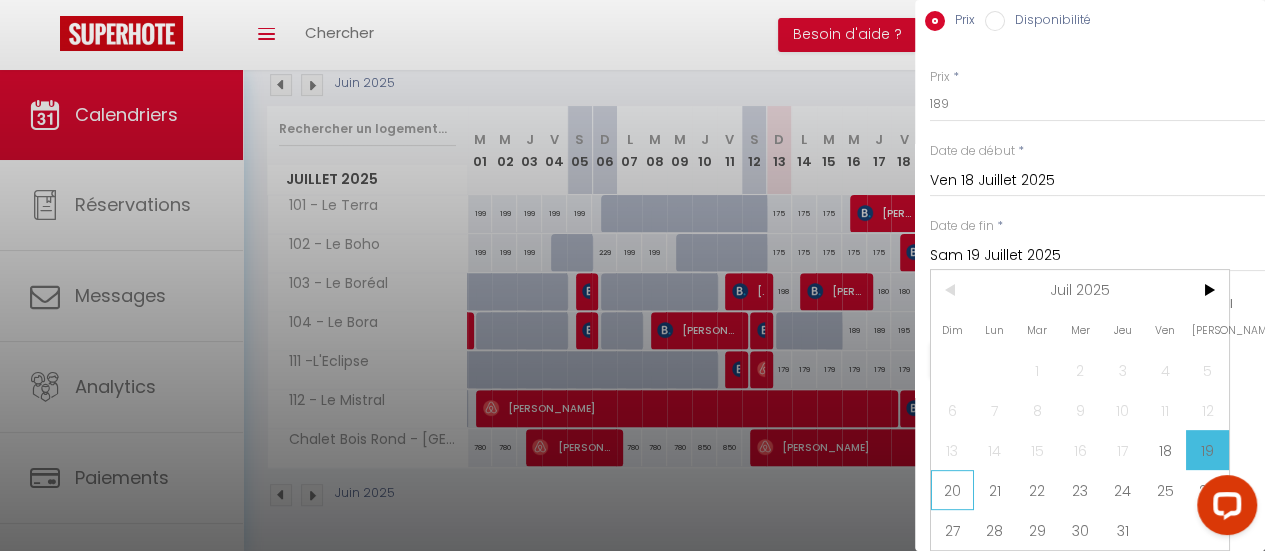 click on "20" at bounding box center [952, 490] 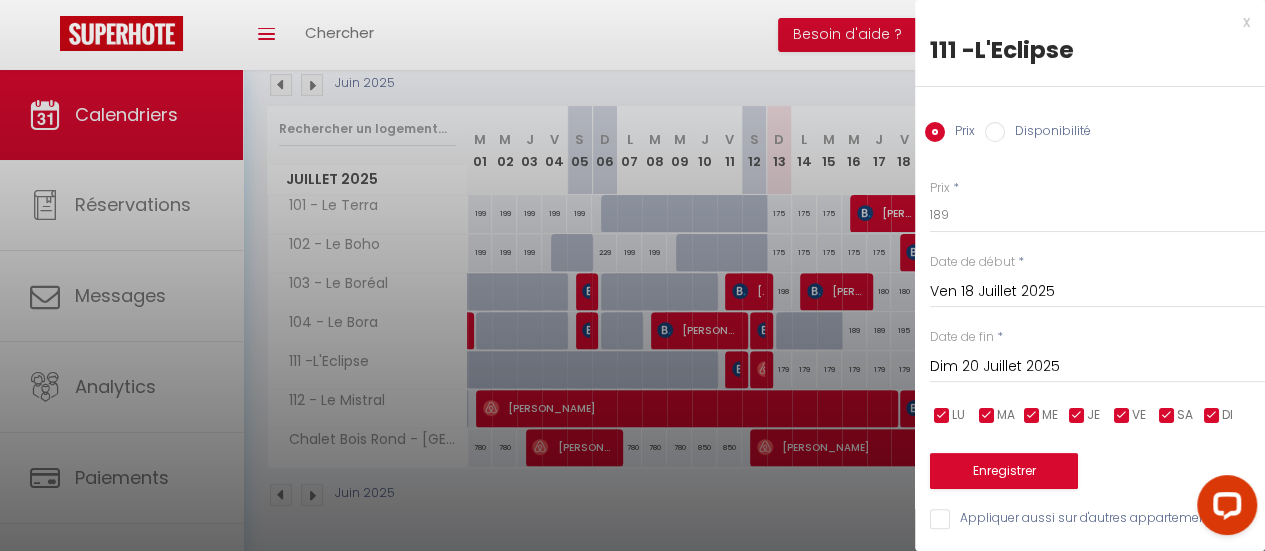 scroll, scrollTop: 14, scrollLeft: 0, axis: vertical 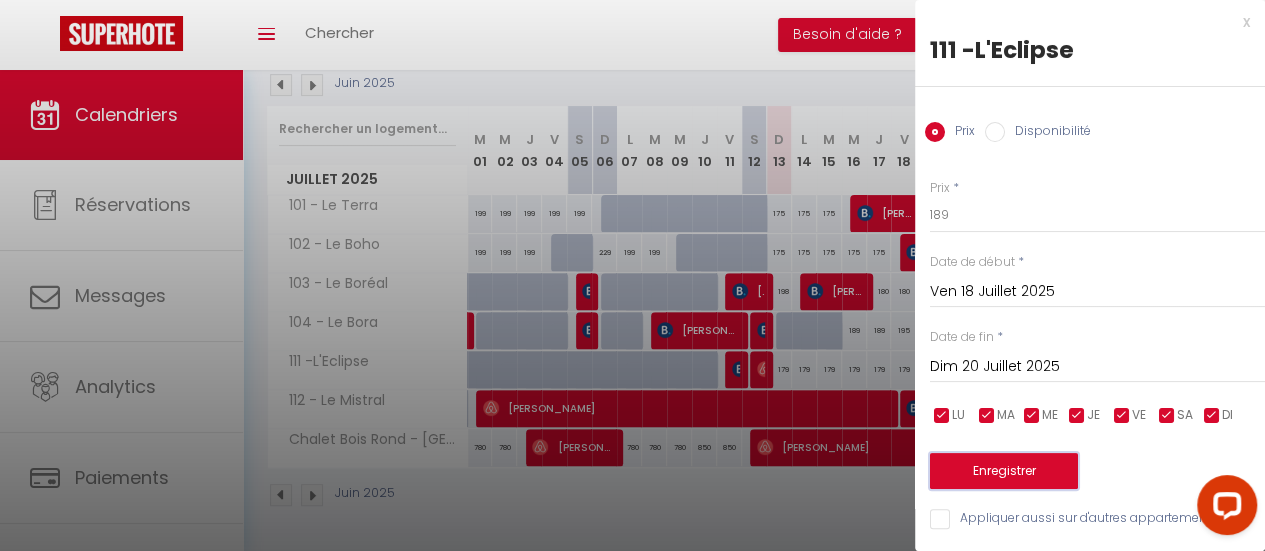 click on "Enregistrer" at bounding box center [1004, 471] 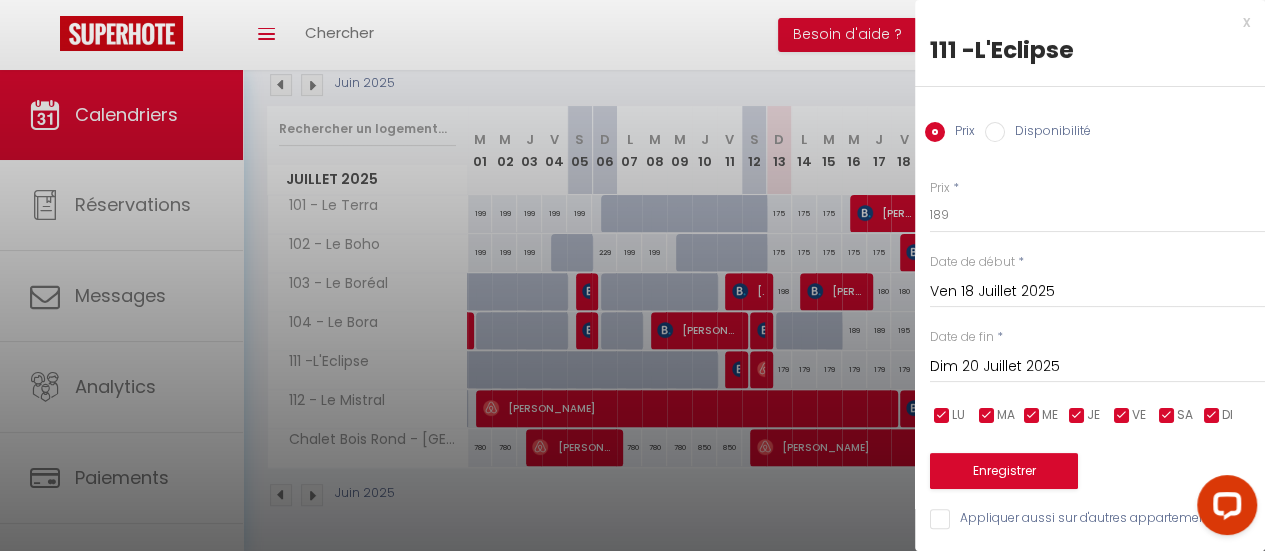 type on "Jeu 17 Juillet 2025" 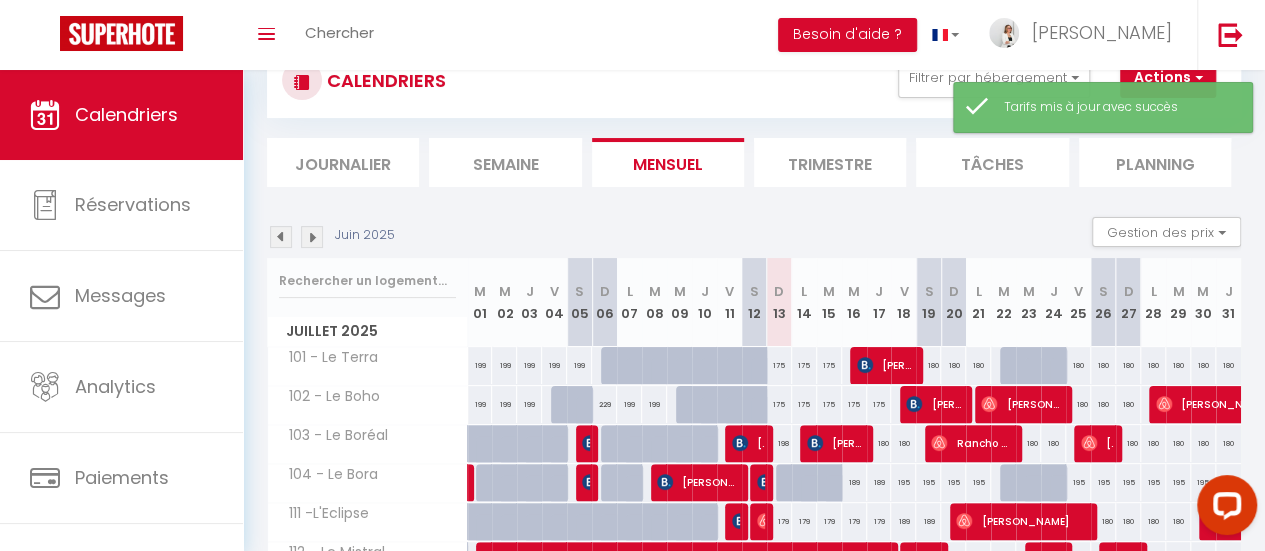 scroll, scrollTop: 233, scrollLeft: 0, axis: vertical 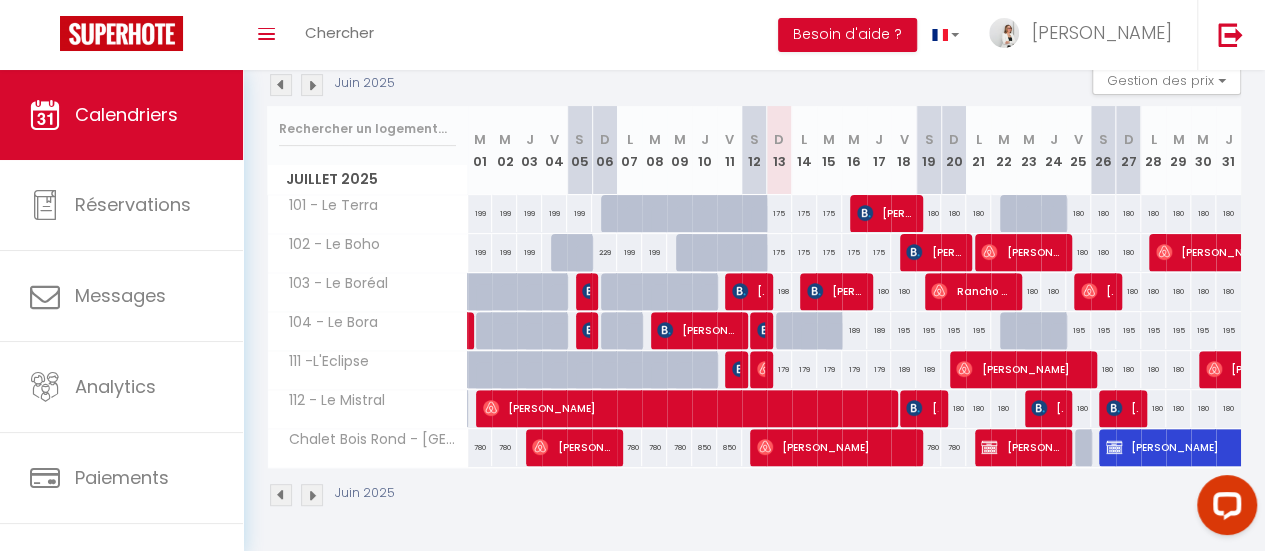 click on "180" at bounding box center (953, 408) 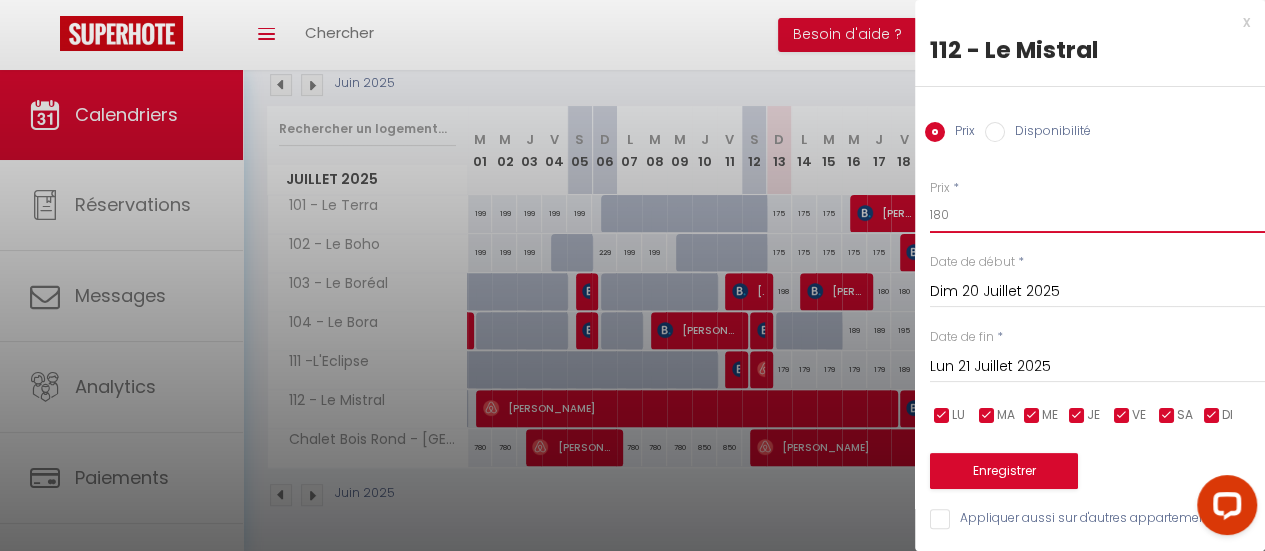 click on "Coaching SuperHote ce soir à 18h00, pour participer:  [URL][DOMAIN_NAME][SECURITY_DATA]   ×     Toggle navigation       Toggle Search     Toggle menubar     Chercher   BUTTON
Besoin d'aide ?
[PERSON_NAME]        Équipe     Résultat de la recherche   Aucun résultat     Calendriers     Réservations     Messages     Analytics      Paiements     Hébergement     Notifications                 Résultat de la recherche   Id   Appart   Voyageur    Checkin   Checkout   Nuits   Pers.   Plateforme   Statut     Résultat de la recherche   Aucun résultat           CALENDRIERS
Filtrer par hébergement
En rénovation       101 - Le Terra     102 - Le Boho     104 - Le Bora     Chambres       103 - Le Boréal     111 -L'Eclipse     112 - Le Mistral     Chalet       Chalet [GEOGRAPHIC_DATA] - Orford    Effacer   Sauvegarder     Nouvelle réservation   Exporter les réservations" at bounding box center [632, 199] 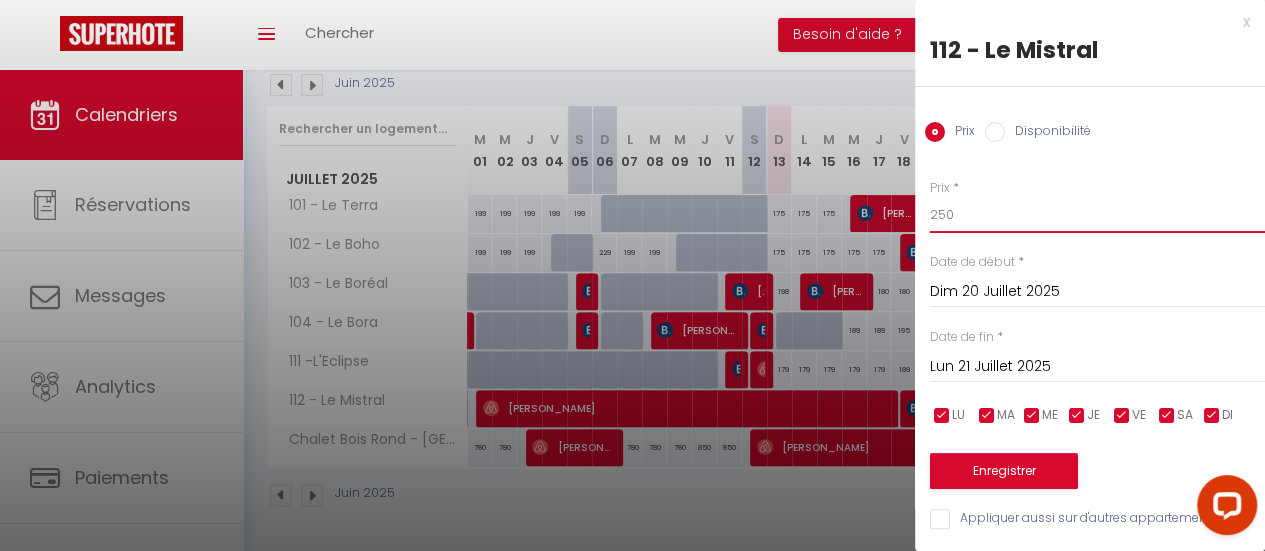 type on "250" 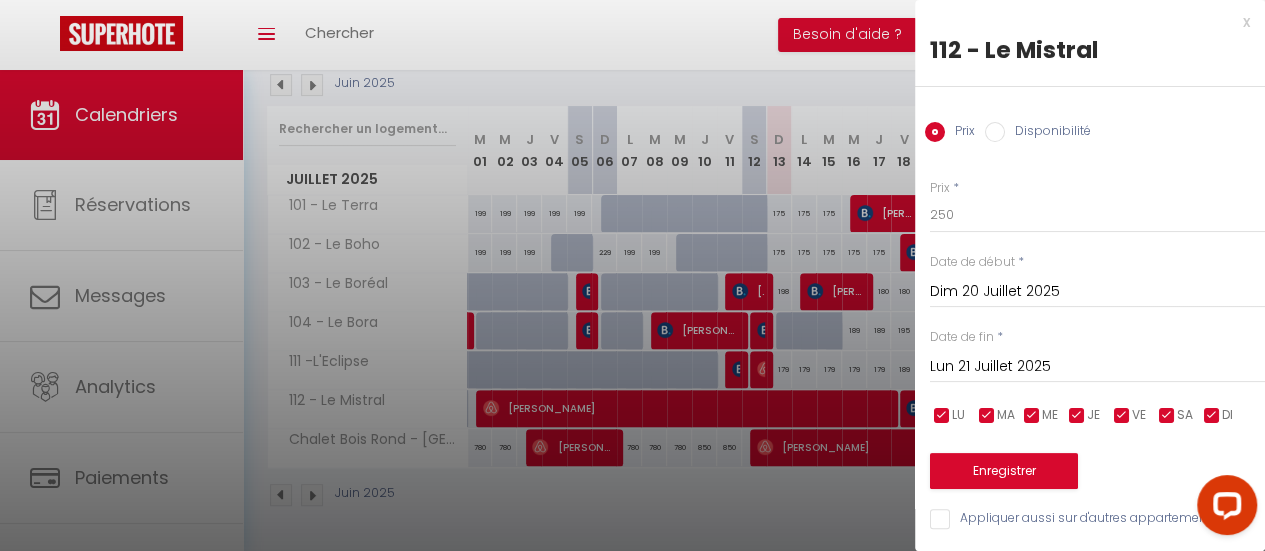 click on "Lun 21 Juillet 2025" at bounding box center (1097, 367) 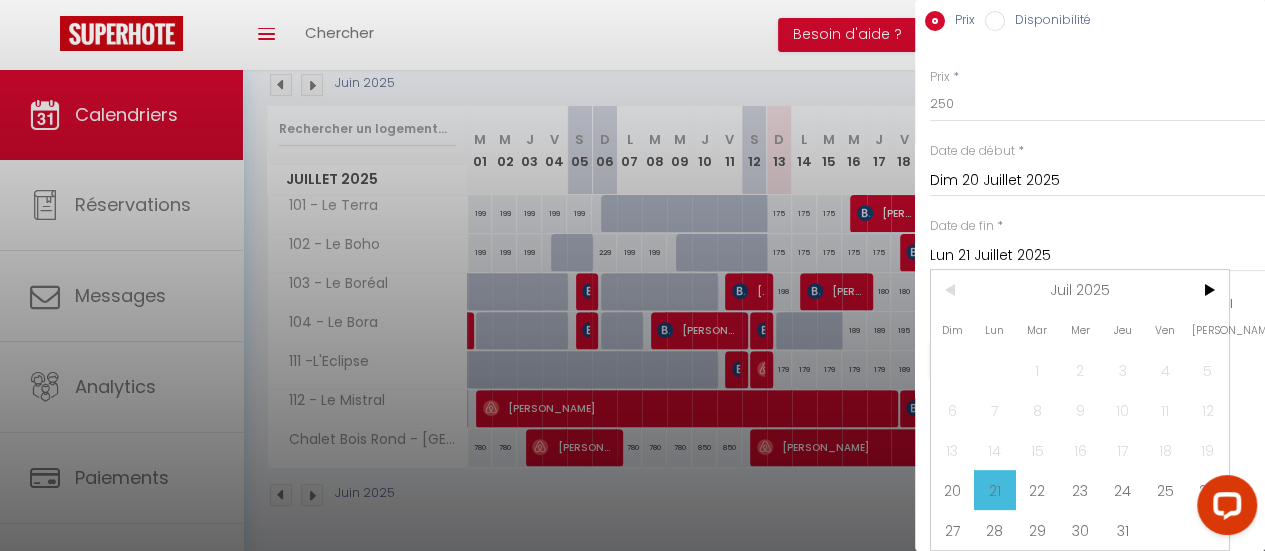 scroll, scrollTop: 124, scrollLeft: 0, axis: vertical 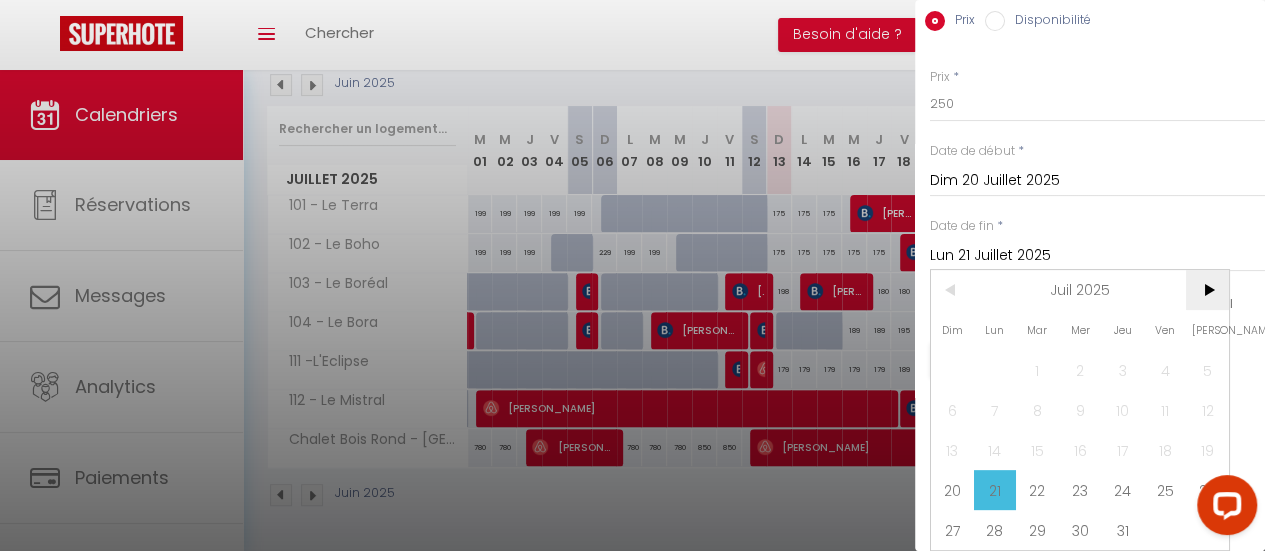 click on ">" at bounding box center (1207, 290) 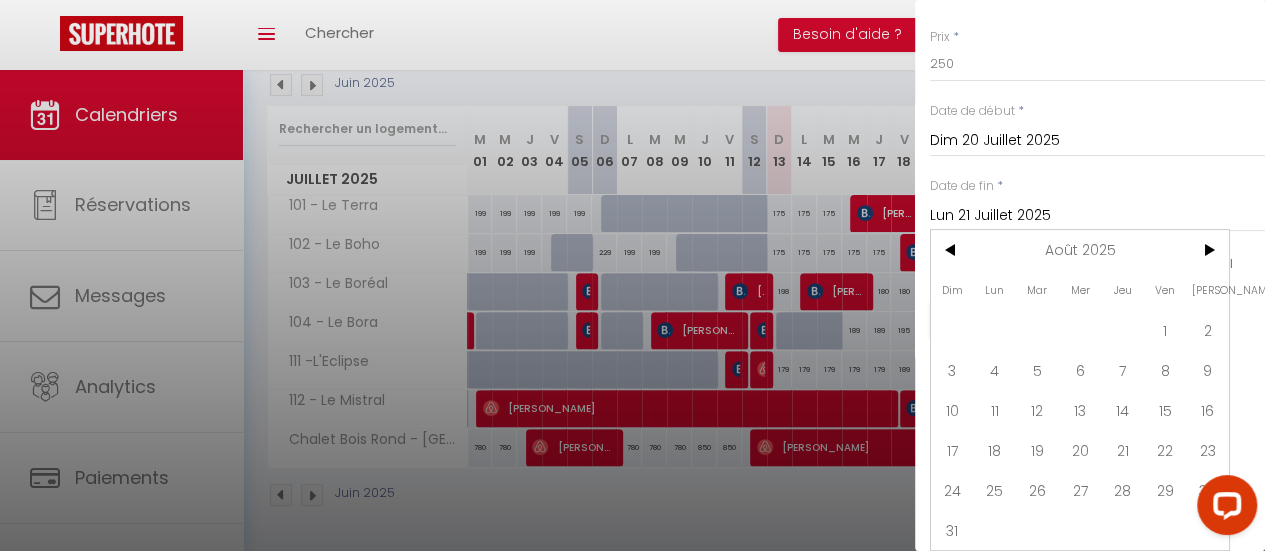 scroll, scrollTop: 164, scrollLeft: 0, axis: vertical 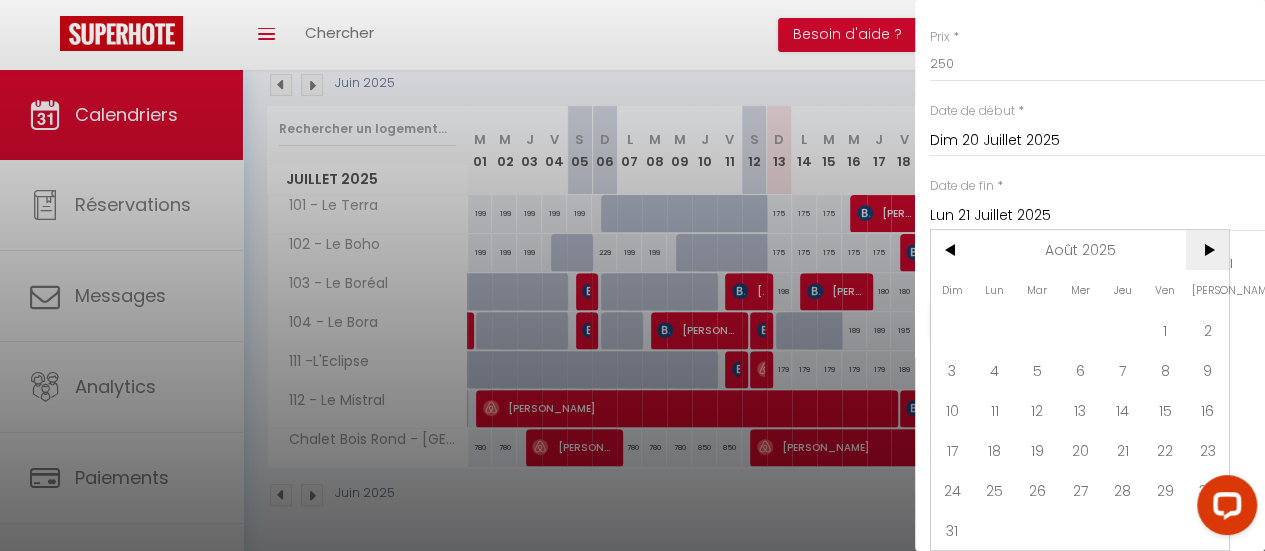 click on ">" at bounding box center [1207, 250] 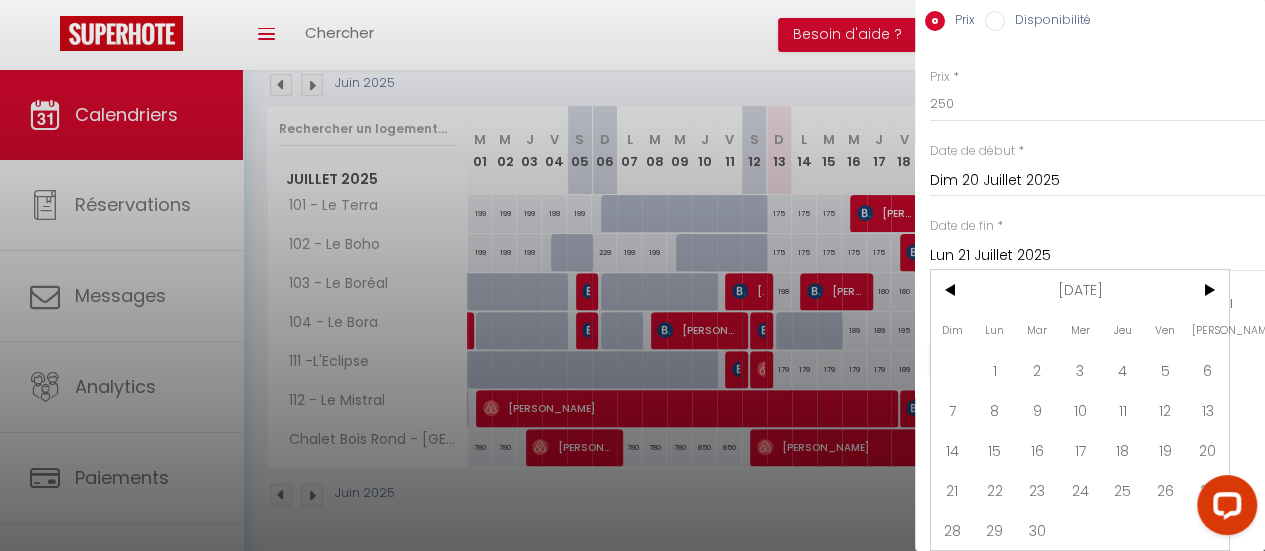 click on "1" at bounding box center (995, 370) 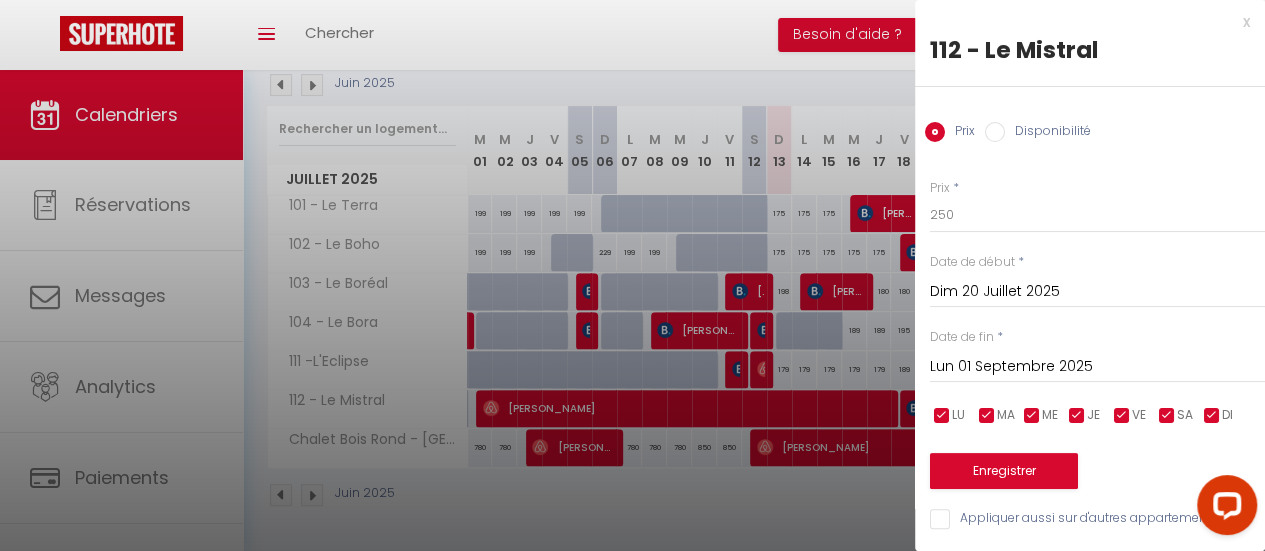 scroll, scrollTop: 14, scrollLeft: 0, axis: vertical 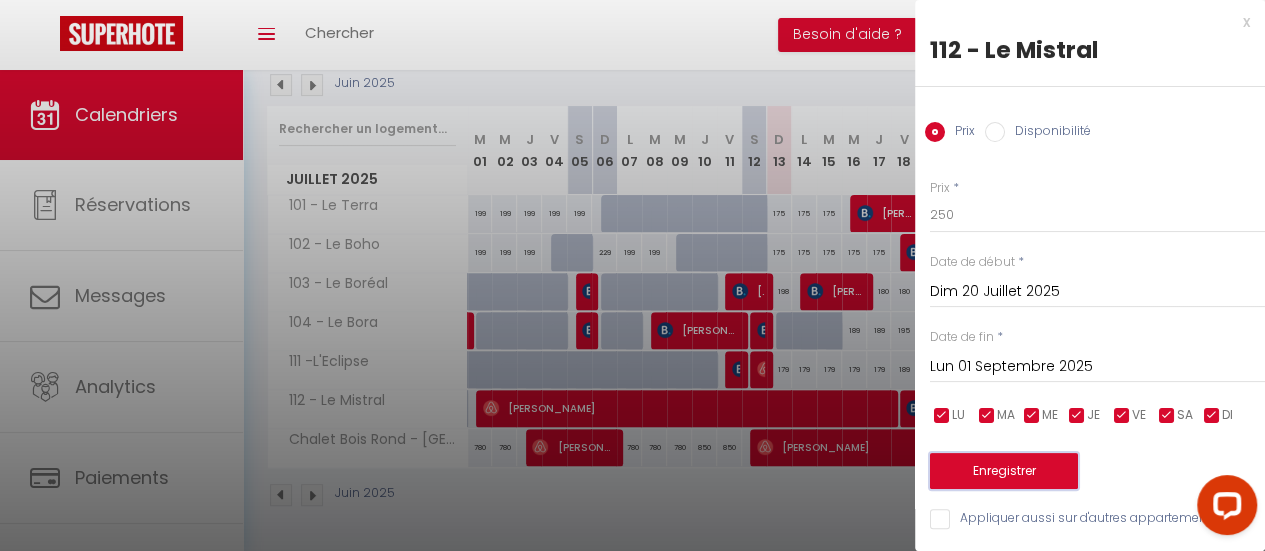 click on "Enregistrer" at bounding box center (1004, 471) 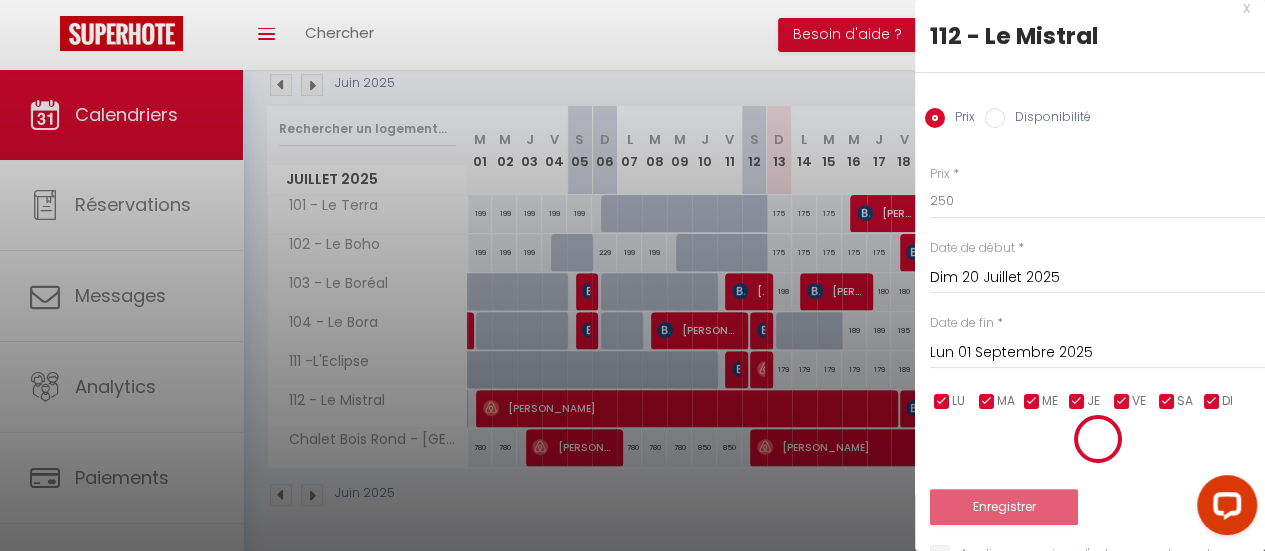 type on "Sam 19 Juillet 2025" 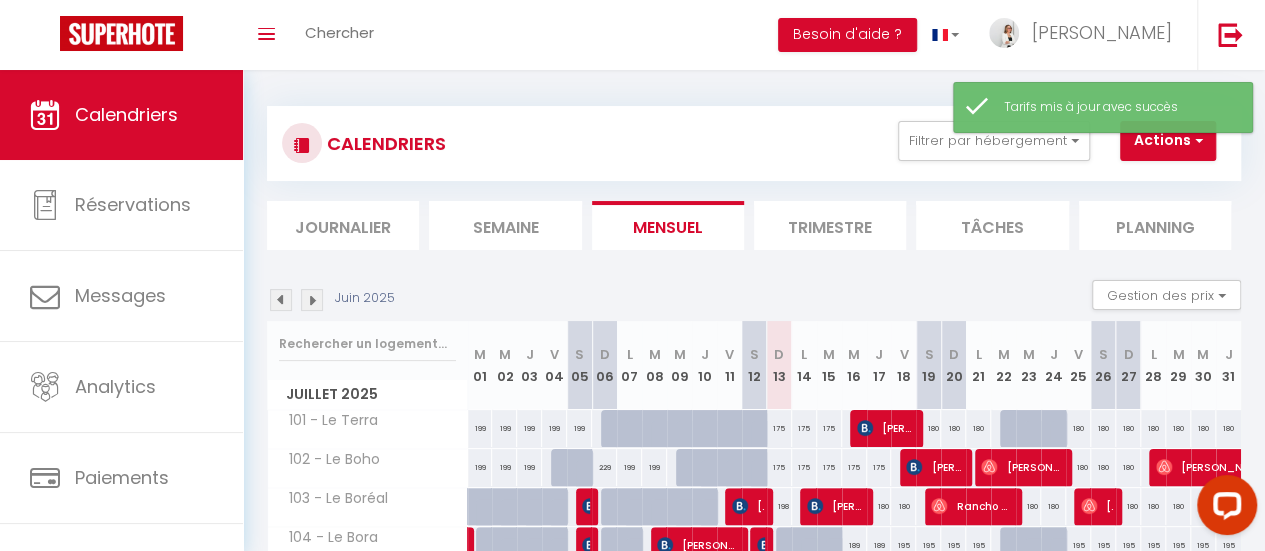scroll, scrollTop: 0, scrollLeft: 0, axis: both 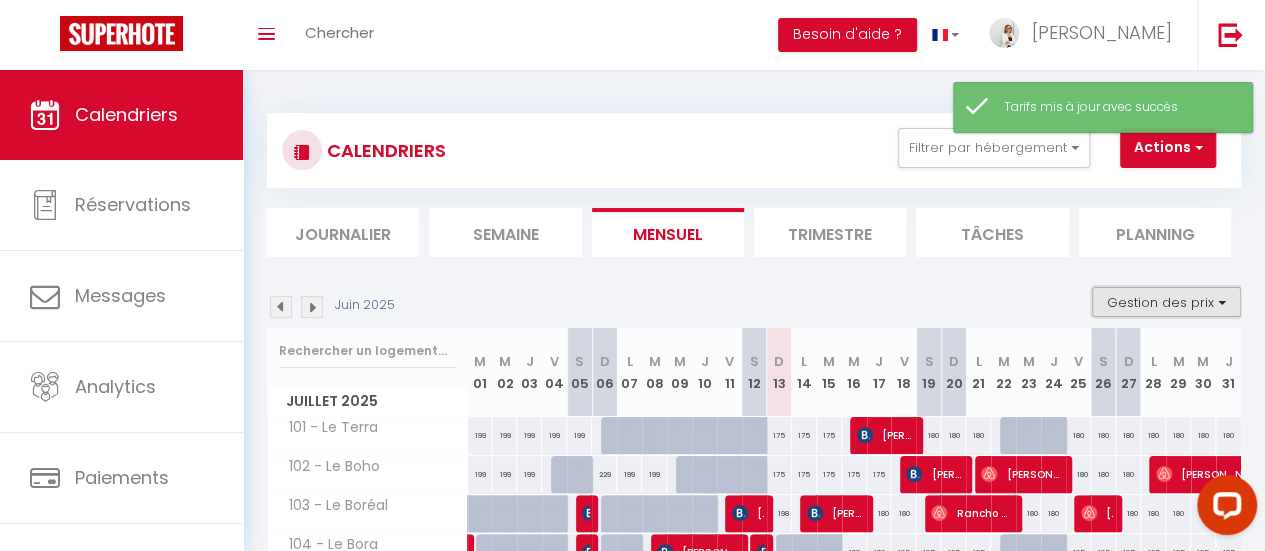 click on "Gestion des prix" at bounding box center [1166, 302] 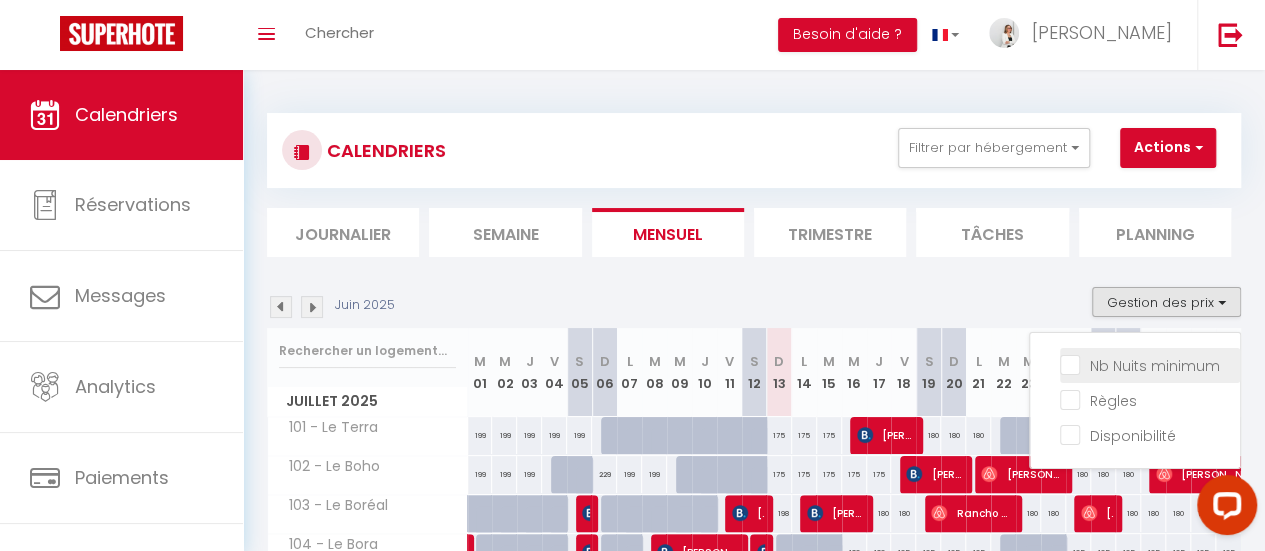 click on "Nb Nuits minimum" at bounding box center (1150, 364) 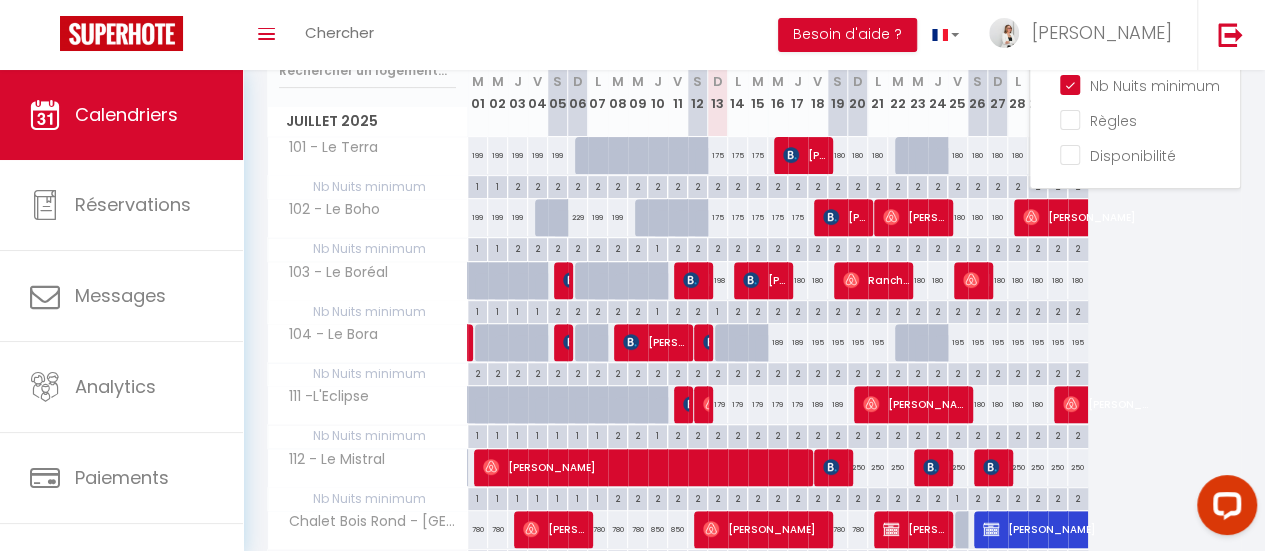 scroll, scrollTop: 300, scrollLeft: 0, axis: vertical 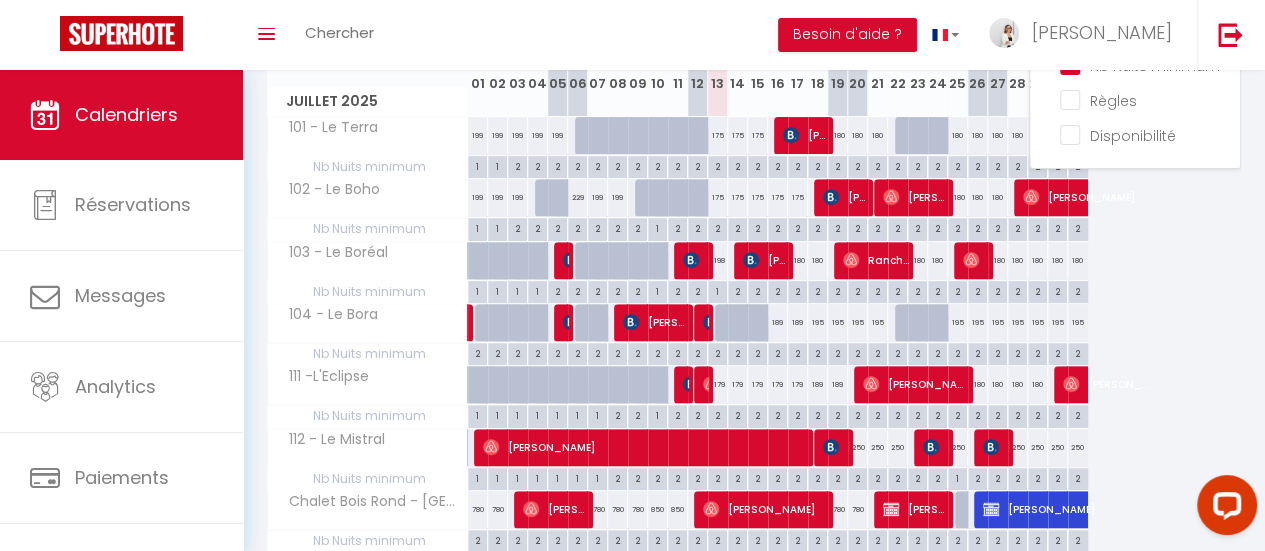 click on "2" at bounding box center (617, 477) 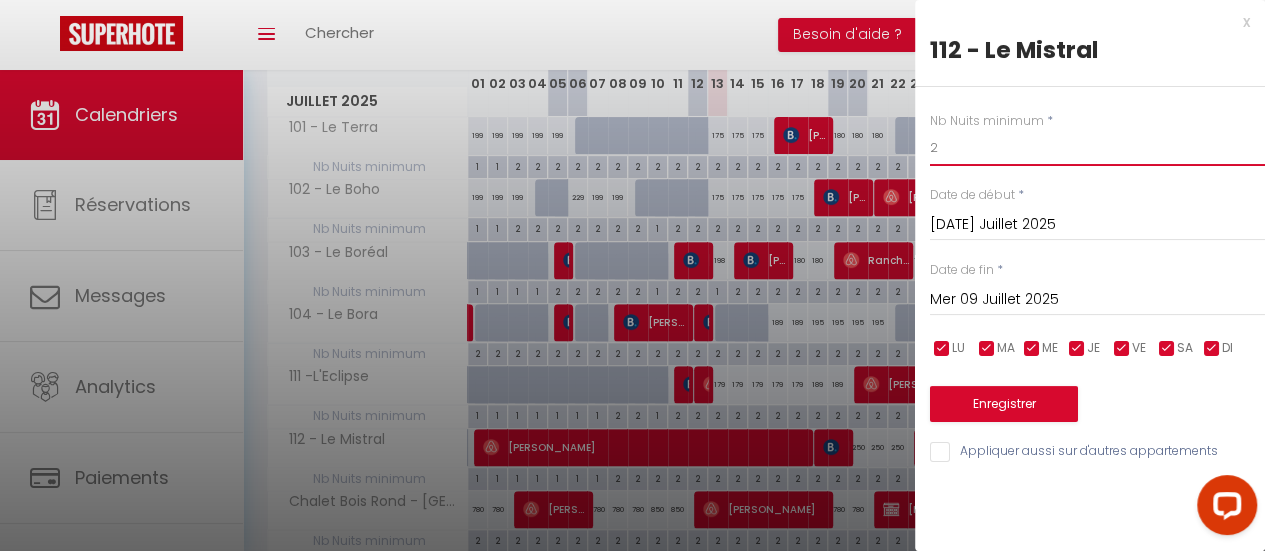 click on "Coaching SuperHote ce soir à 18h00, pour participer:  [URL][DOMAIN_NAME][SECURITY_DATA]   ×     Toggle navigation       Toggle Search     Toggle menubar     Chercher   BUTTON
Besoin d'aide ?
[PERSON_NAME]        Équipe     Résultat de la recherche   Aucun résultat     Calendriers     Réservations     Messages     Analytics      Paiements     Hébergement     Notifications                 Résultat de la recherche   Id   Appart   Voyageur    Checkin   Checkout   Nuits   Pers.   Plateforme   Statut     Résultat de la recherche   Aucun résultat           CALENDRIERS
Filtrer par hébergement
En rénovation       101 - Le Terra     102 - Le Boho     104 - Le Bora     Chambres       103 - Le Boréal     111 -L'Eclipse     112 - Le Mistral     Chalet       Chalet [GEOGRAPHIC_DATA] - Orford    Effacer   Sauvegarder     Nouvelle réservation   Exporter les réservations" at bounding box center [632, 203] 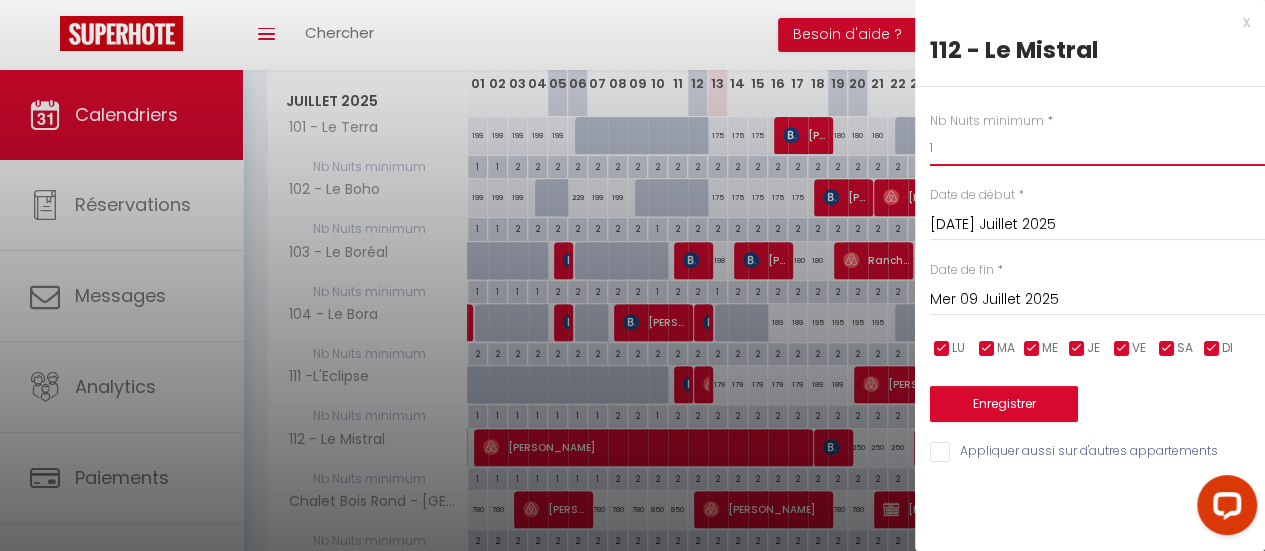 type on "1" 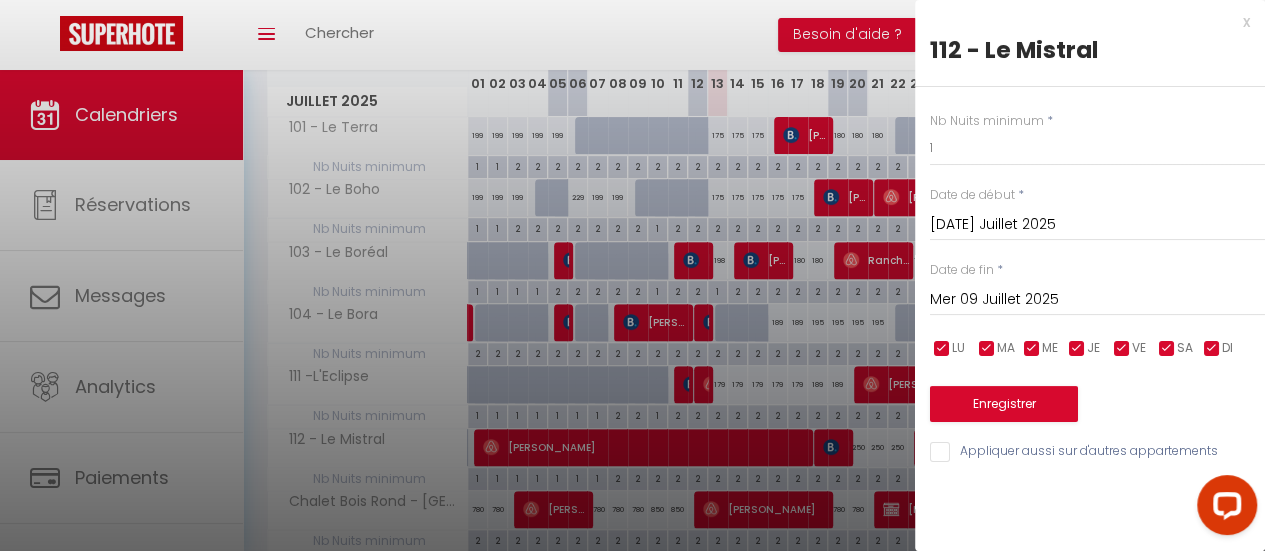 click on "[DATE] Juillet 2025" at bounding box center [1097, 225] 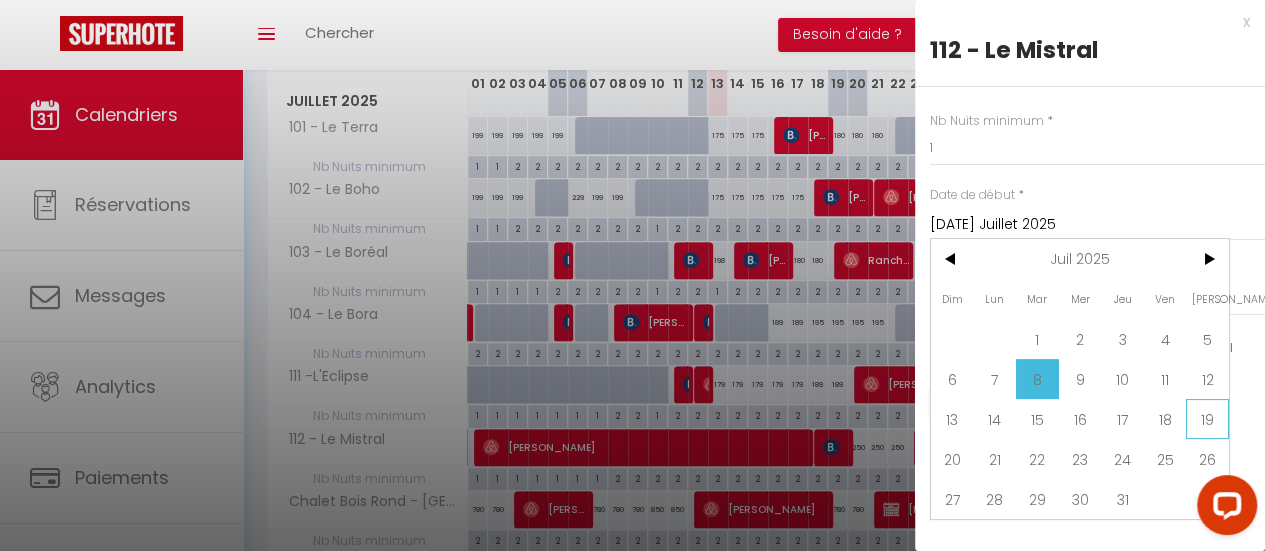 click on "19" at bounding box center (1207, 419) 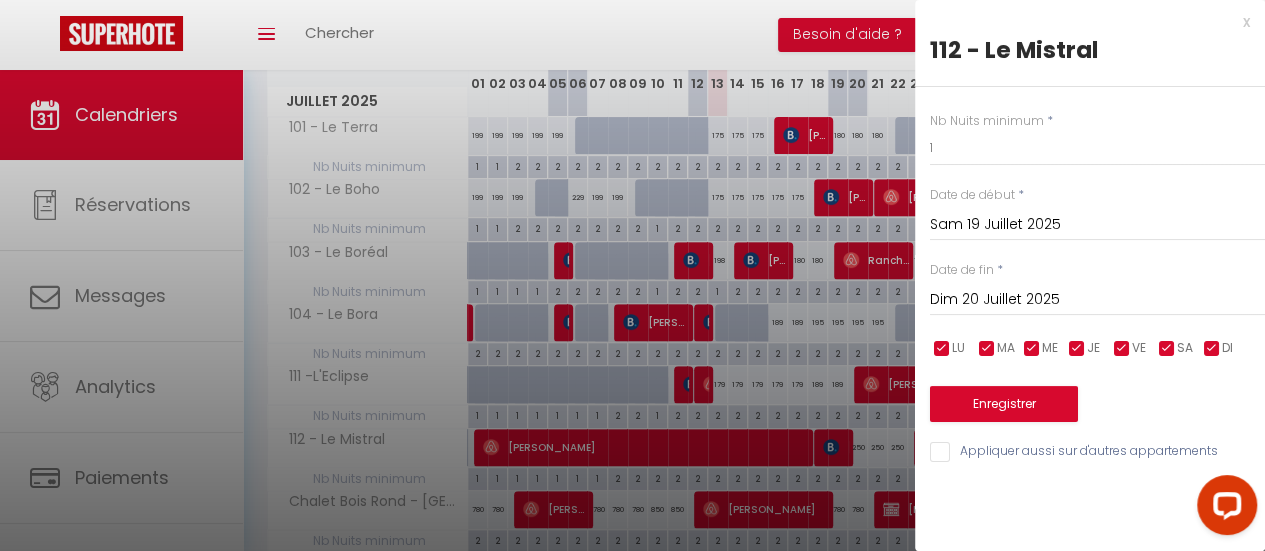 click on "Dim 20 Juillet 2025" at bounding box center [1097, 300] 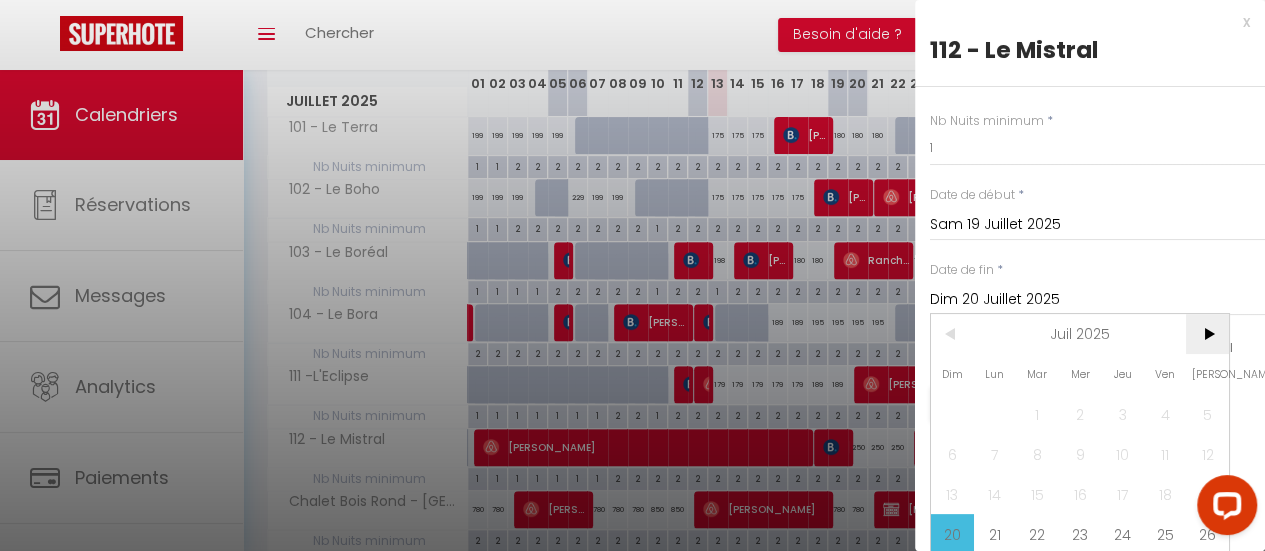 click on ">" at bounding box center [1207, 334] 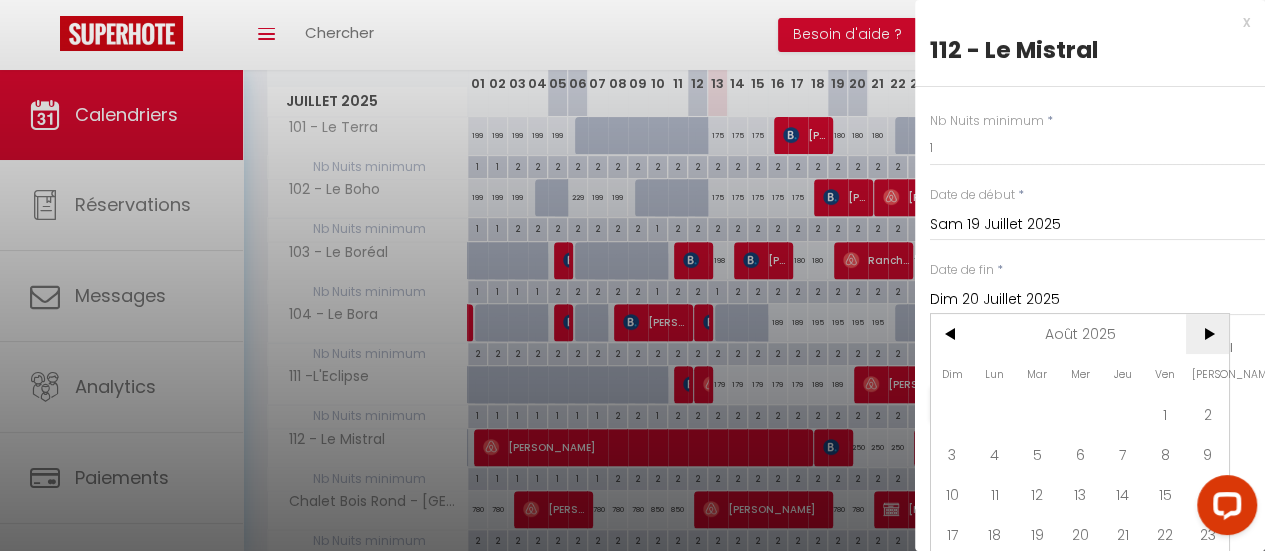 click on ">" at bounding box center [1207, 334] 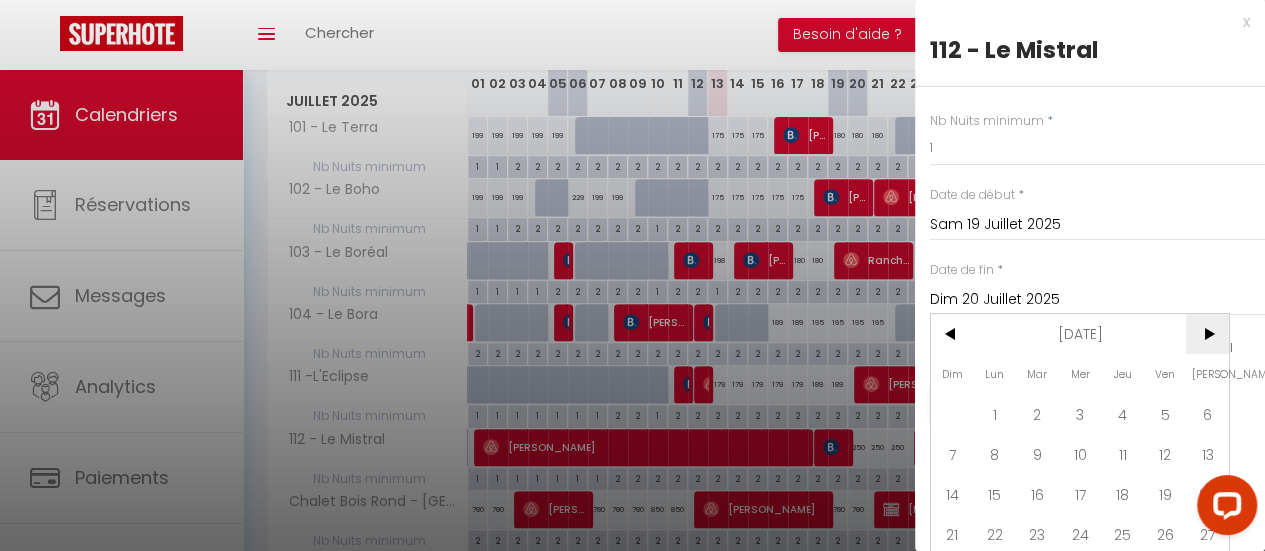 click on ">" at bounding box center [1207, 334] 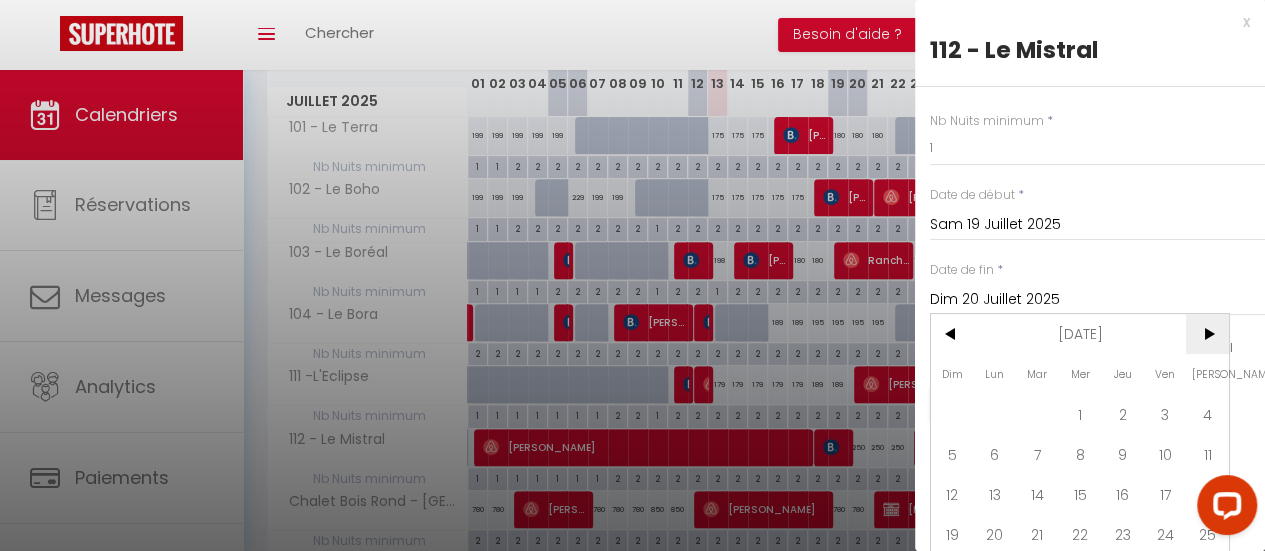 click on ">" at bounding box center (1207, 334) 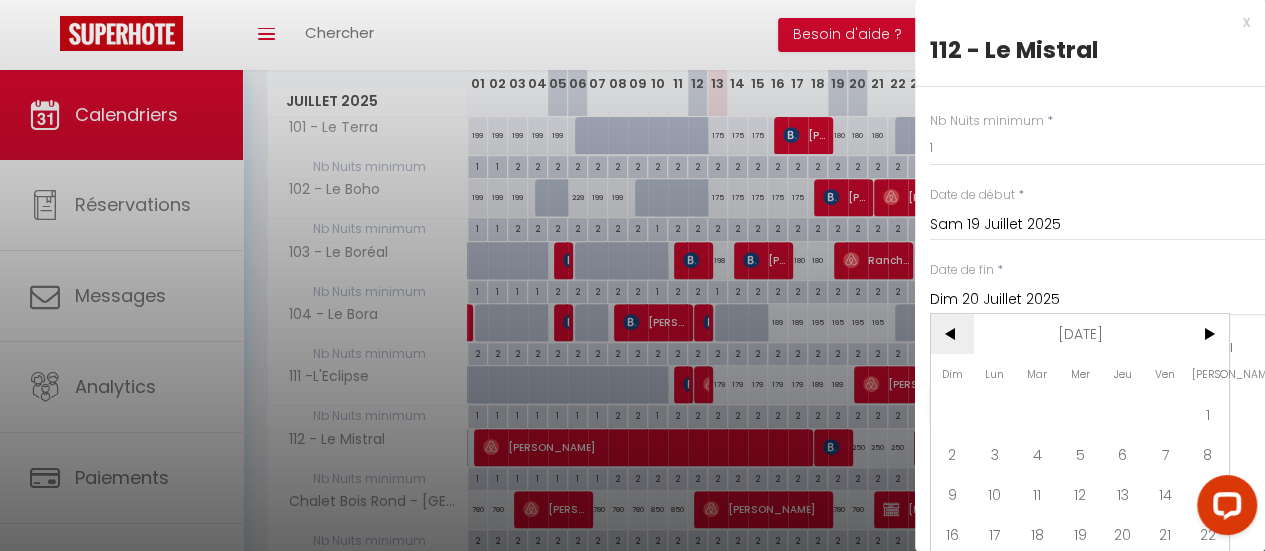 click on "<" at bounding box center (952, 334) 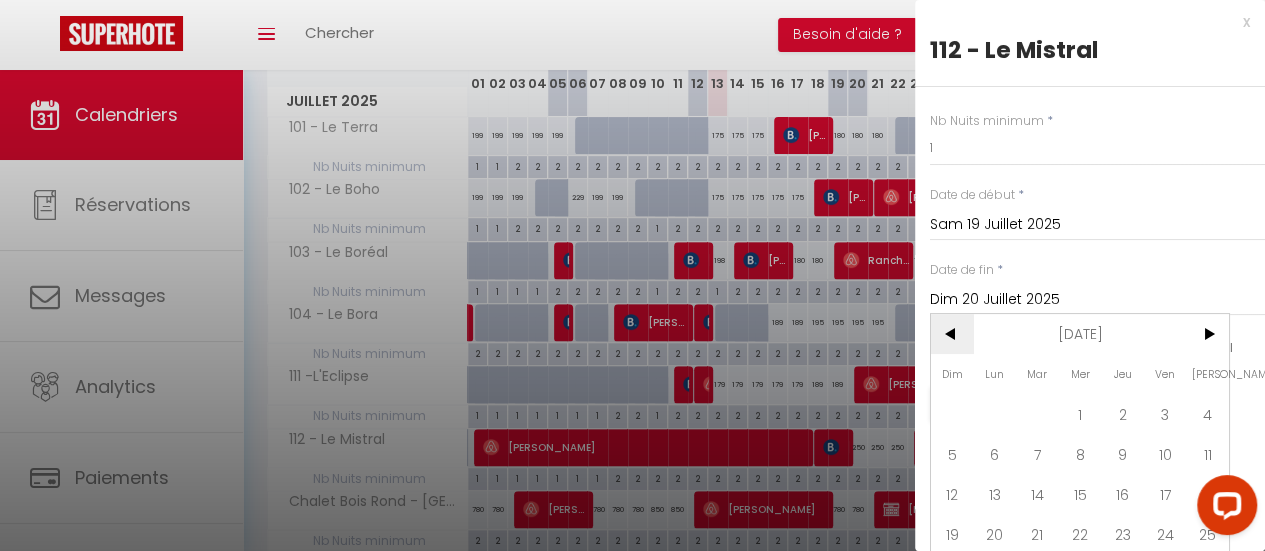 click on "<" at bounding box center [952, 334] 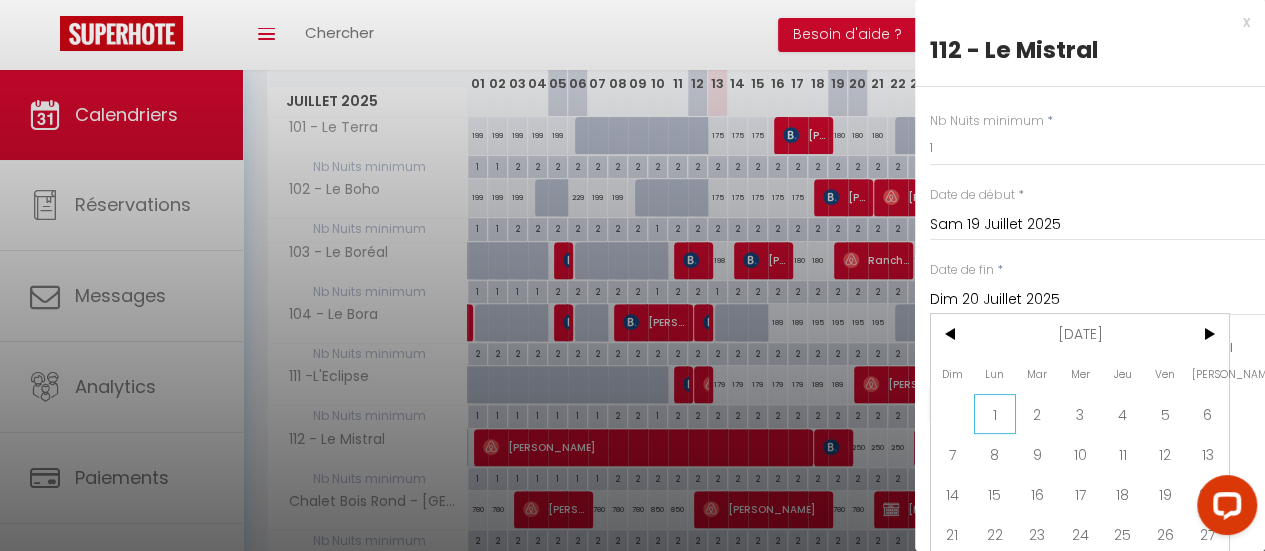 click on "1" at bounding box center [995, 414] 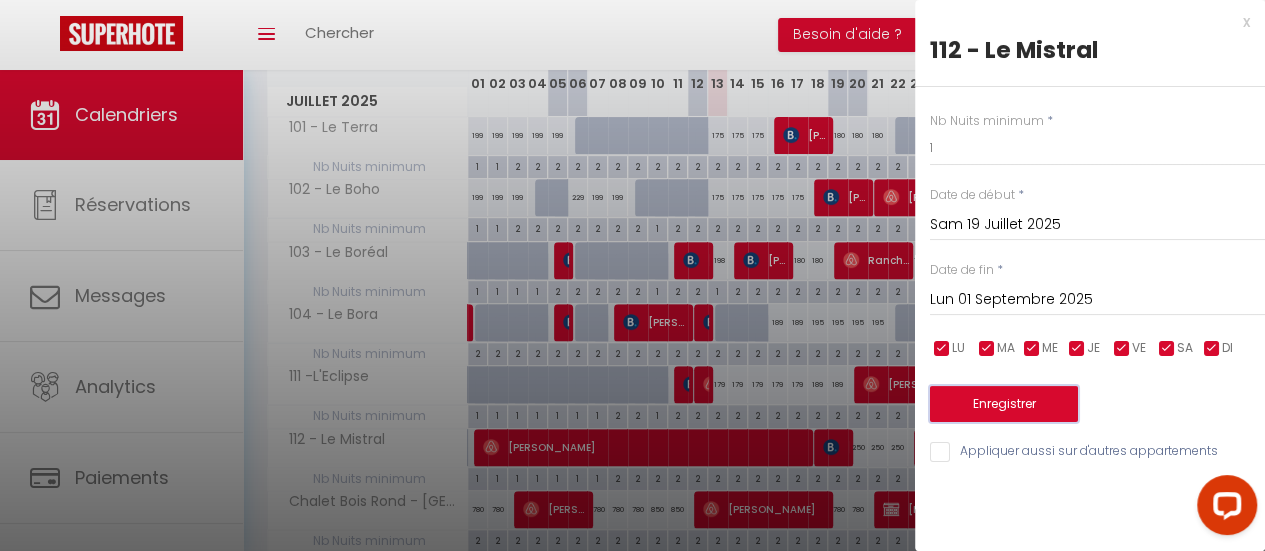 click on "Enregistrer" at bounding box center (1004, 404) 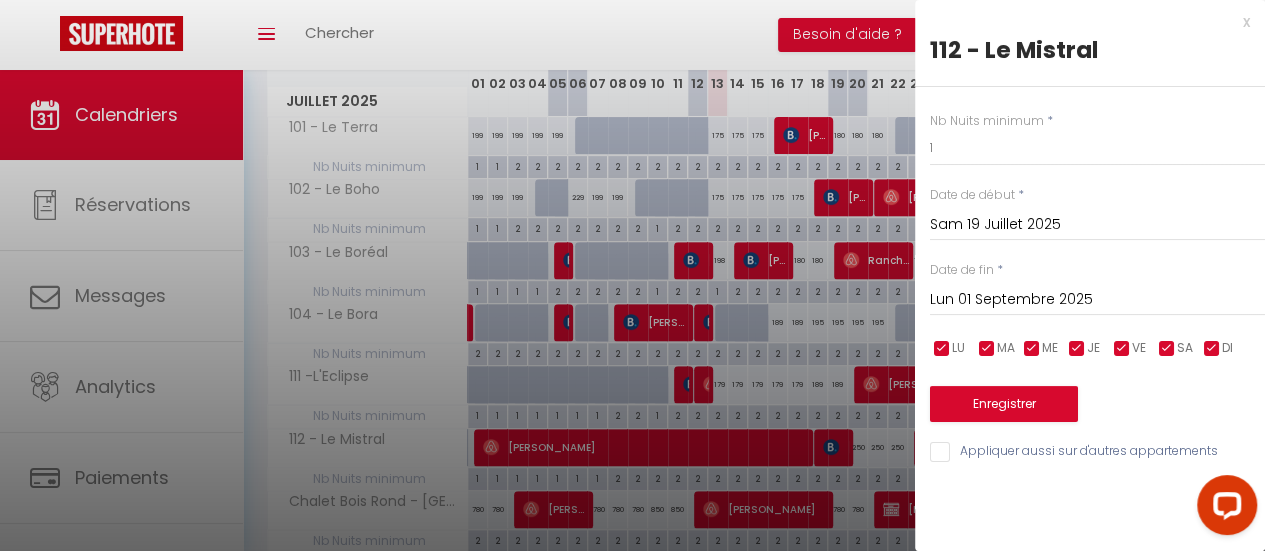 type on "Ven 18 Juillet 2025" 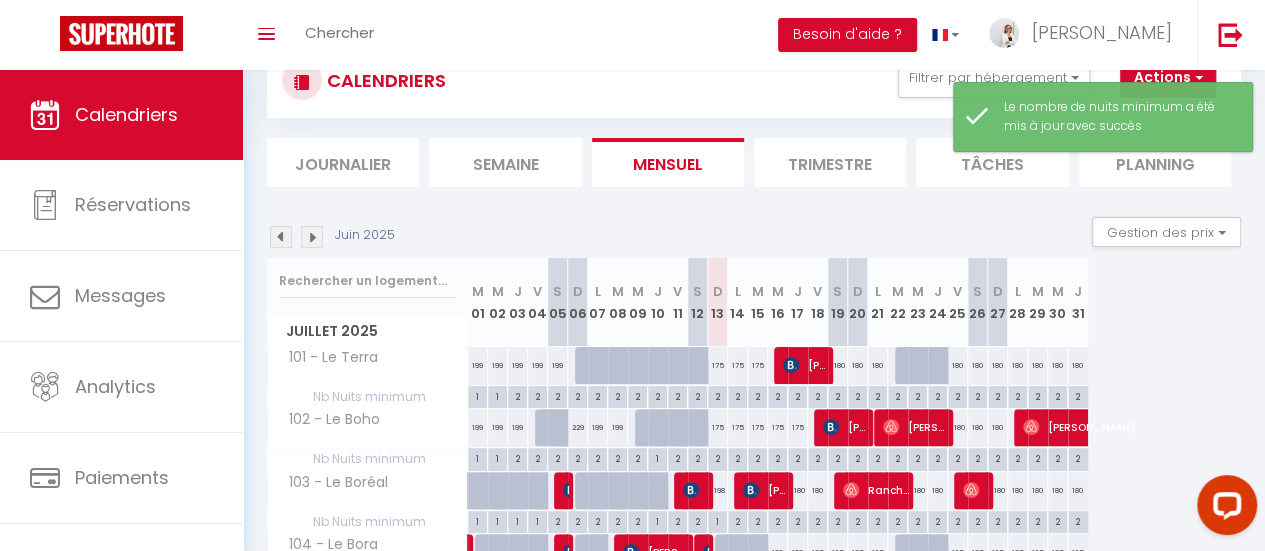 scroll, scrollTop: 300, scrollLeft: 0, axis: vertical 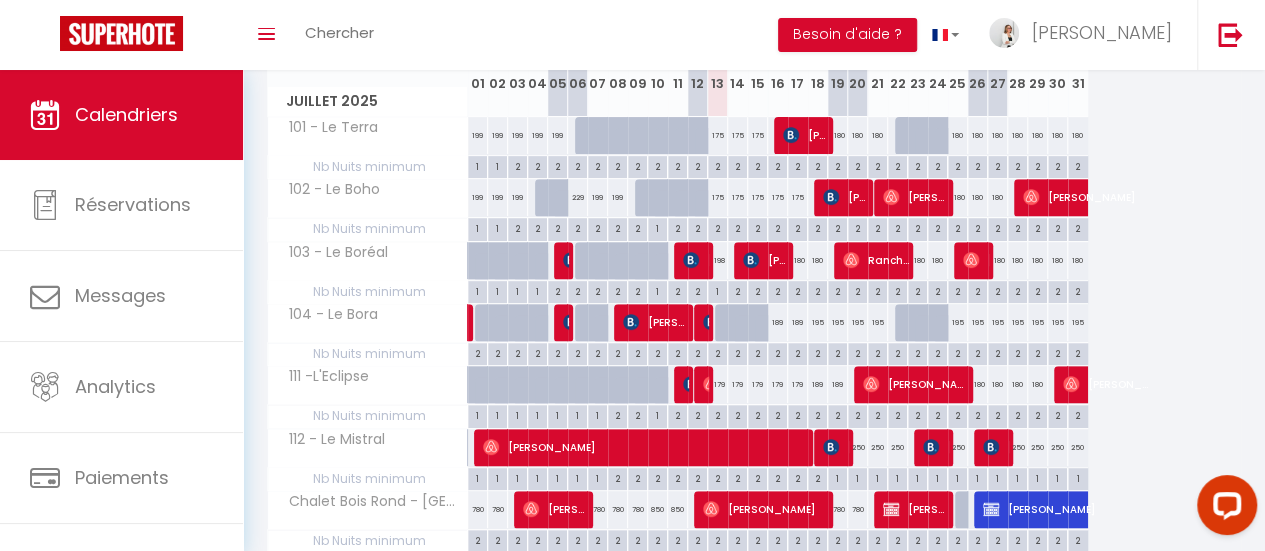 click on "250" at bounding box center (858, 447) 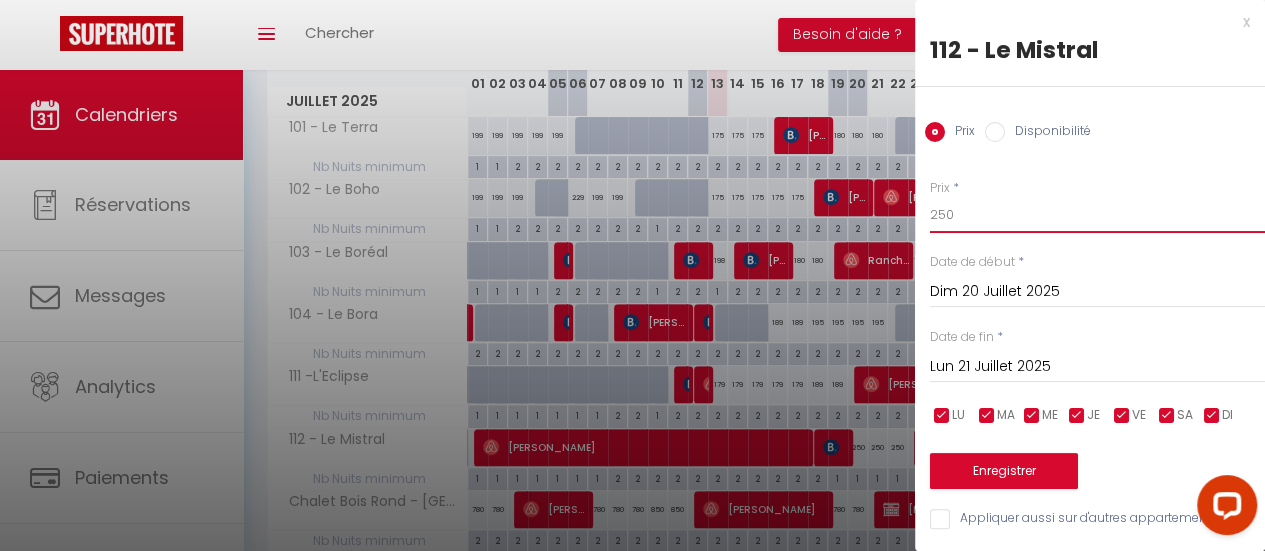 drag, startPoint x: 950, startPoint y: 207, endPoint x: 930, endPoint y: 211, distance: 20.396078 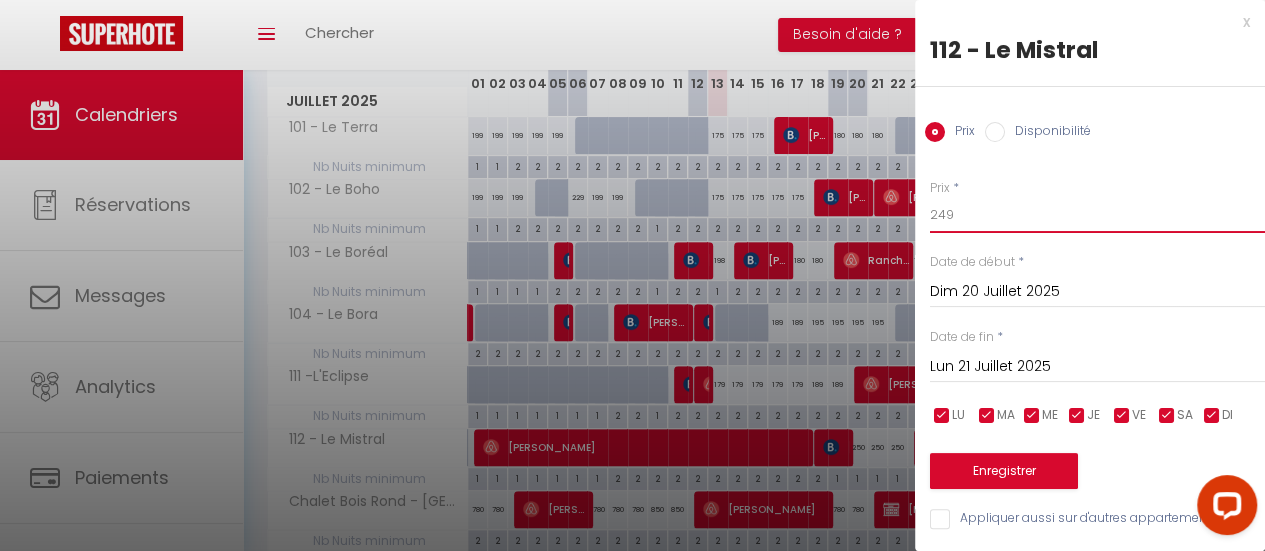 type on "249" 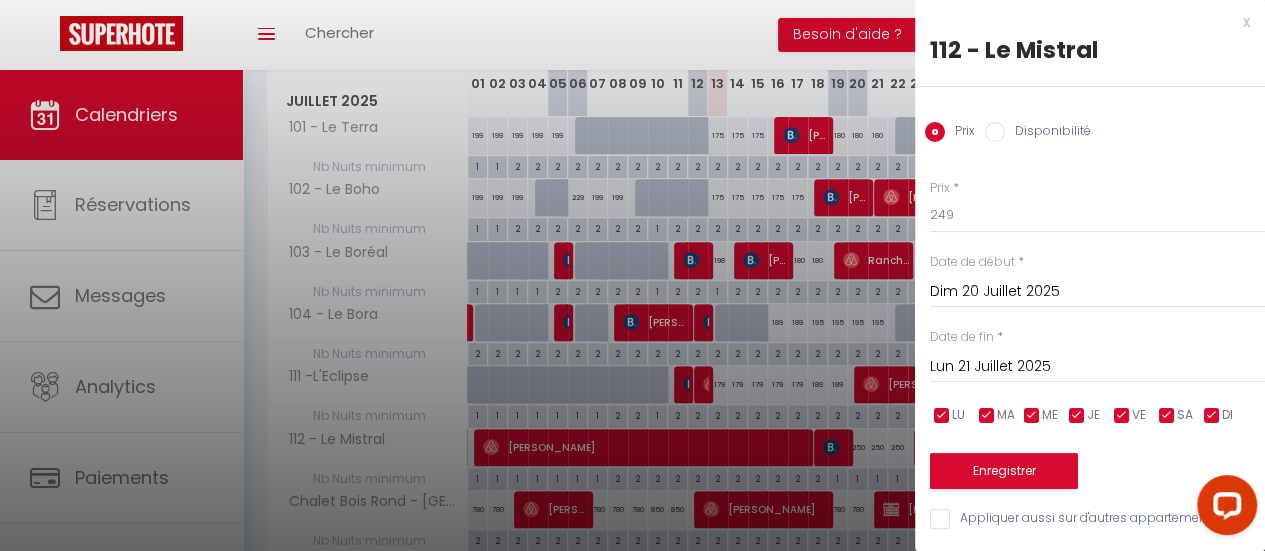 click on "Lun 21 Juillet 2025" at bounding box center (1097, 367) 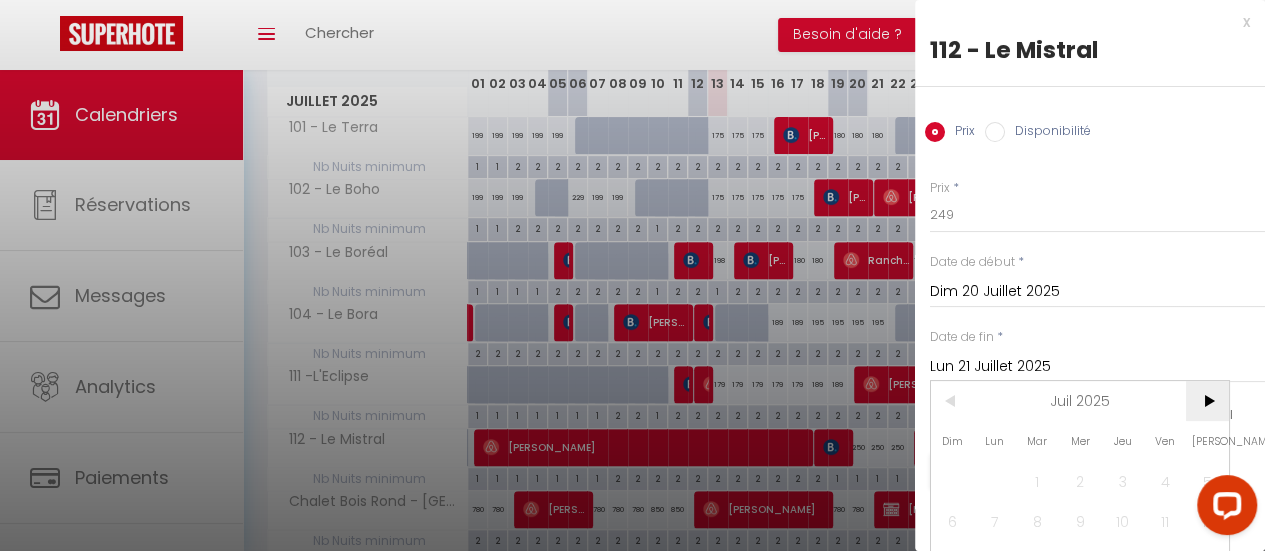 click on ">" at bounding box center [1207, 401] 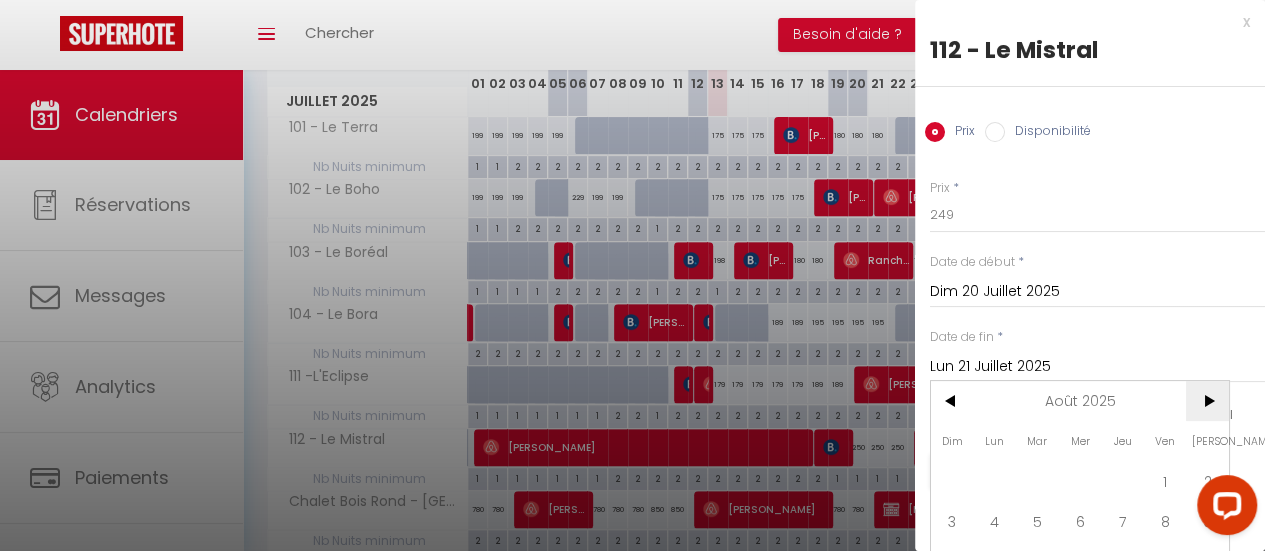 click on ">" at bounding box center (1207, 401) 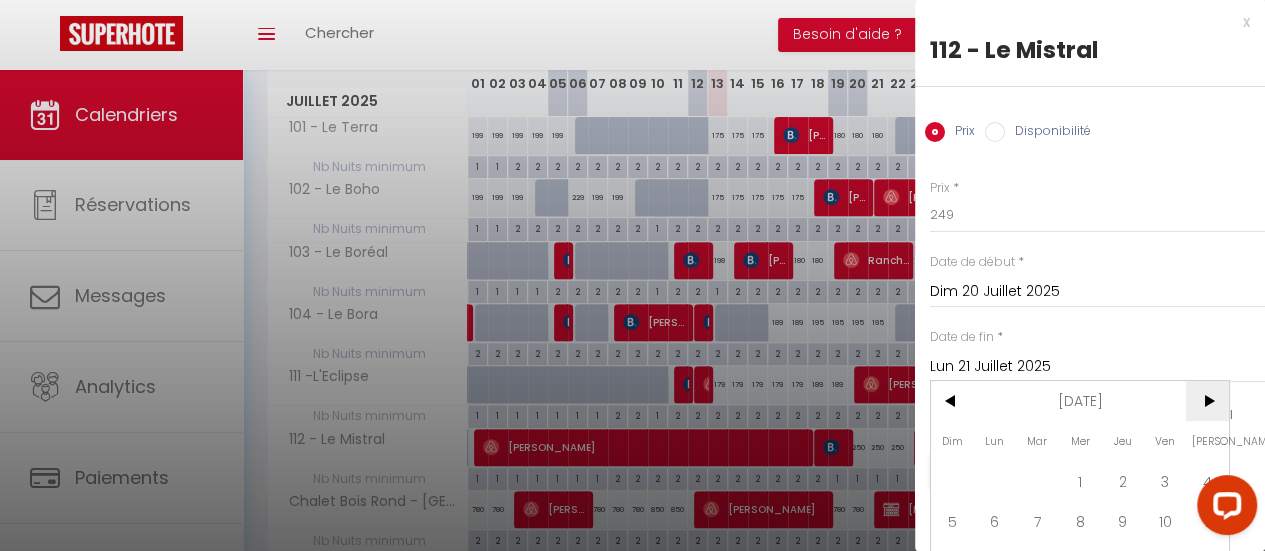 click on ">" at bounding box center [1207, 401] 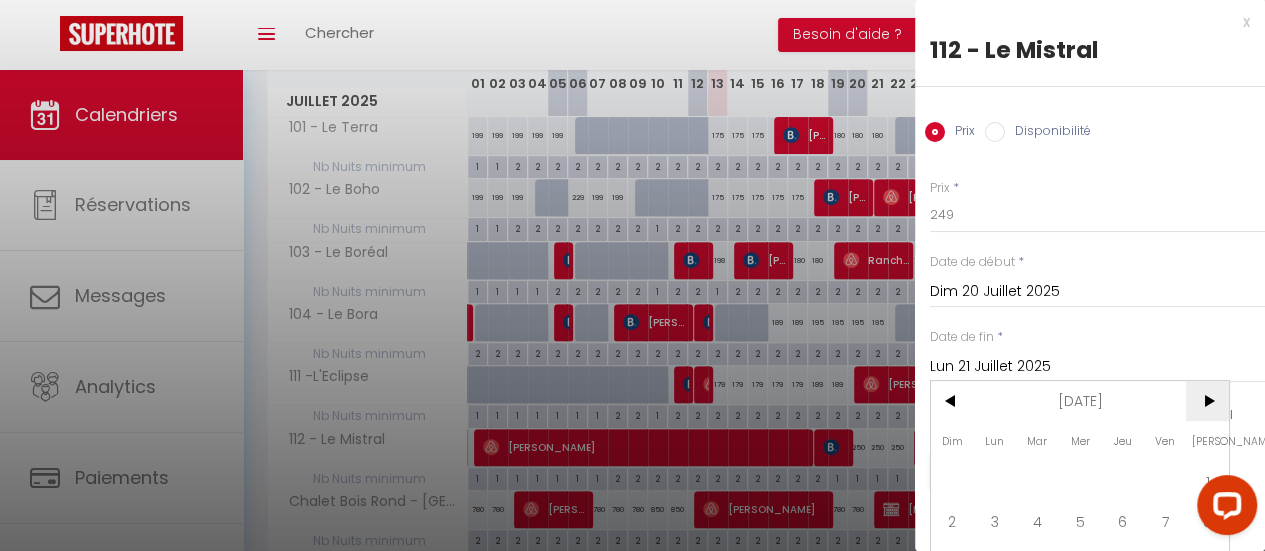 click on ">" at bounding box center [1207, 401] 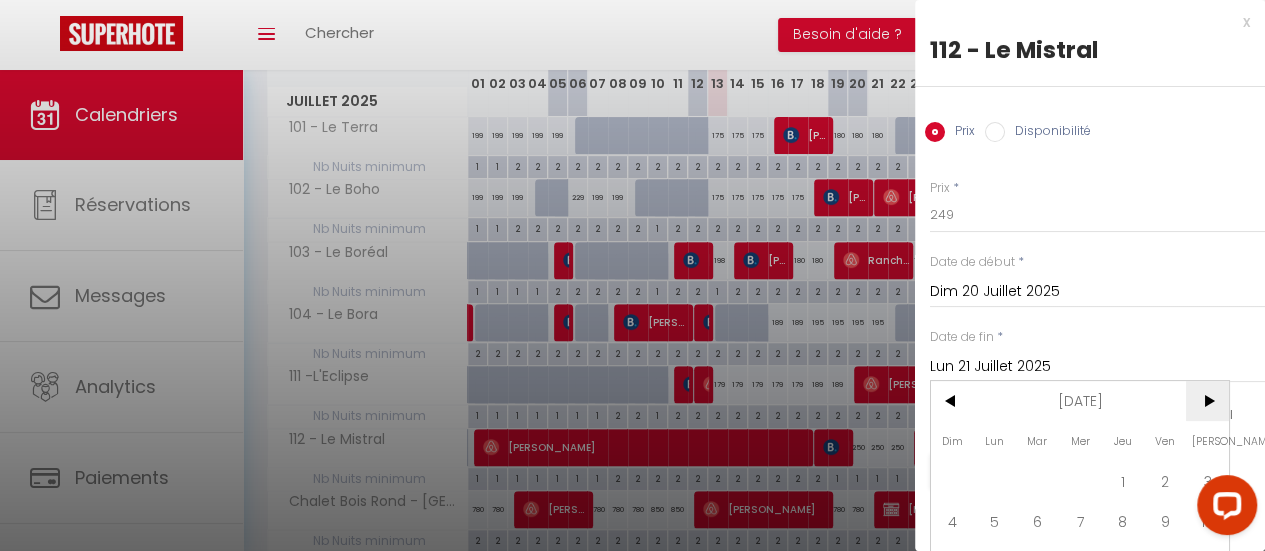 click on ">" at bounding box center [1207, 401] 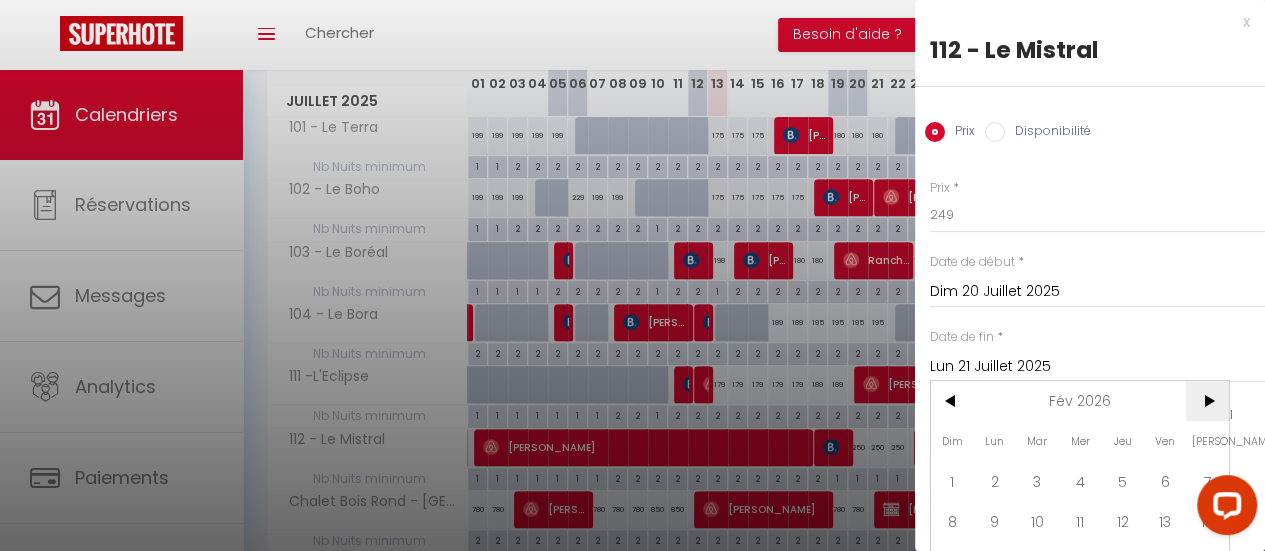 click on ">" at bounding box center (1207, 401) 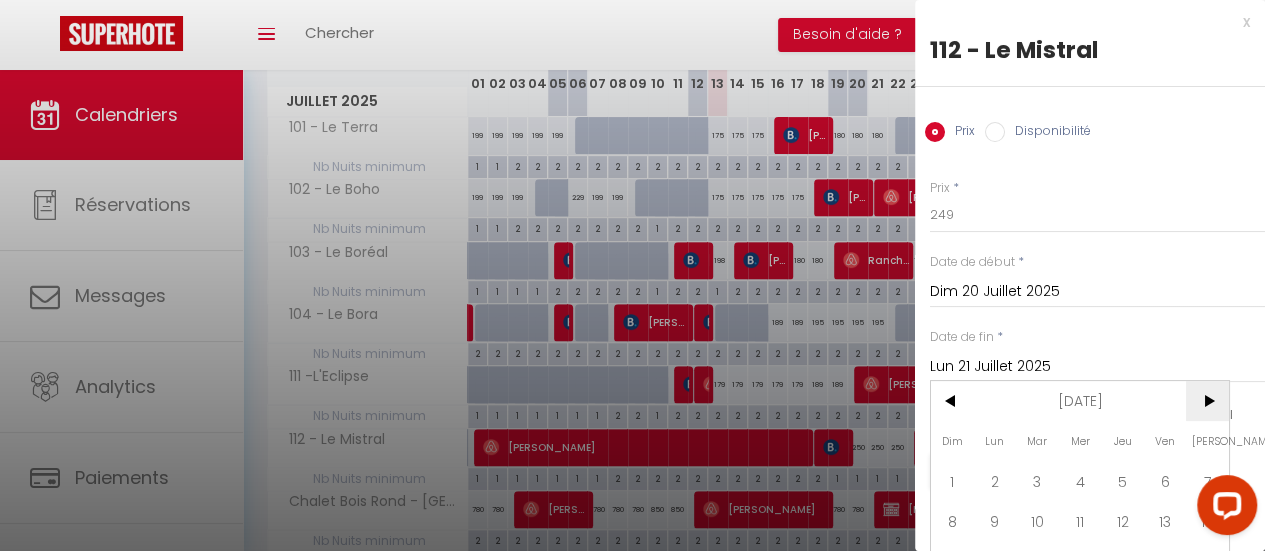 click on ">" at bounding box center (1207, 401) 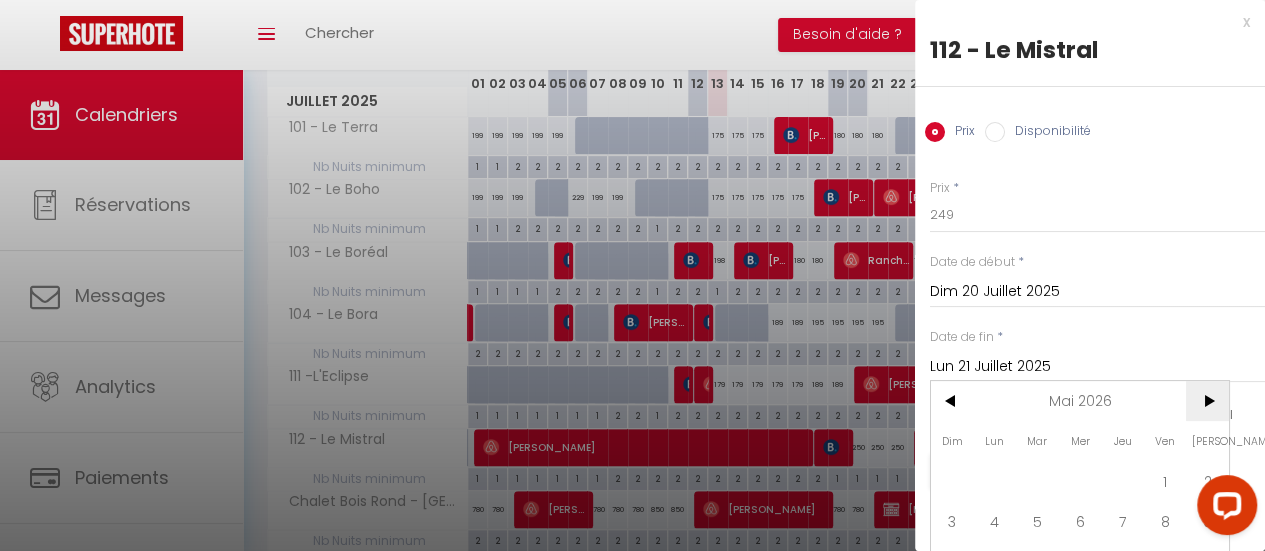 click on ">" at bounding box center [1207, 401] 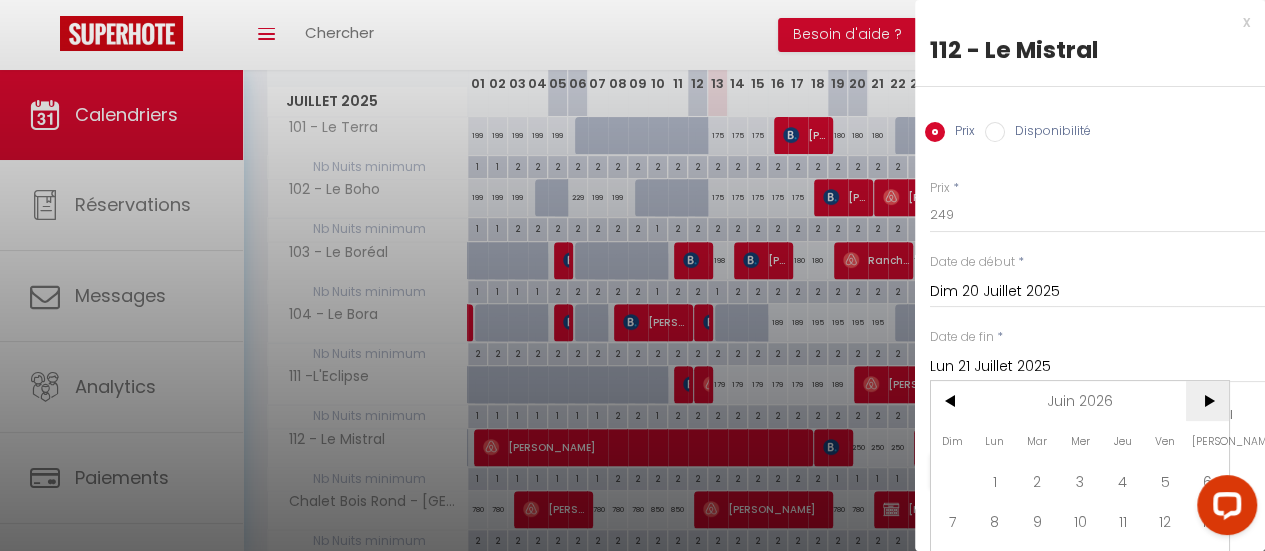 click on ">" at bounding box center (1207, 401) 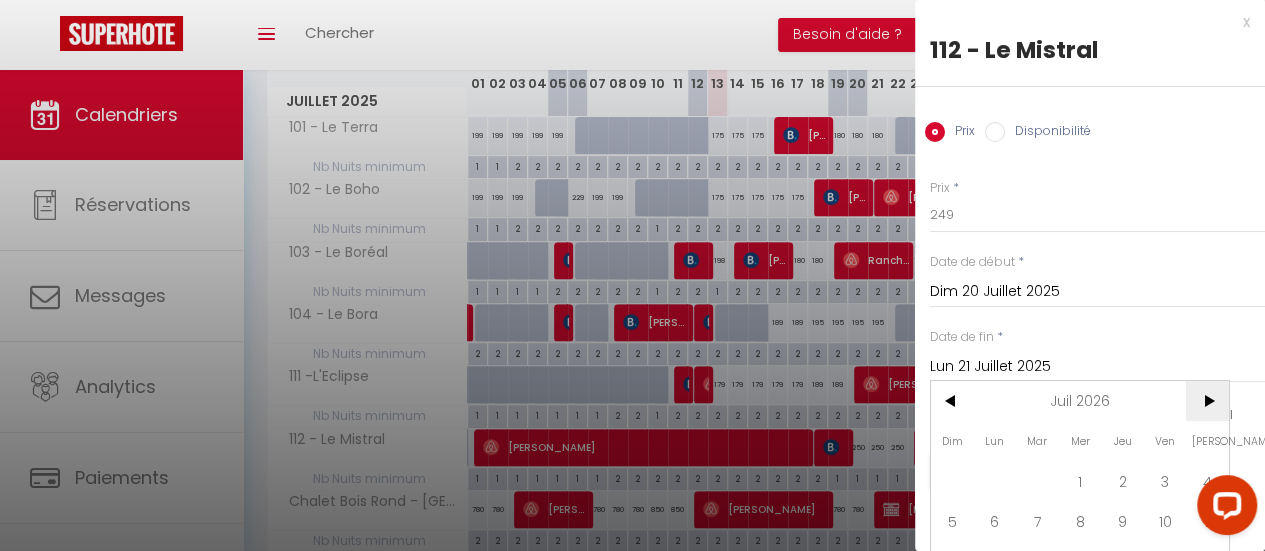 click on ">" at bounding box center [1207, 401] 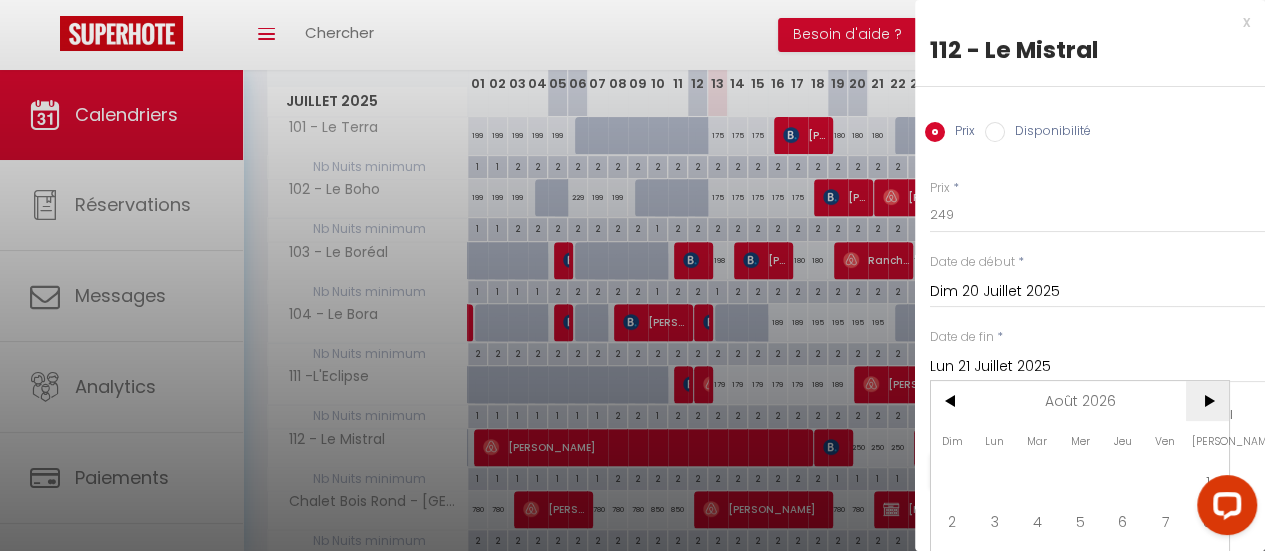 click on ">" at bounding box center (1207, 401) 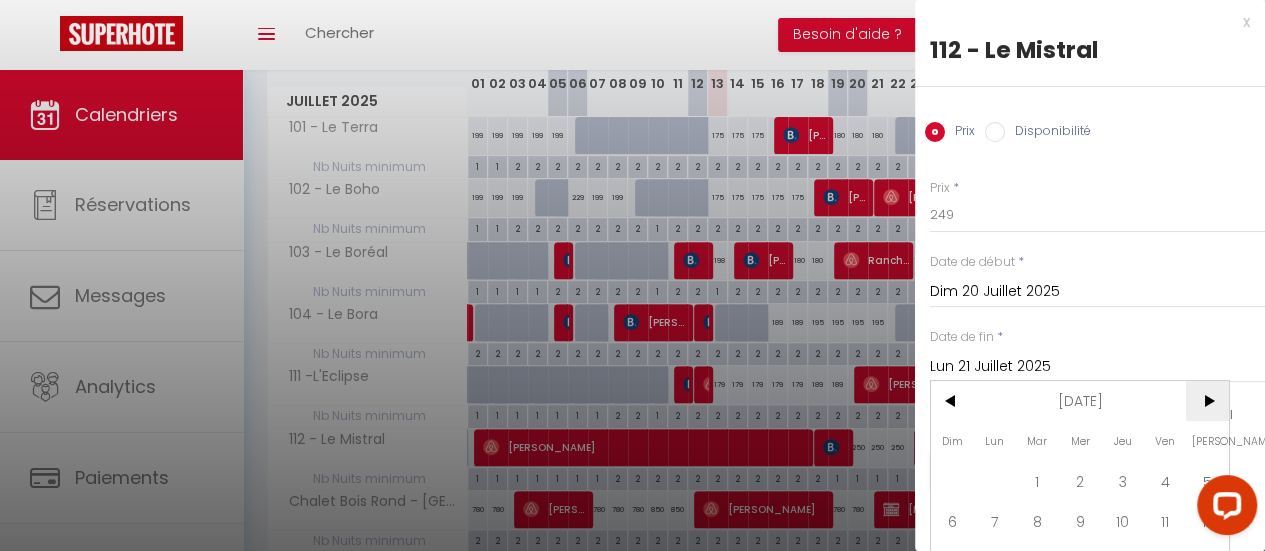 click on ">" at bounding box center (1207, 401) 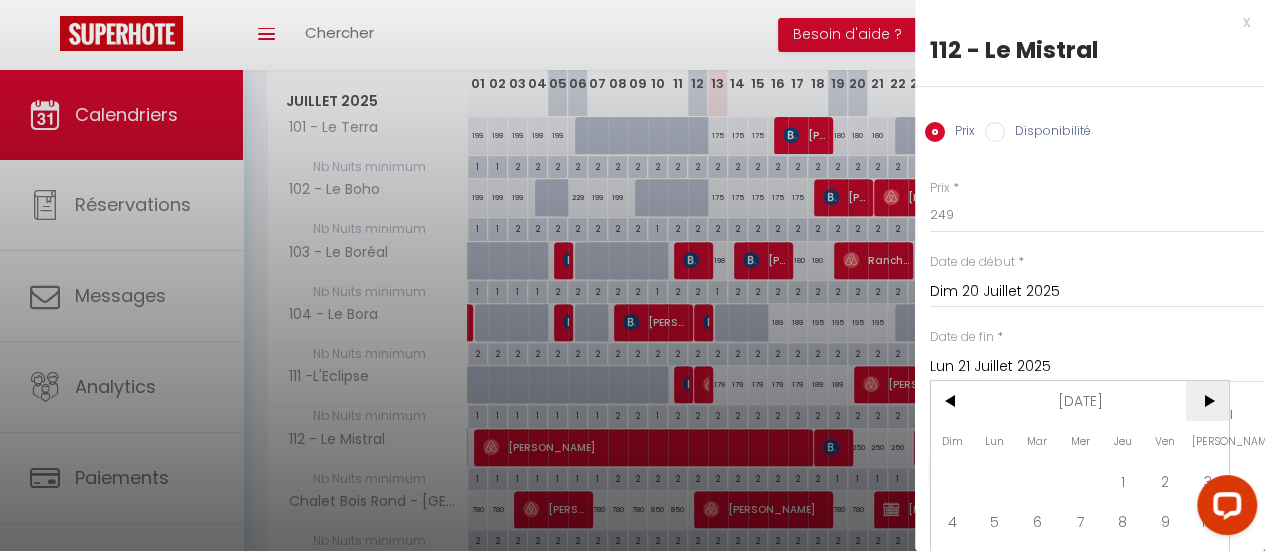 click on ">" at bounding box center (1207, 401) 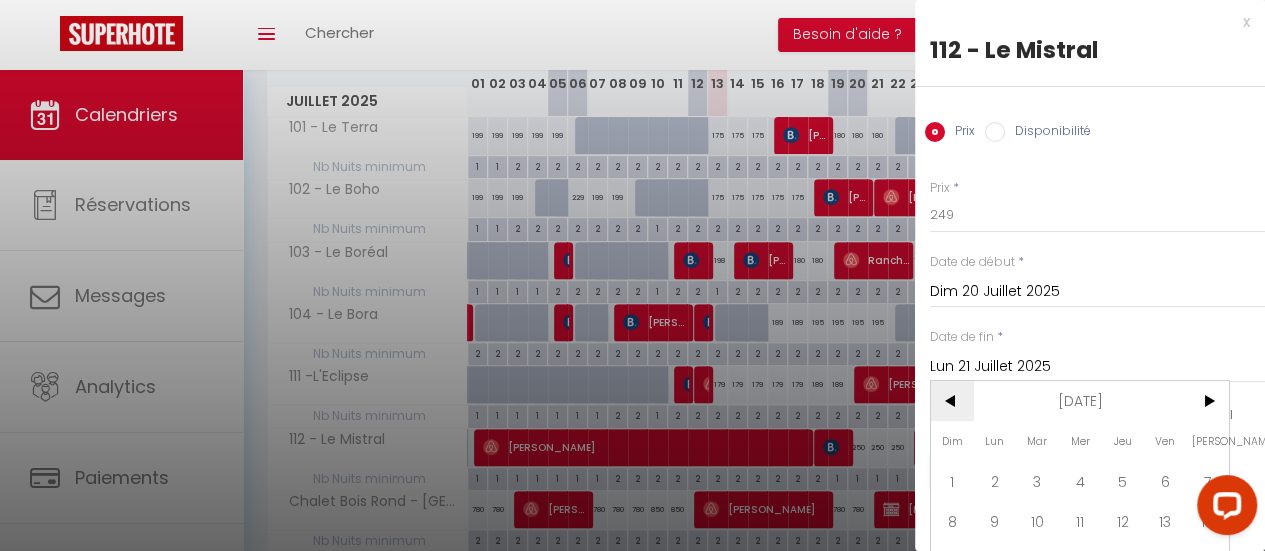 click on "<" at bounding box center [952, 401] 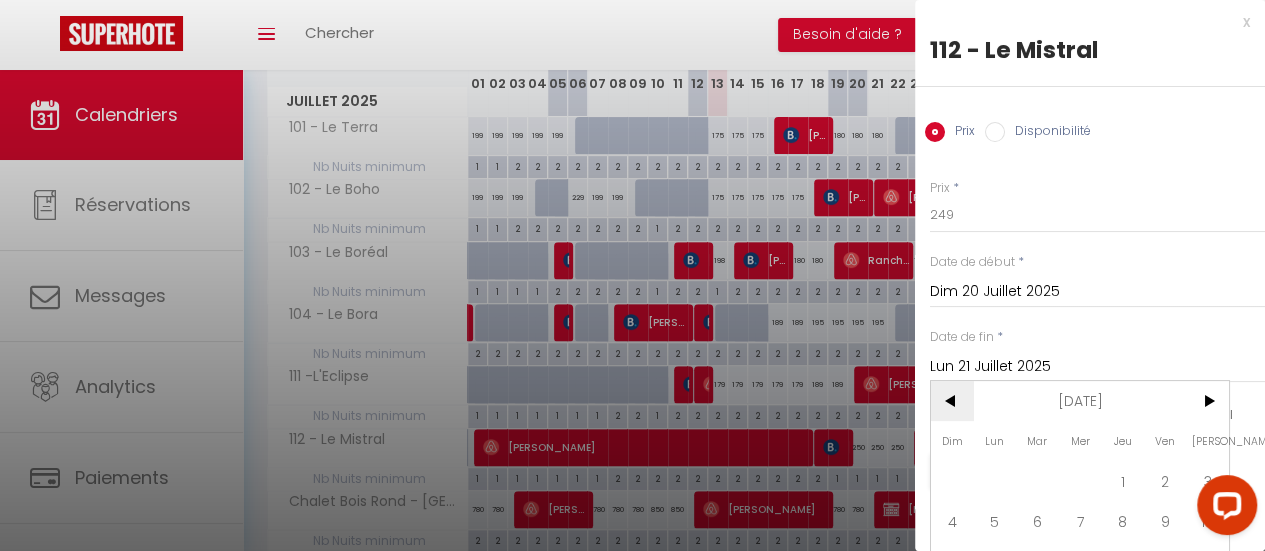 click on "<" at bounding box center [952, 401] 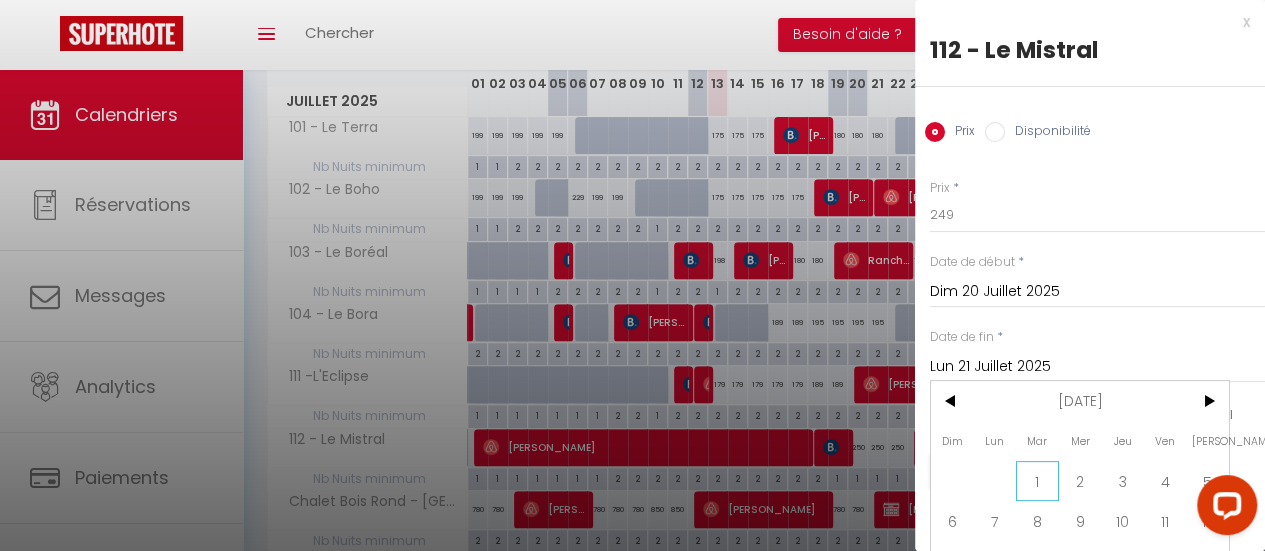 click on "1" at bounding box center (1037, 481) 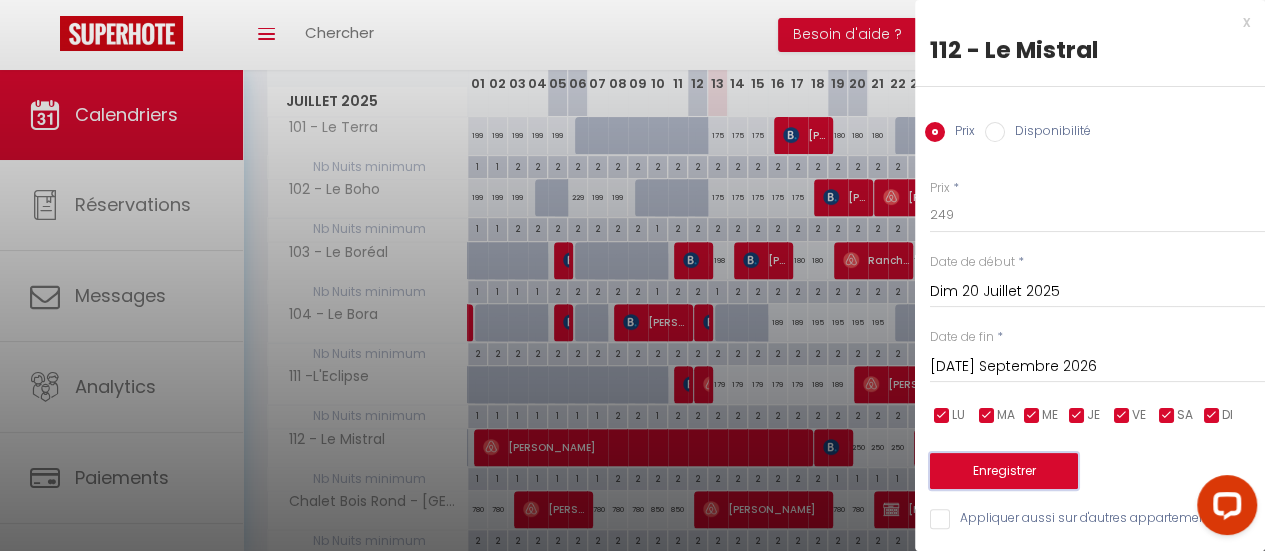click on "Enregistrer" at bounding box center (1004, 471) 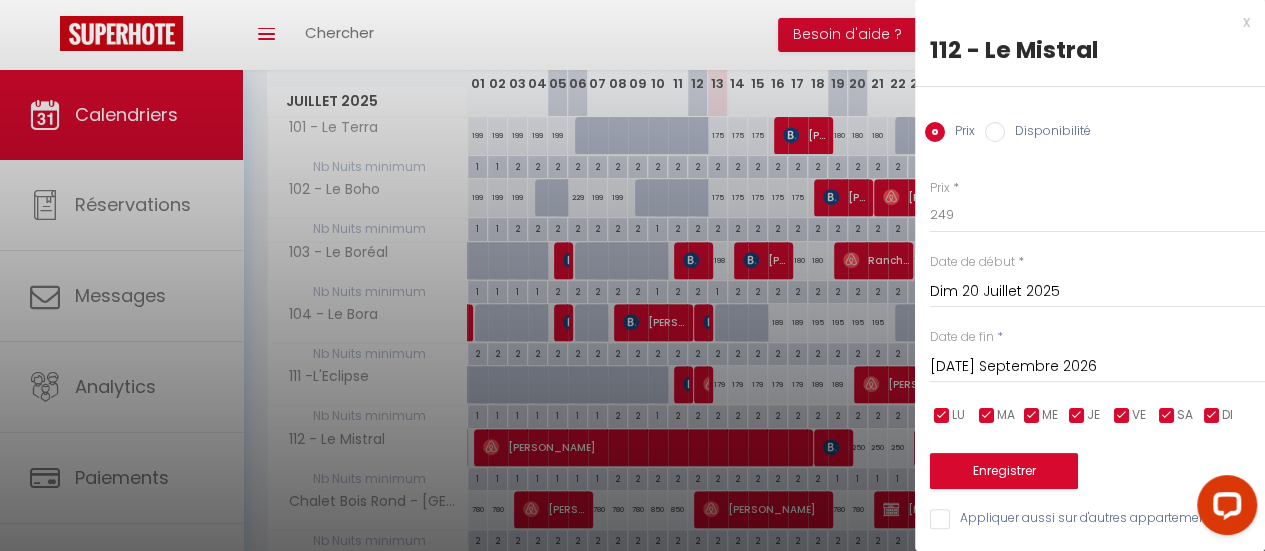type on "Sam 19 Juillet 2025" 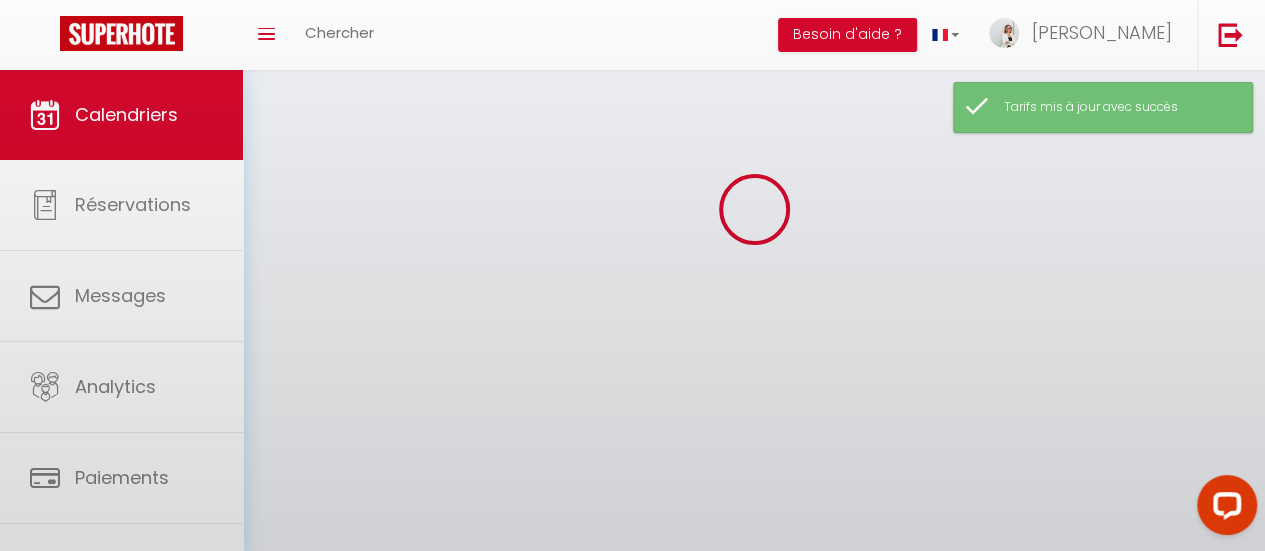 scroll, scrollTop: 300, scrollLeft: 0, axis: vertical 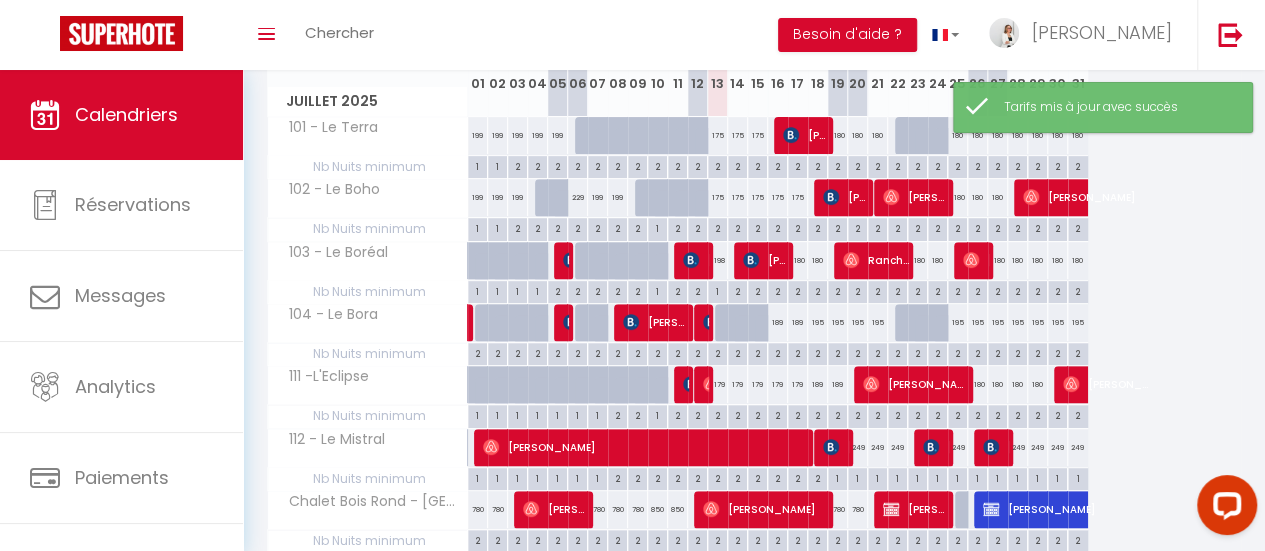 click on "2" at bounding box center [717, 414] 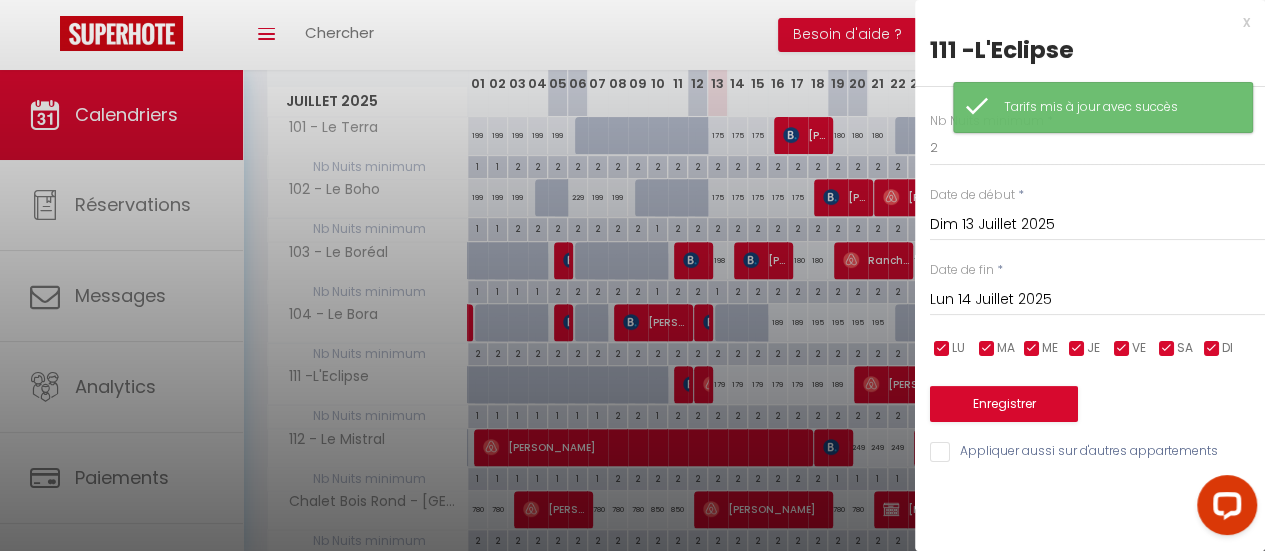 click on "Lun 14 Juillet 2025" at bounding box center [1097, 300] 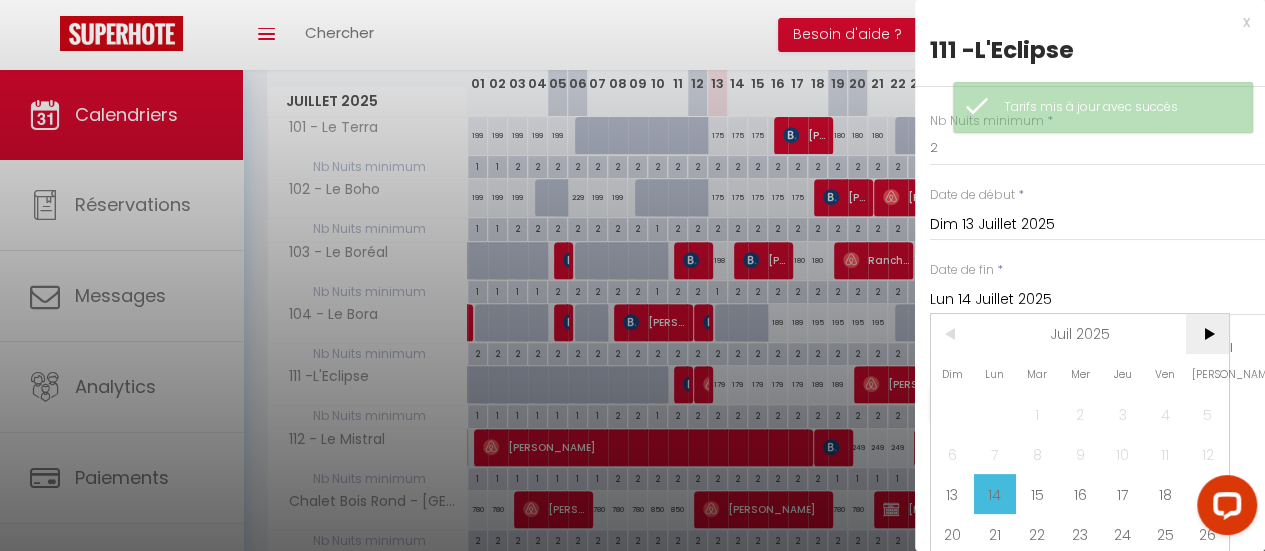 click on ">" at bounding box center [1207, 334] 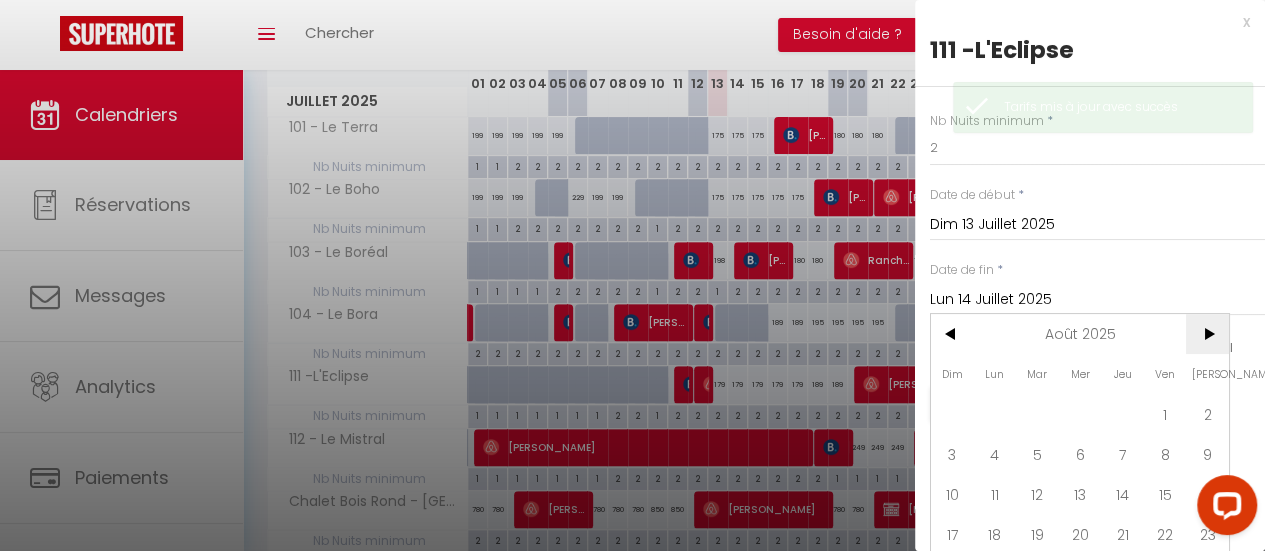 click on ">" at bounding box center (1207, 334) 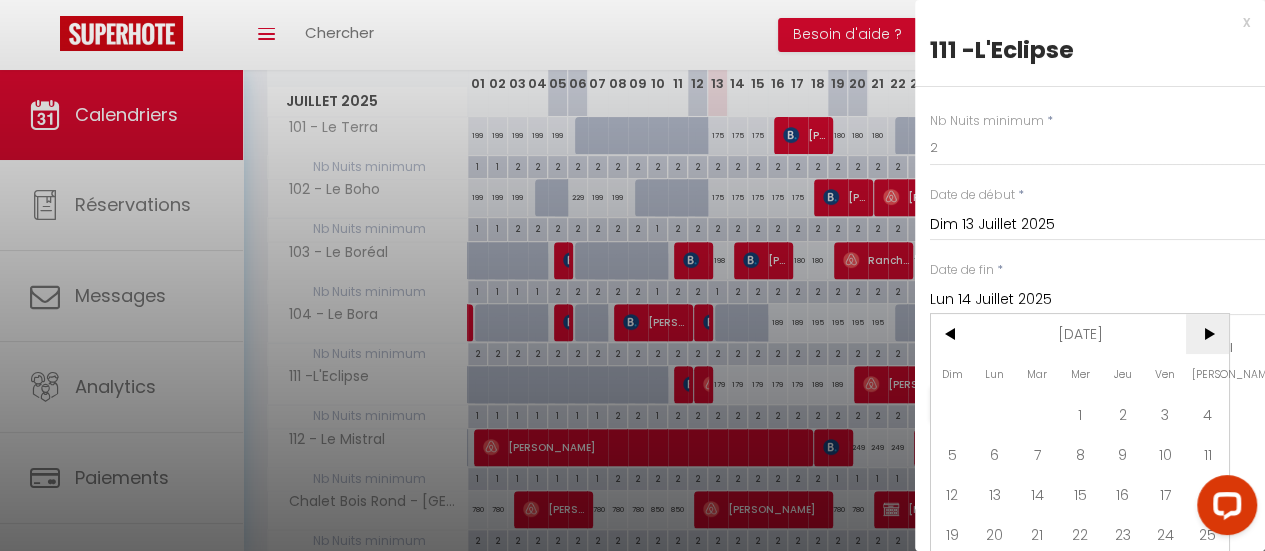 click on ">" at bounding box center [1207, 334] 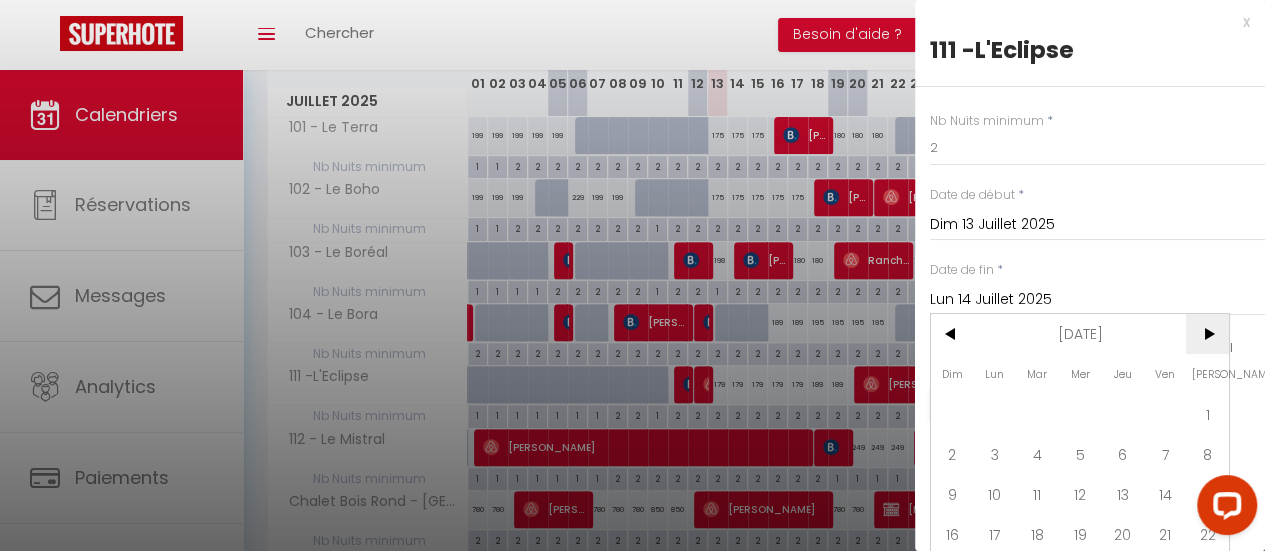 click on ">" at bounding box center [1207, 334] 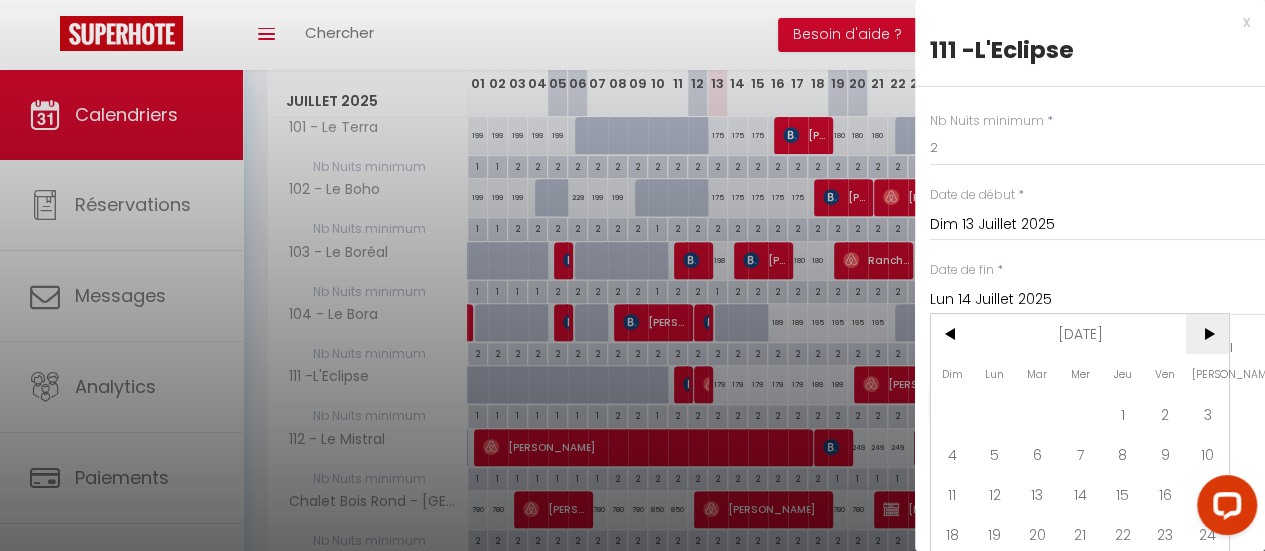 click on ">" at bounding box center [1207, 334] 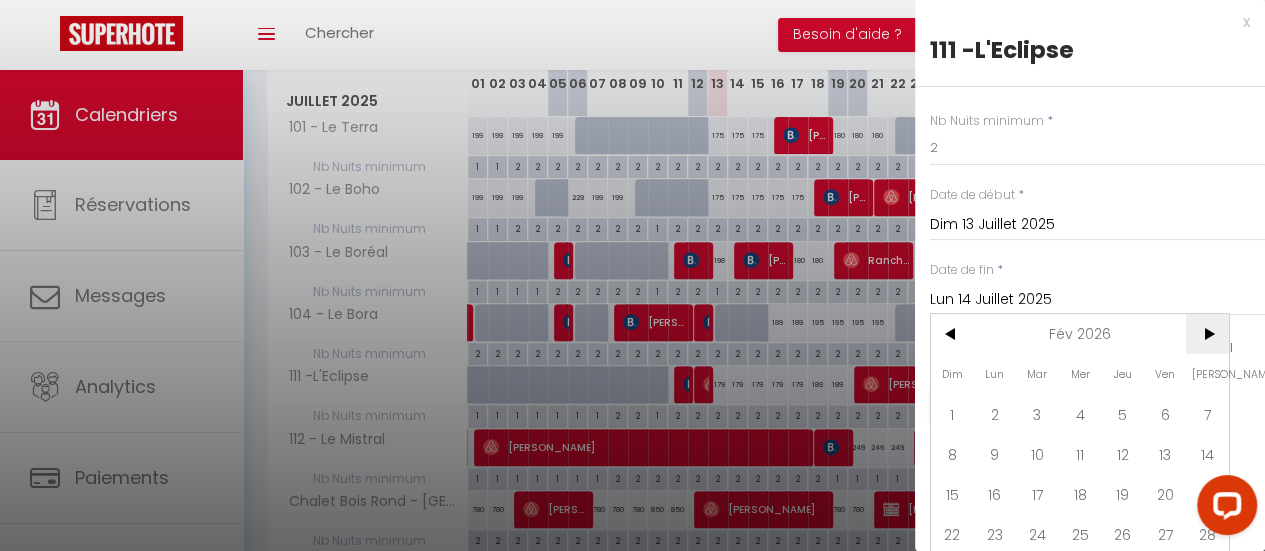 click on ">" at bounding box center (1207, 334) 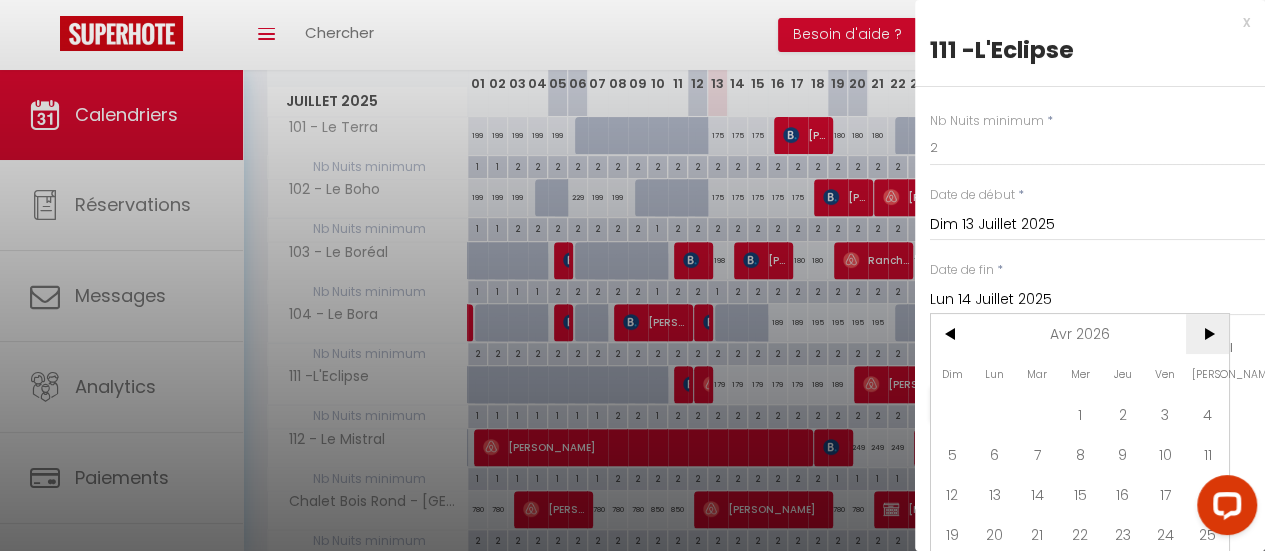 click on ">" at bounding box center (1207, 334) 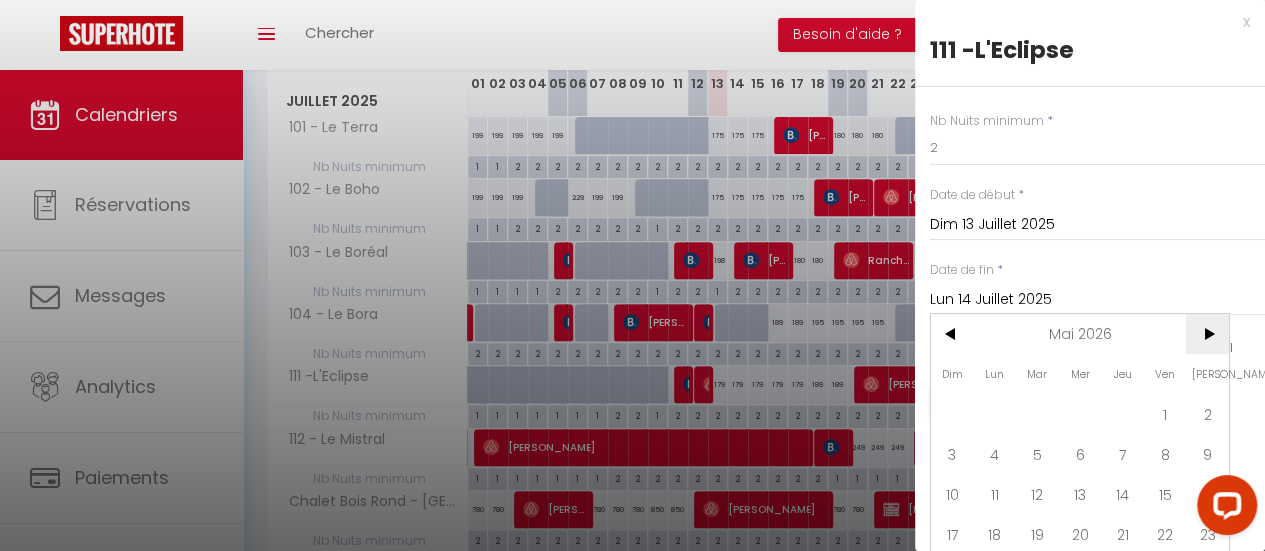 click on ">" at bounding box center [1207, 334] 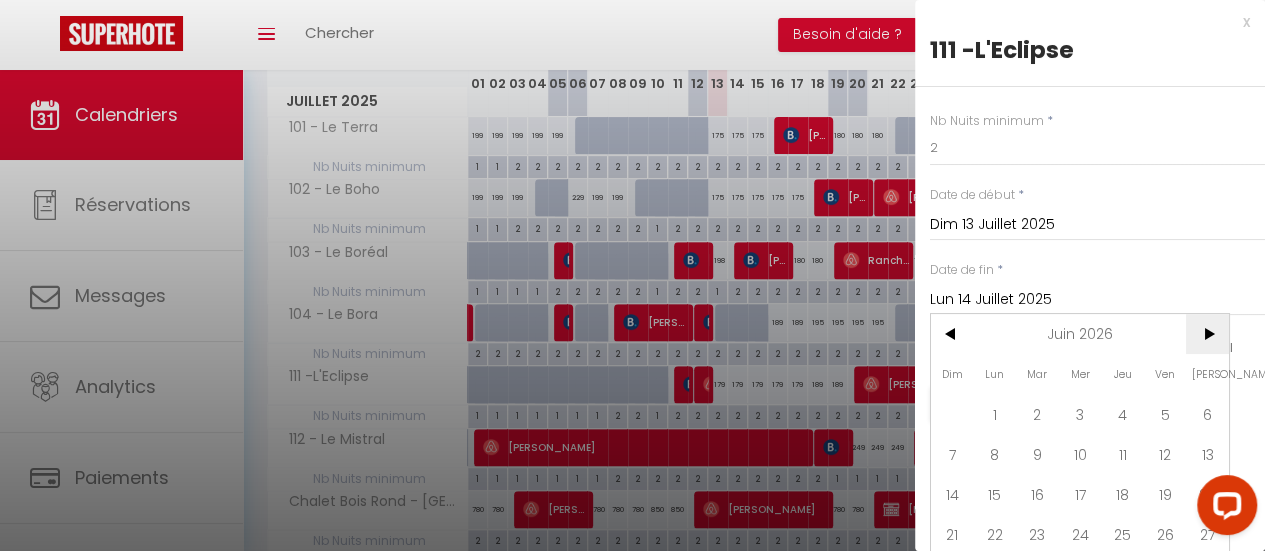 click on ">" at bounding box center (1207, 334) 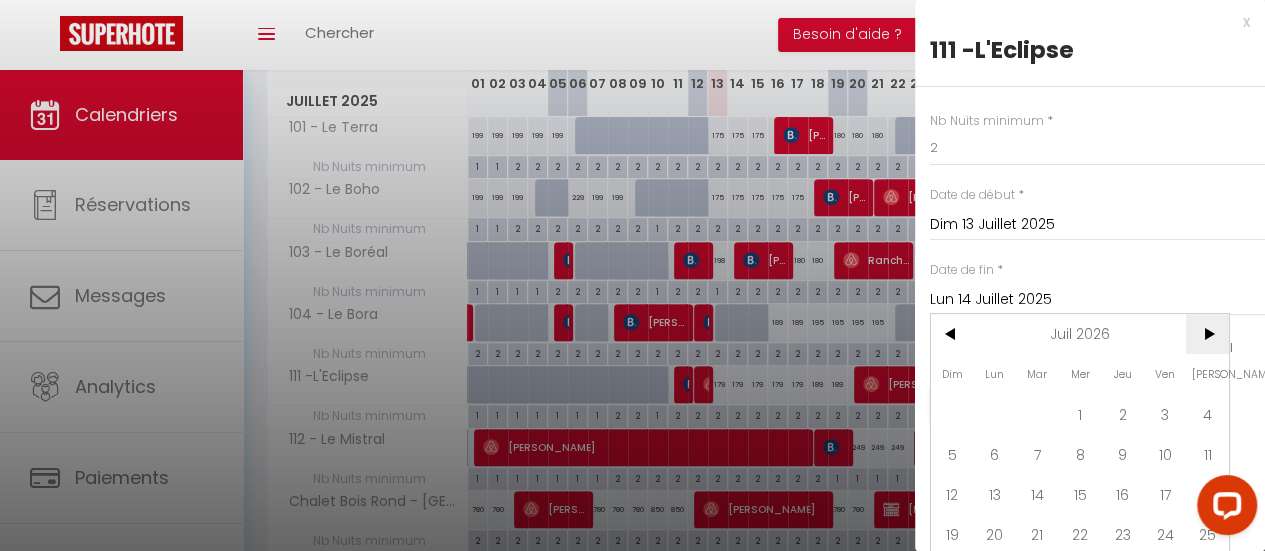 click on ">" at bounding box center [1207, 334] 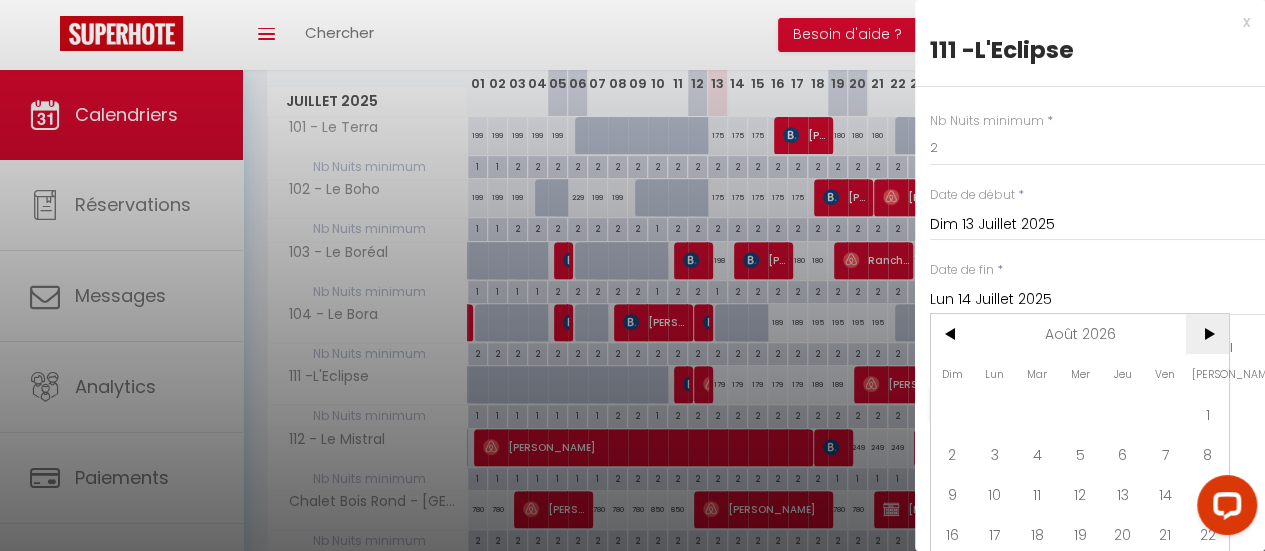 click on ">" at bounding box center (1207, 334) 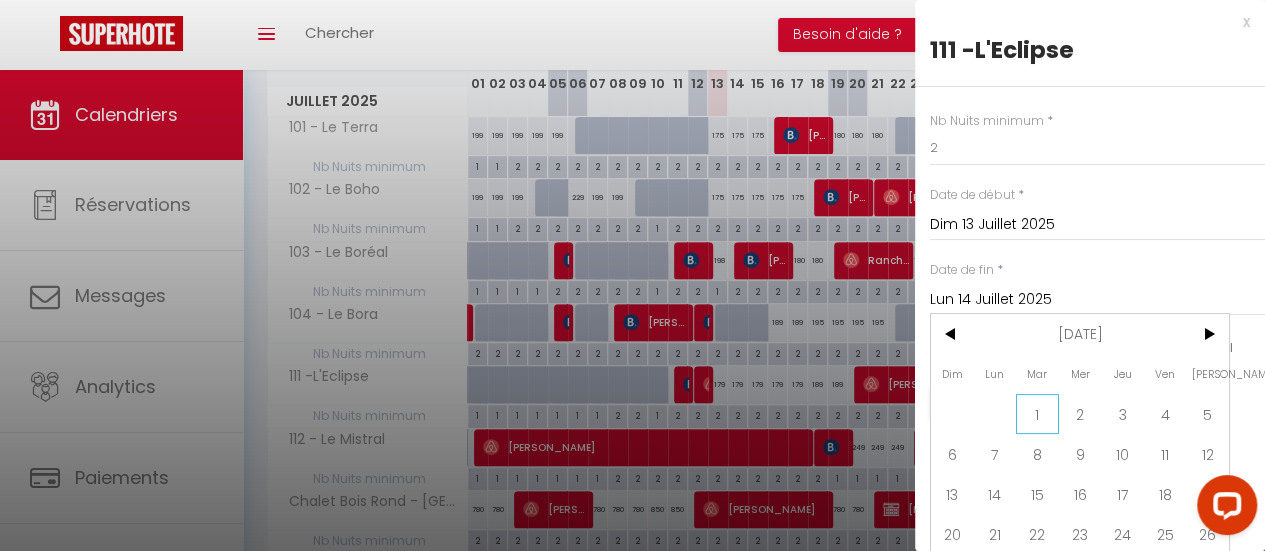 click on "1" at bounding box center (1037, 414) 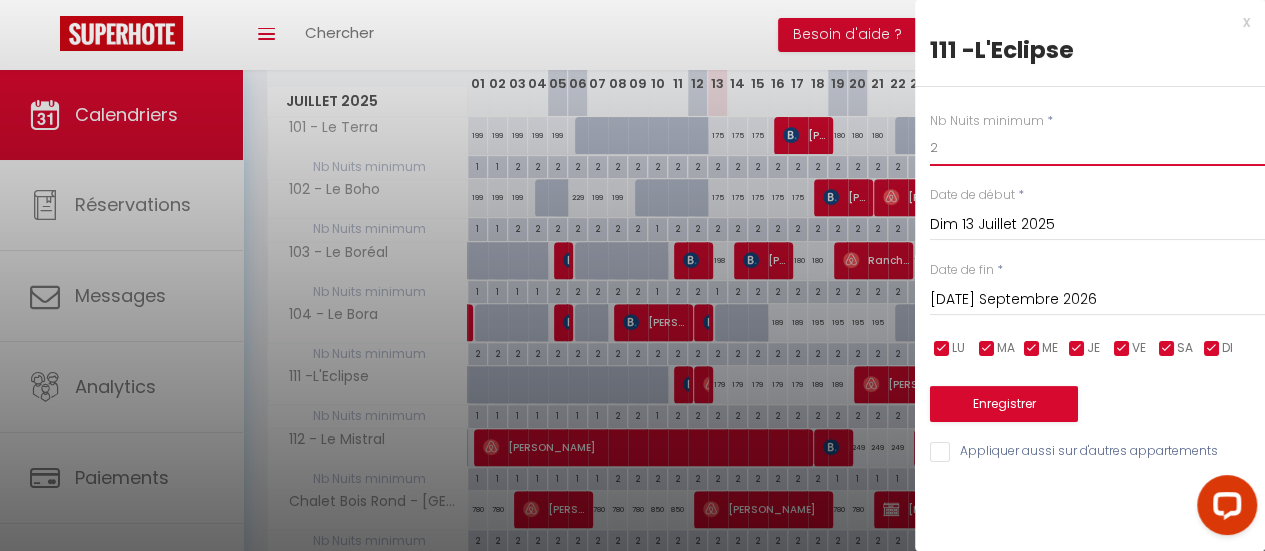 drag, startPoint x: 934, startPoint y: 144, endPoint x: 910, endPoint y: 145, distance: 24.020824 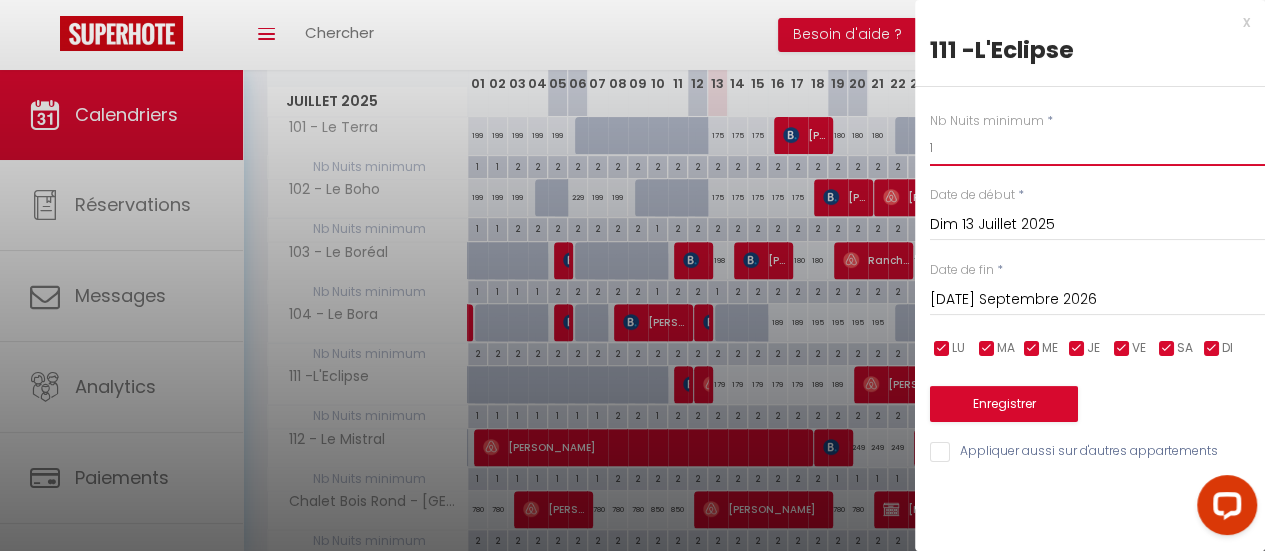 type on "1" 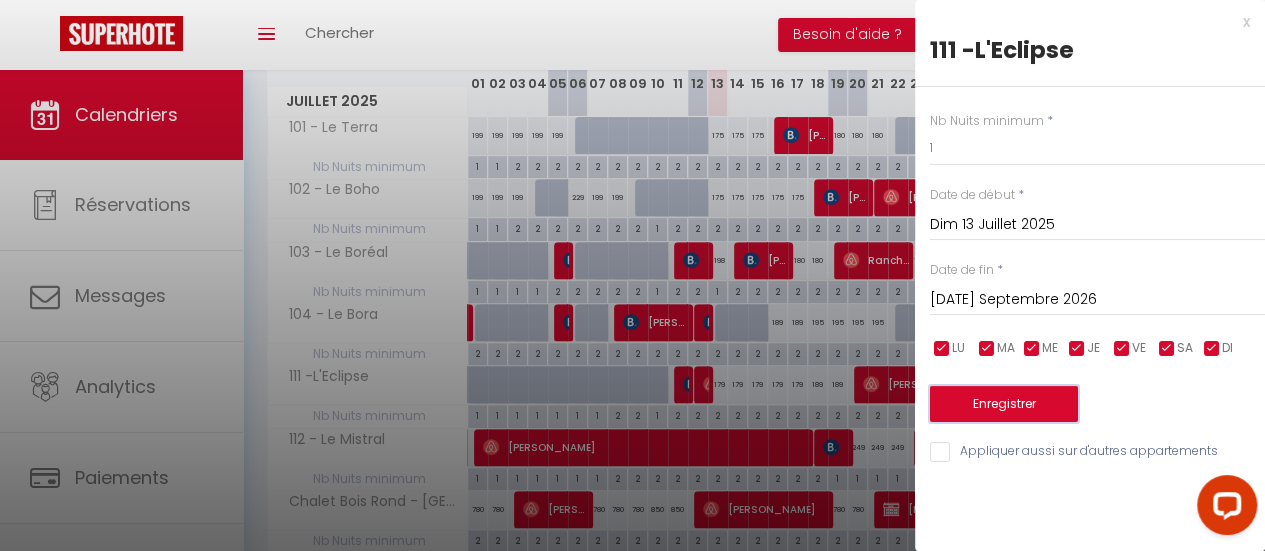 click on "Enregistrer" at bounding box center [1004, 404] 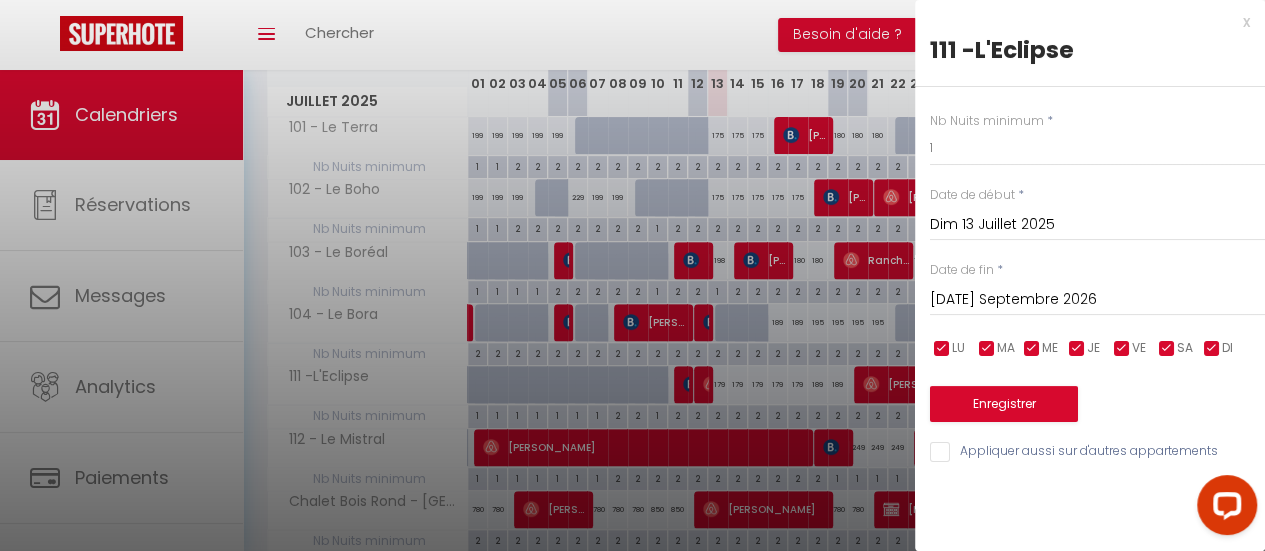 type on "Sam 12 Juillet 2025" 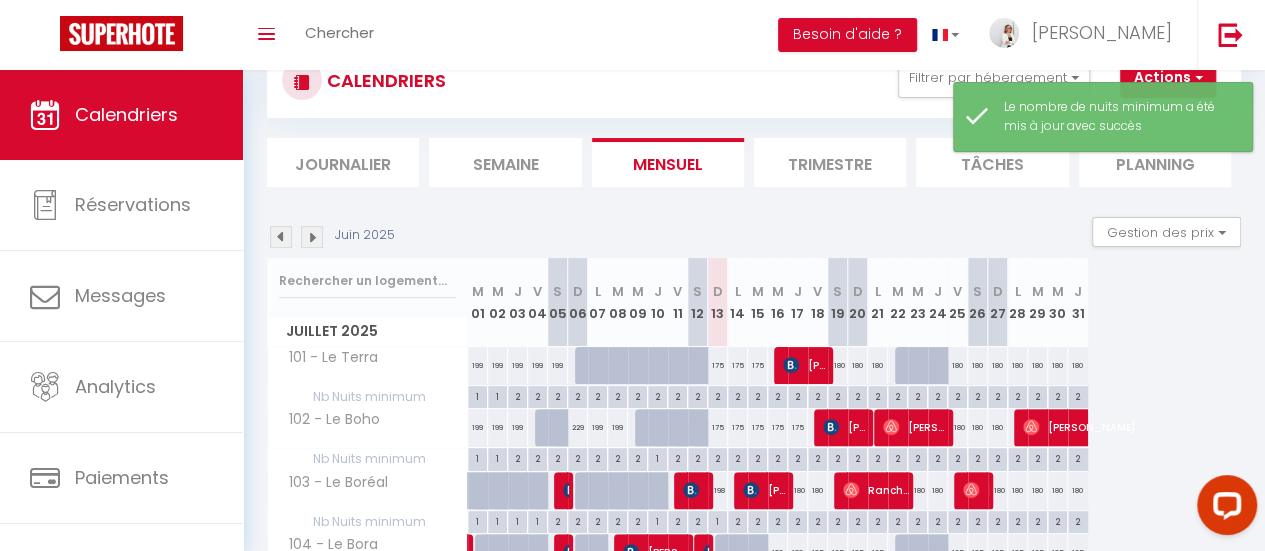 scroll, scrollTop: 300, scrollLeft: 0, axis: vertical 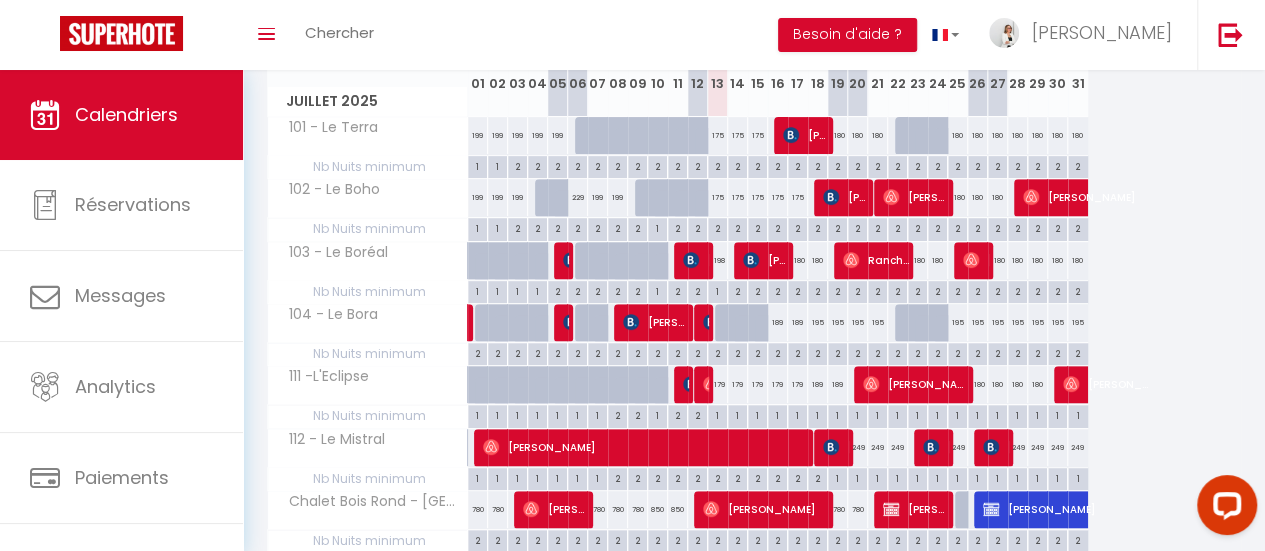click on "179" at bounding box center [718, 384] 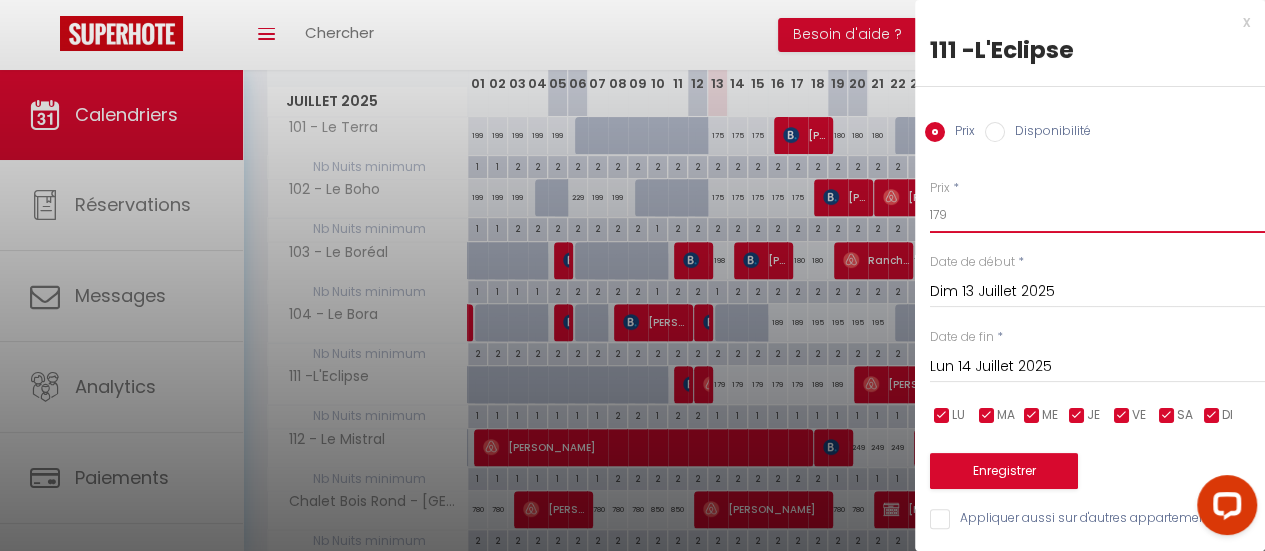 drag, startPoint x: 953, startPoint y: 214, endPoint x: 897, endPoint y: 215, distance: 56.008926 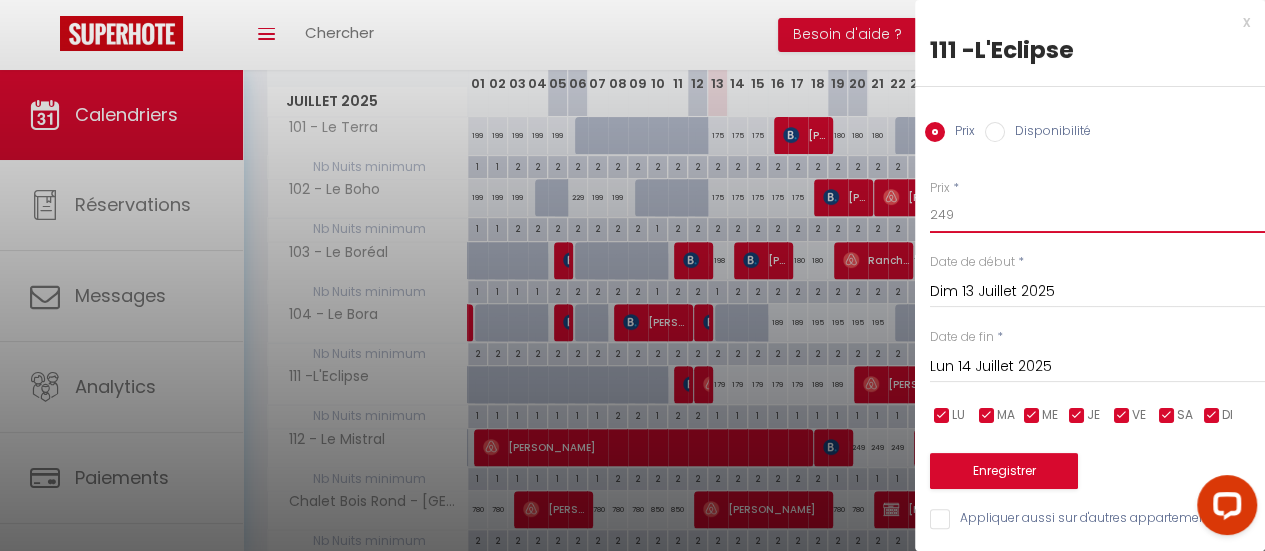 type on "249" 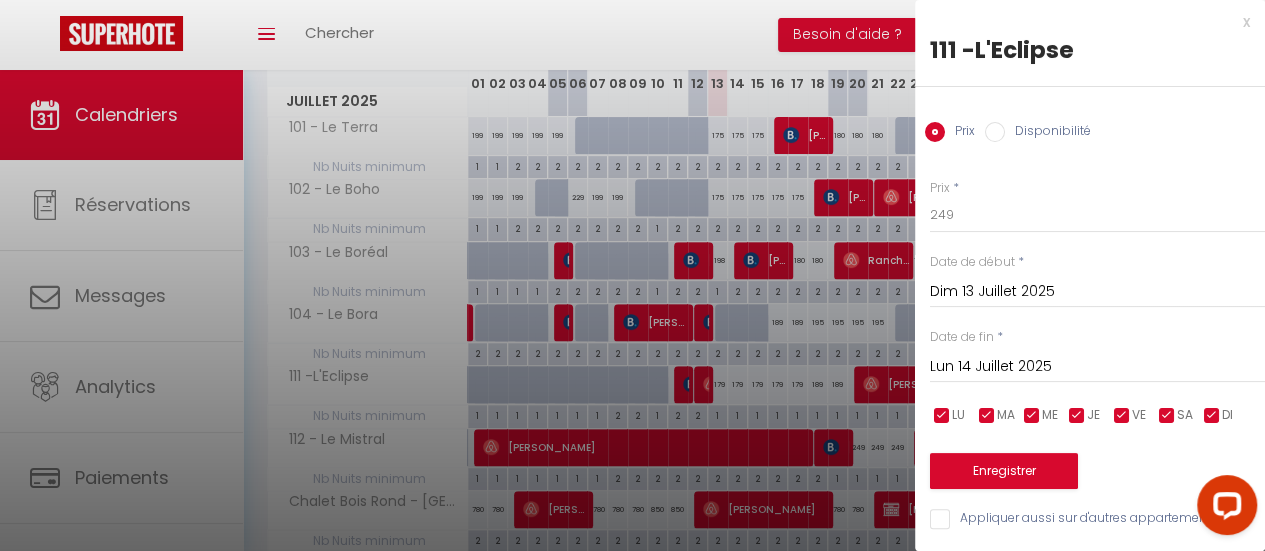 click on "Lun 14 Juillet 2025" at bounding box center [1097, 367] 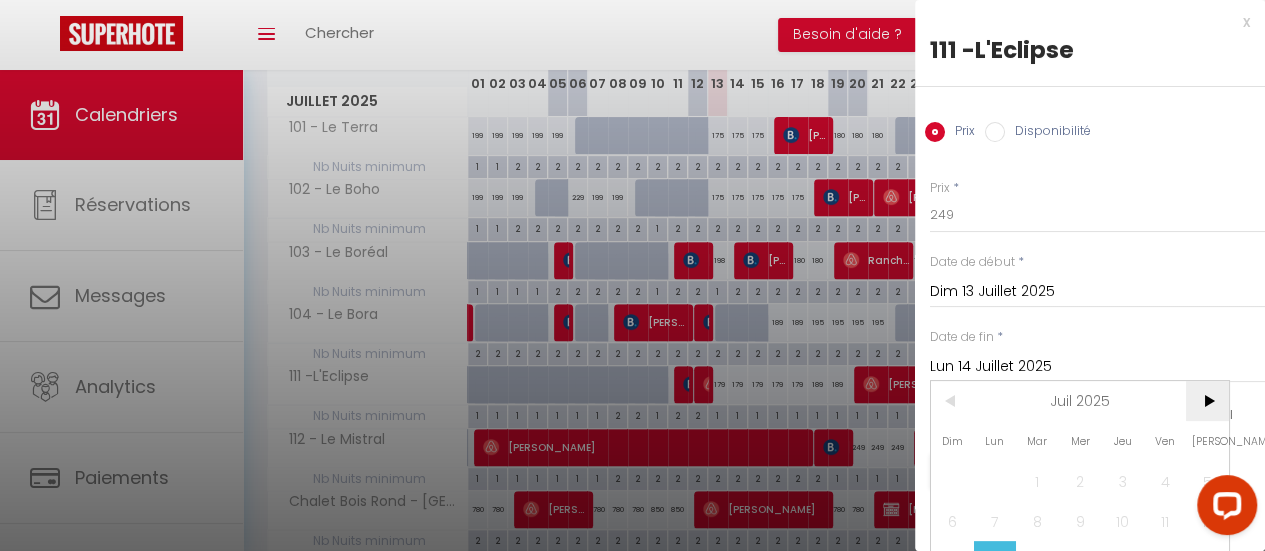 click on ">" at bounding box center (1207, 401) 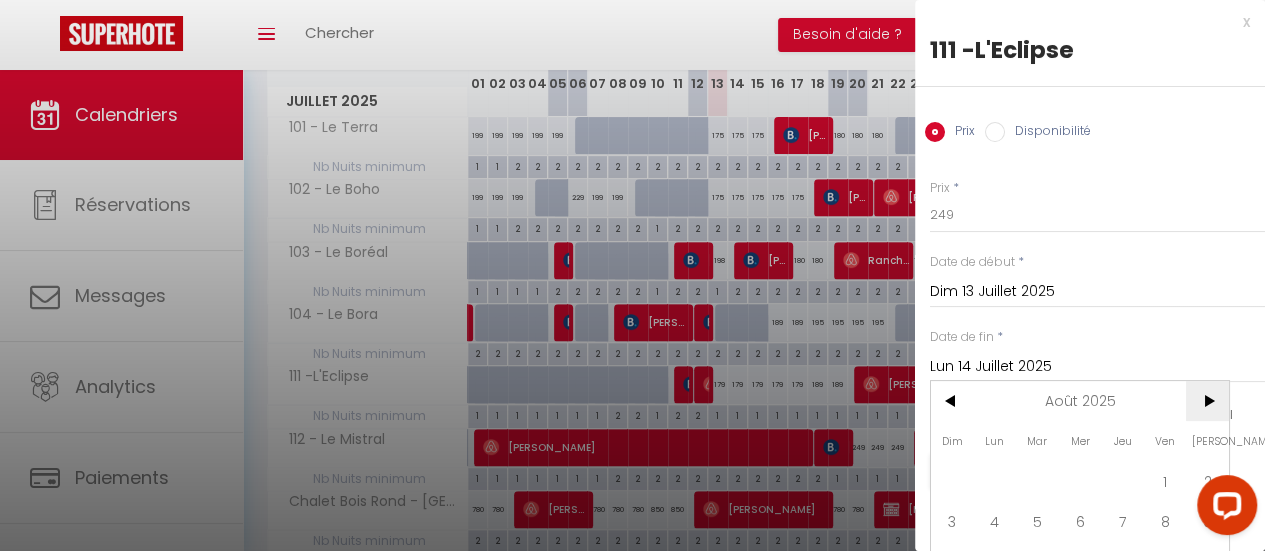 click on ">" at bounding box center [1207, 401] 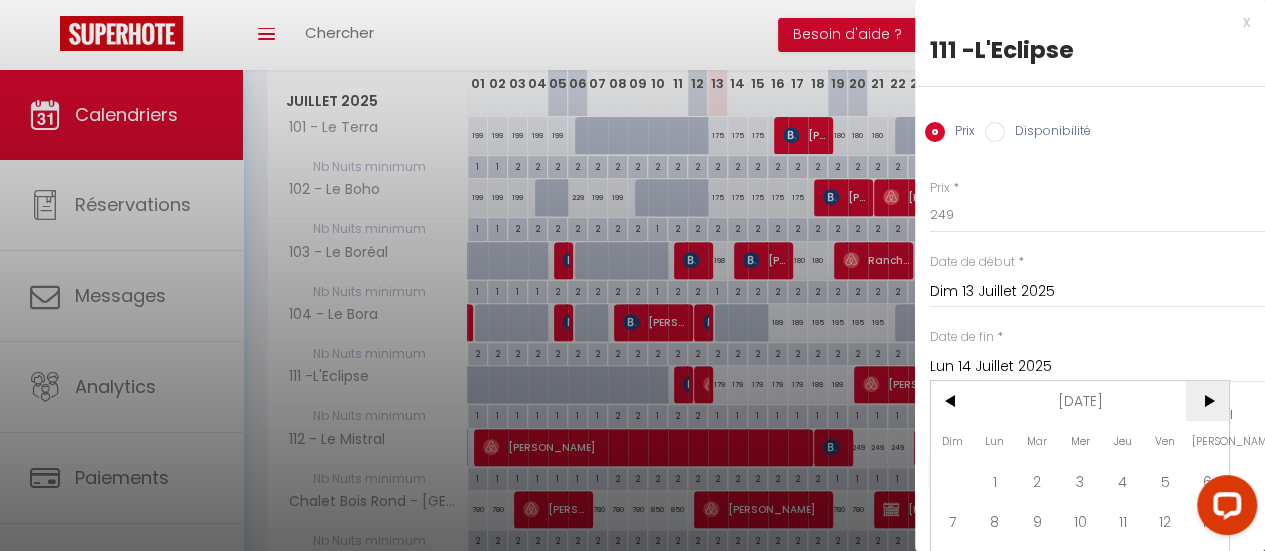 click on ">" at bounding box center (1207, 401) 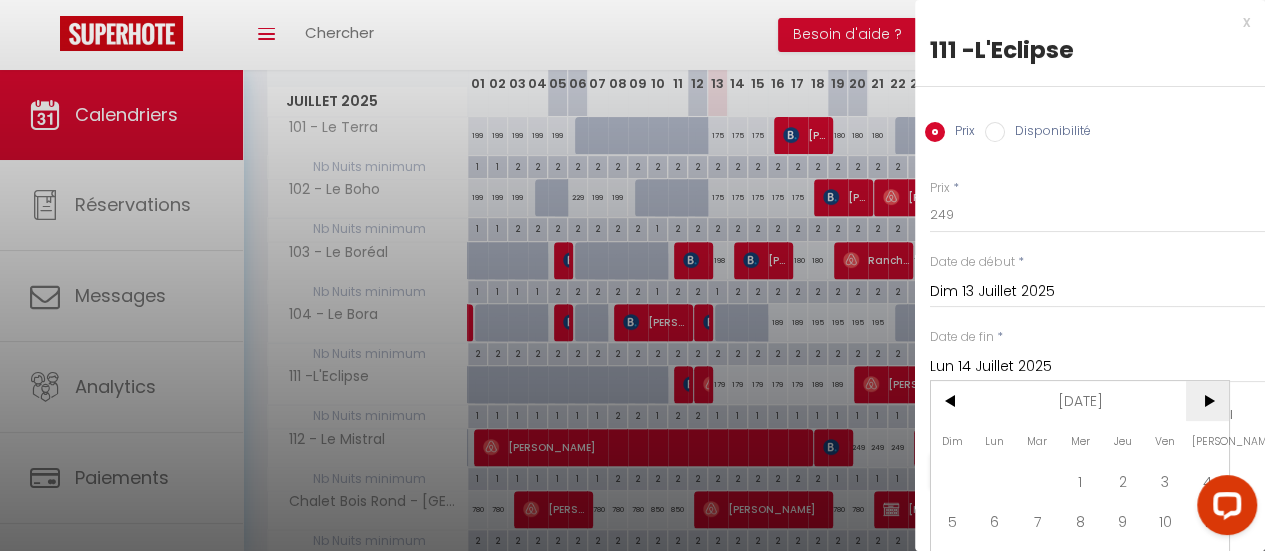 click on ">" at bounding box center (1207, 401) 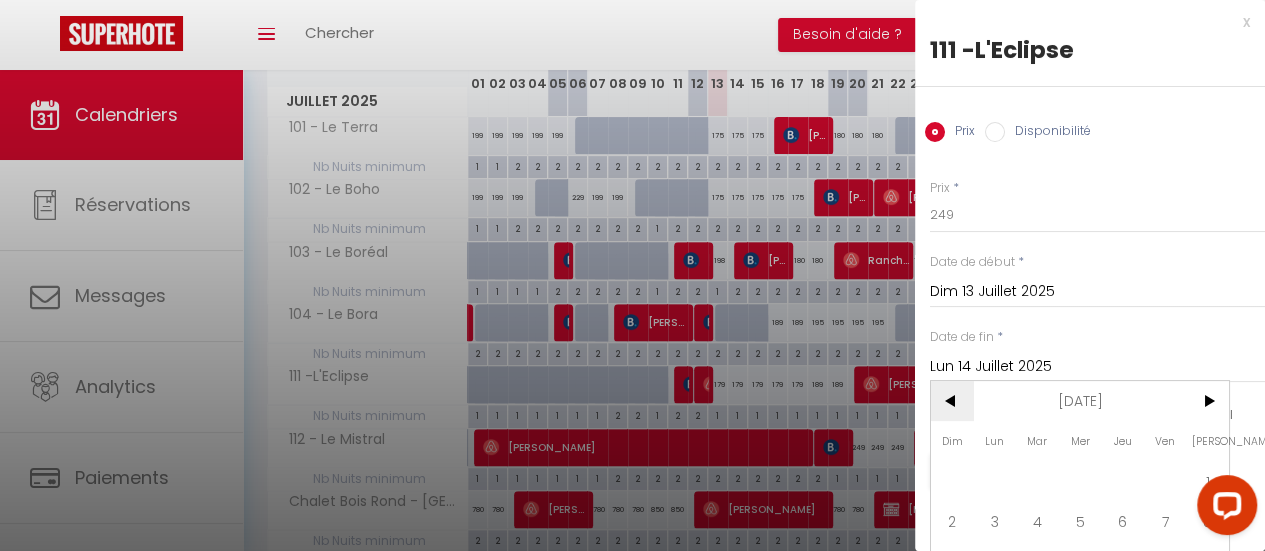 click on "<" at bounding box center (952, 401) 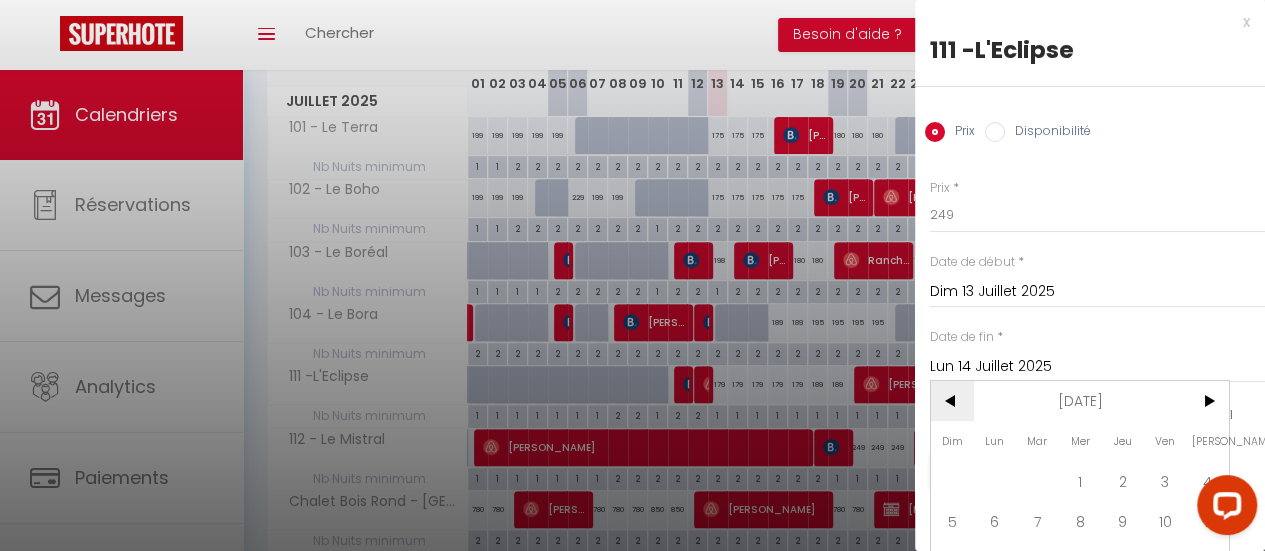 click on "<" at bounding box center (952, 401) 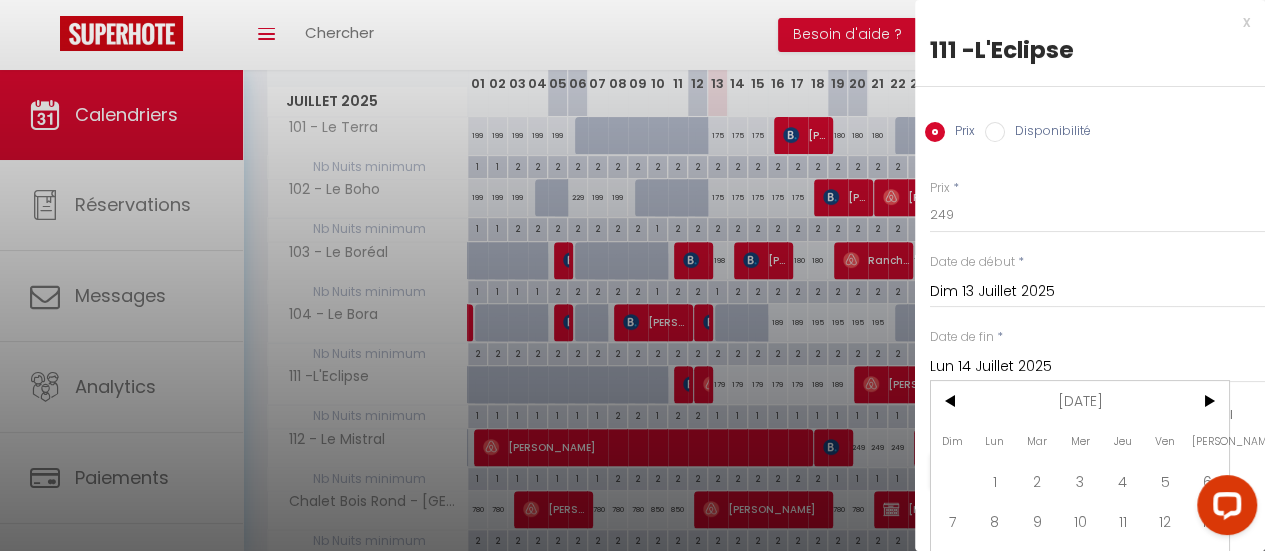 drag, startPoint x: 993, startPoint y: 464, endPoint x: 1022, endPoint y: 429, distance: 45.453274 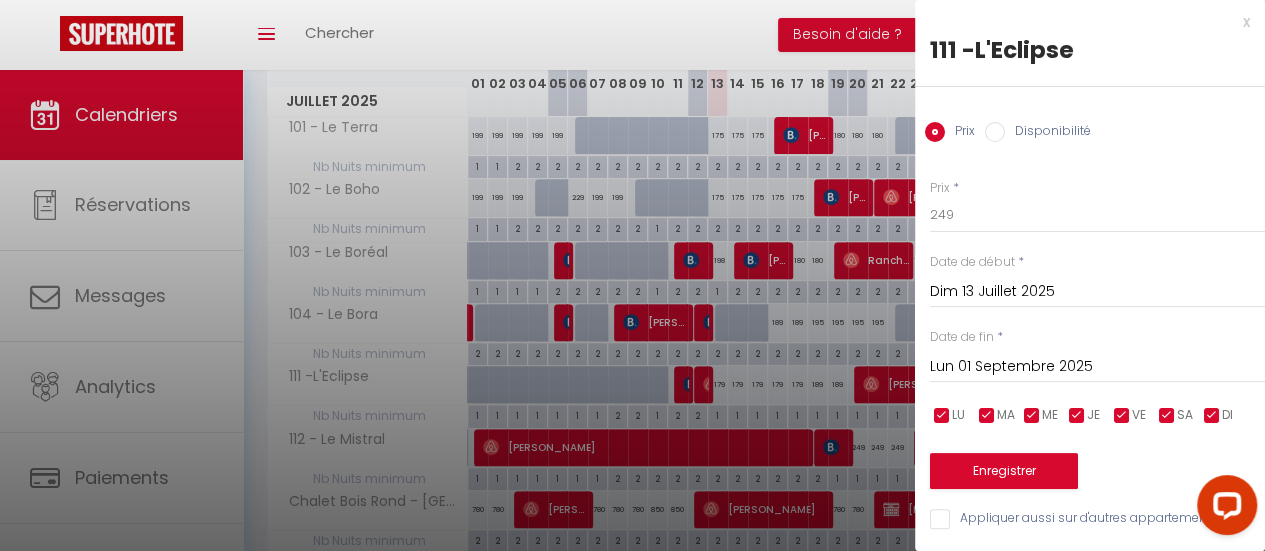 scroll, scrollTop: 14, scrollLeft: 0, axis: vertical 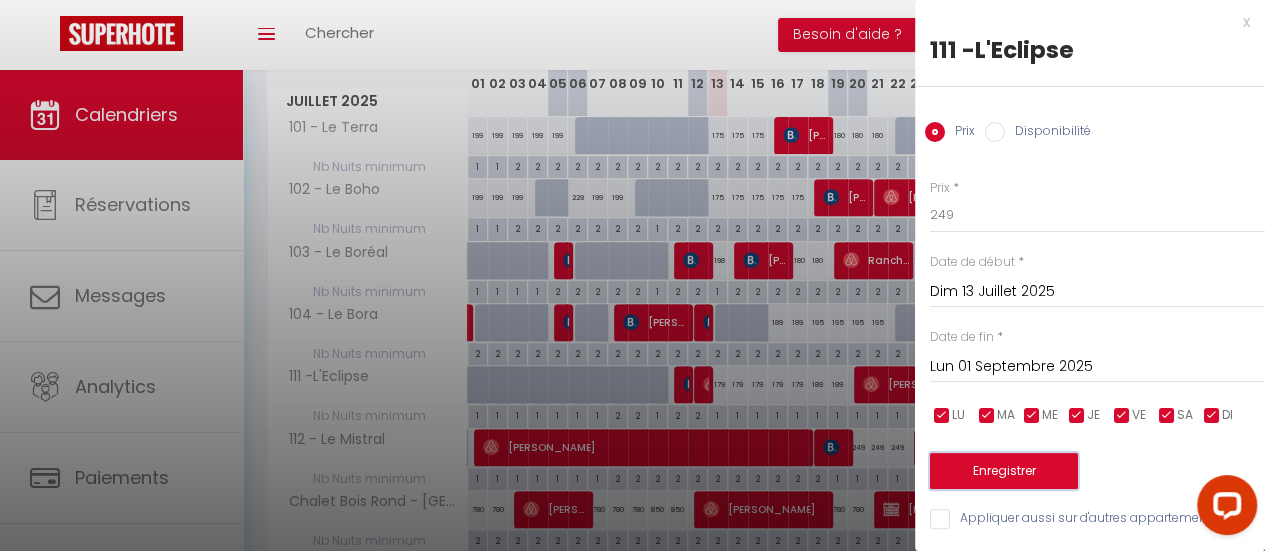 click on "Enregistrer" at bounding box center [1004, 471] 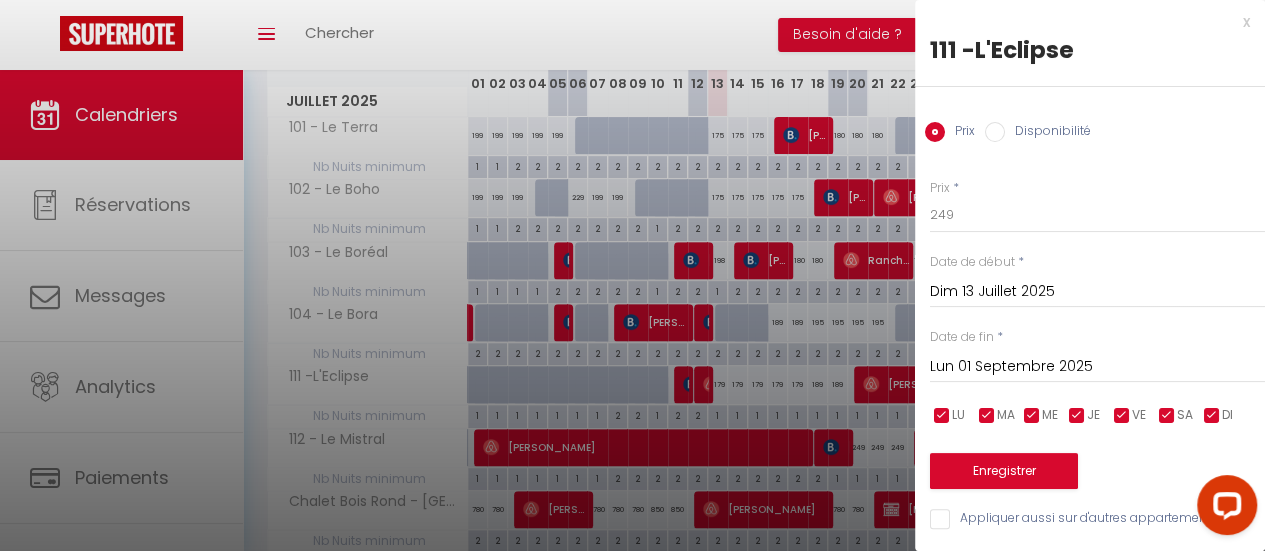 type on "Sam 12 Juillet 2025" 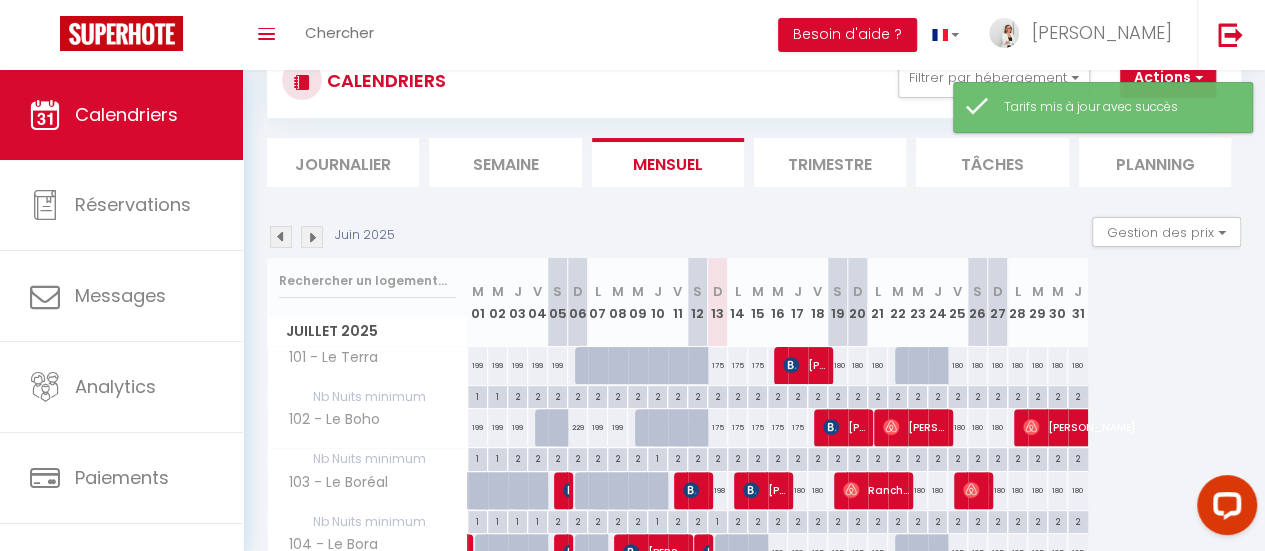 scroll, scrollTop: 300, scrollLeft: 0, axis: vertical 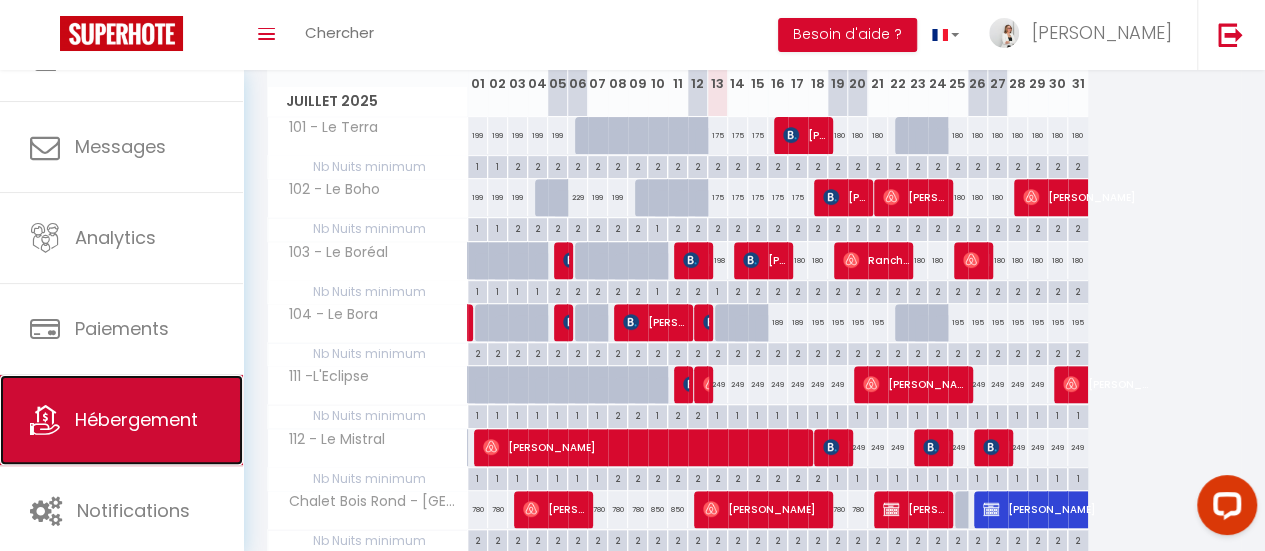 click on "Hébergement" at bounding box center [136, 419] 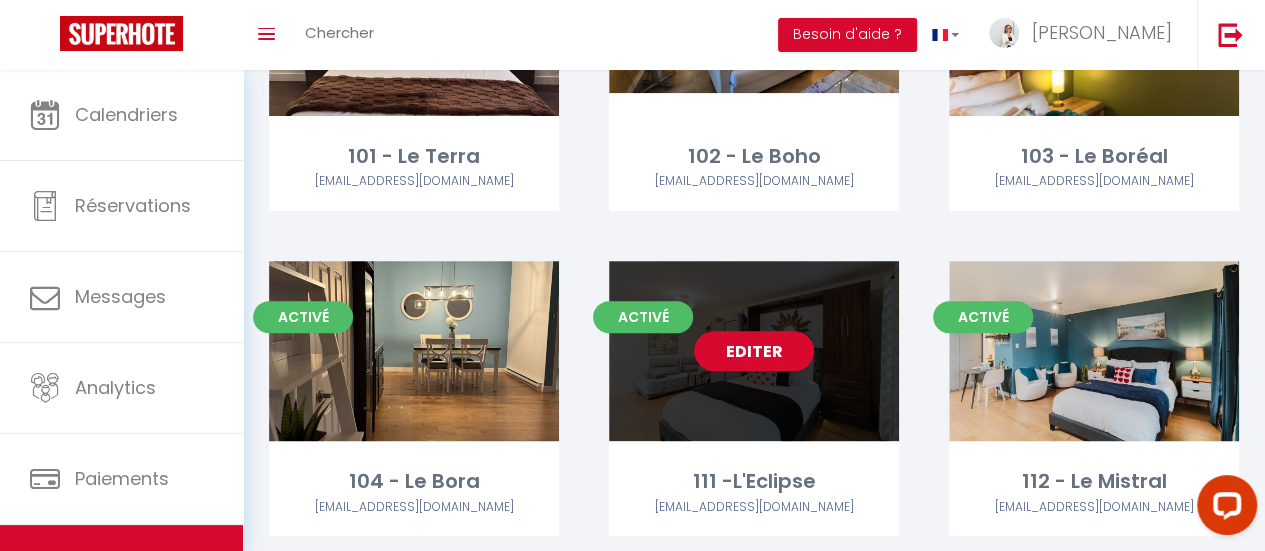 scroll, scrollTop: 400, scrollLeft: 0, axis: vertical 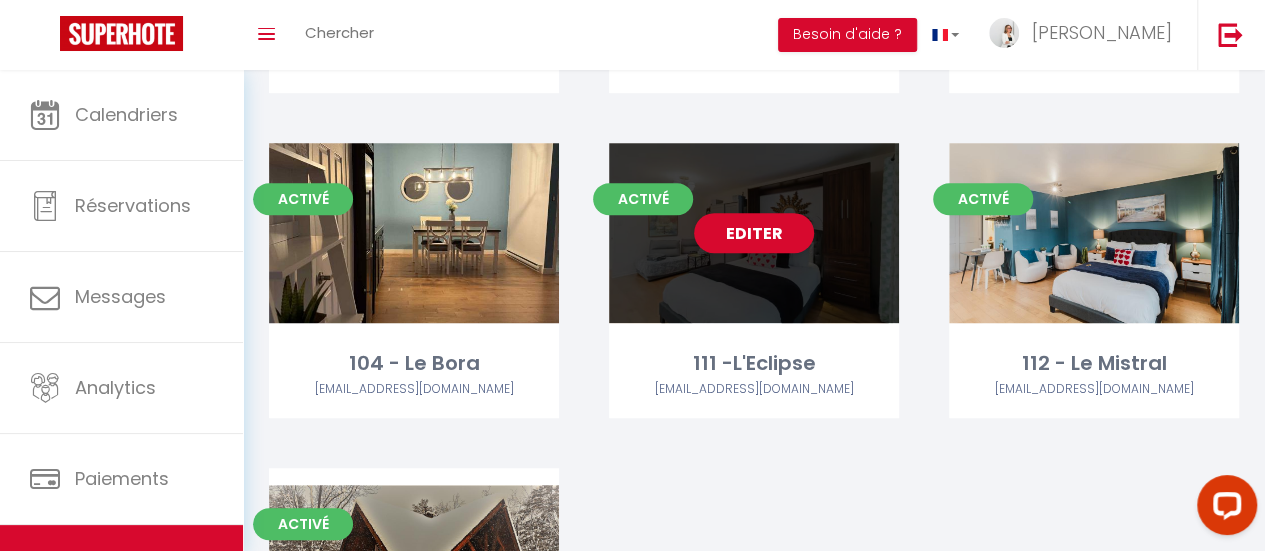 click on "Editer" at bounding box center (754, 233) 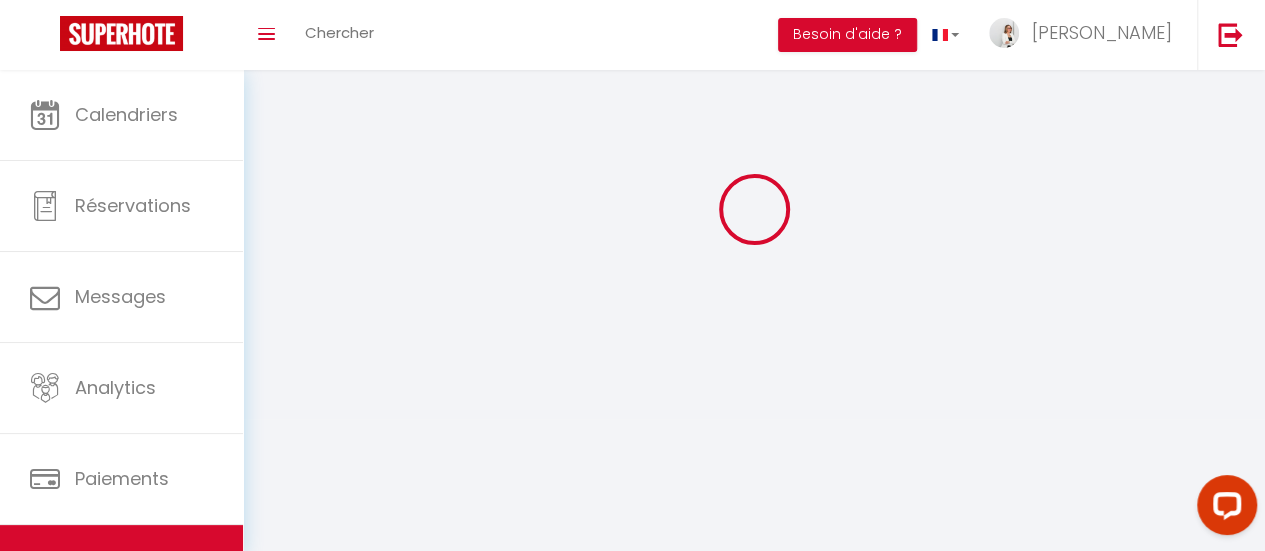 scroll, scrollTop: 0, scrollLeft: 0, axis: both 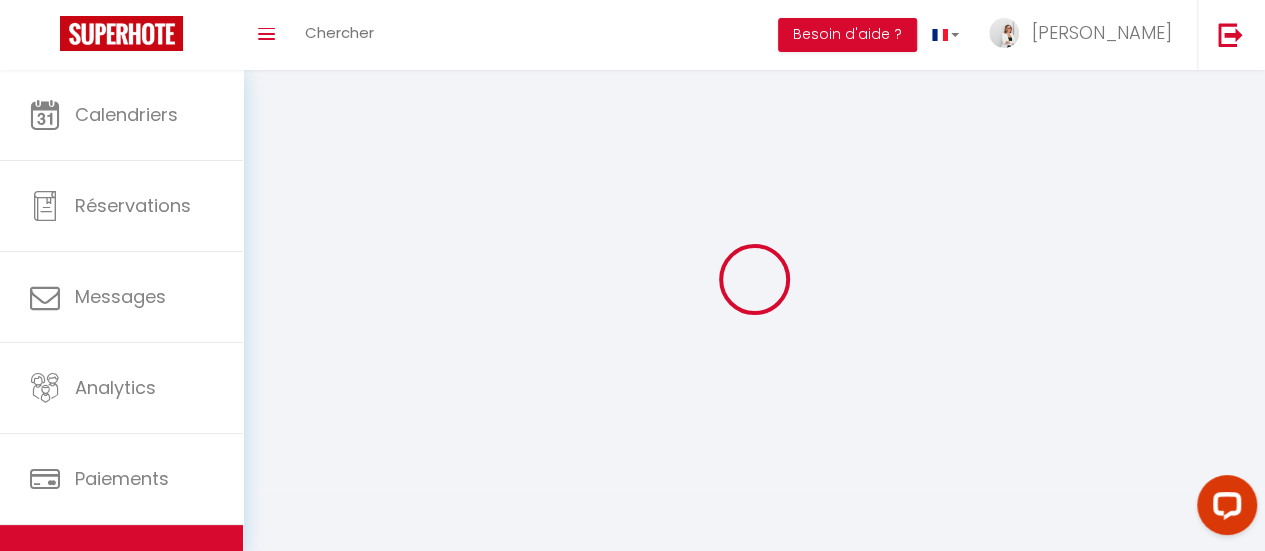 select 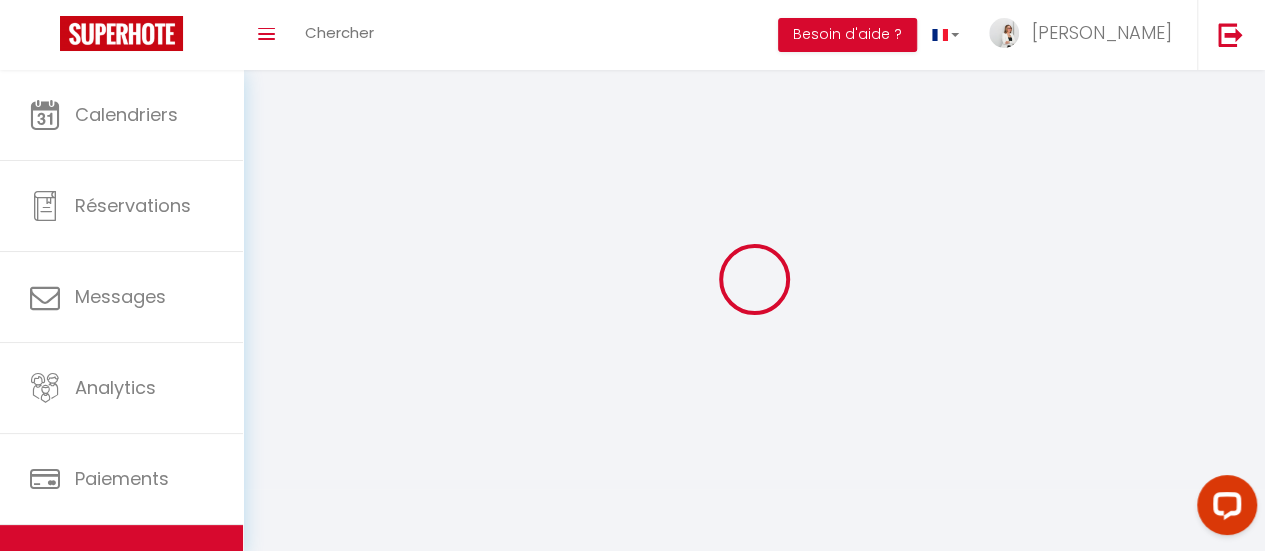 type 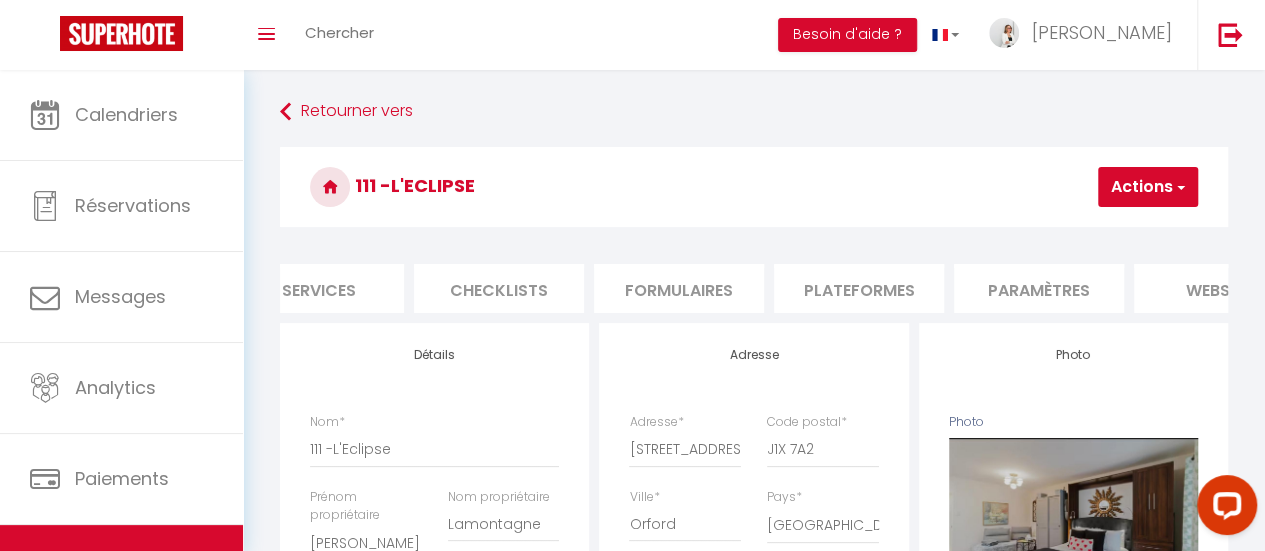 scroll, scrollTop: 0, scrollLeft: 598, axis: horizontal 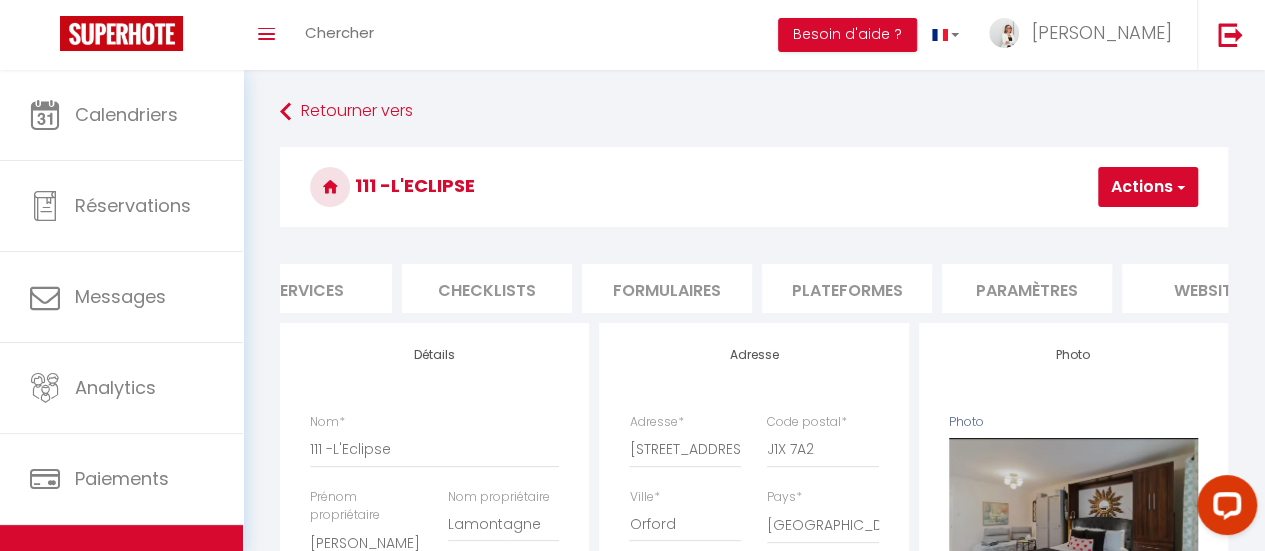 click on "Plateformes" at bounding box center (847, 288) 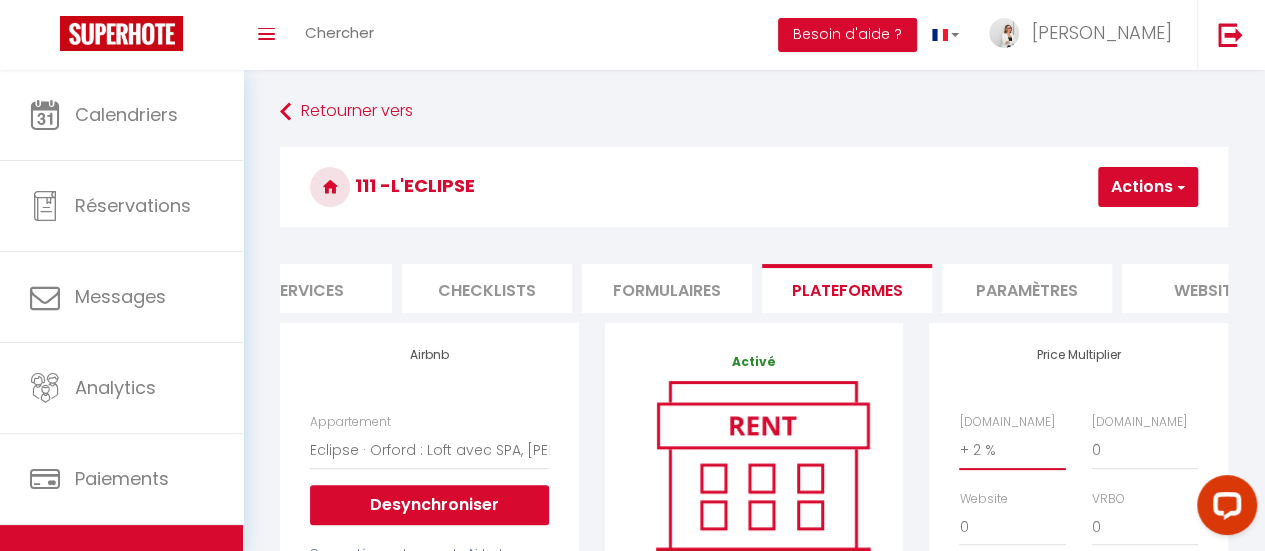 click on "0
+ 1 %
+ 2 %
+ 3 %
+ 4 %
+ 5 %
+ 6 %
+ 7 %
+ 8 %
+ 9 %" at bounding box center (1012, 450) 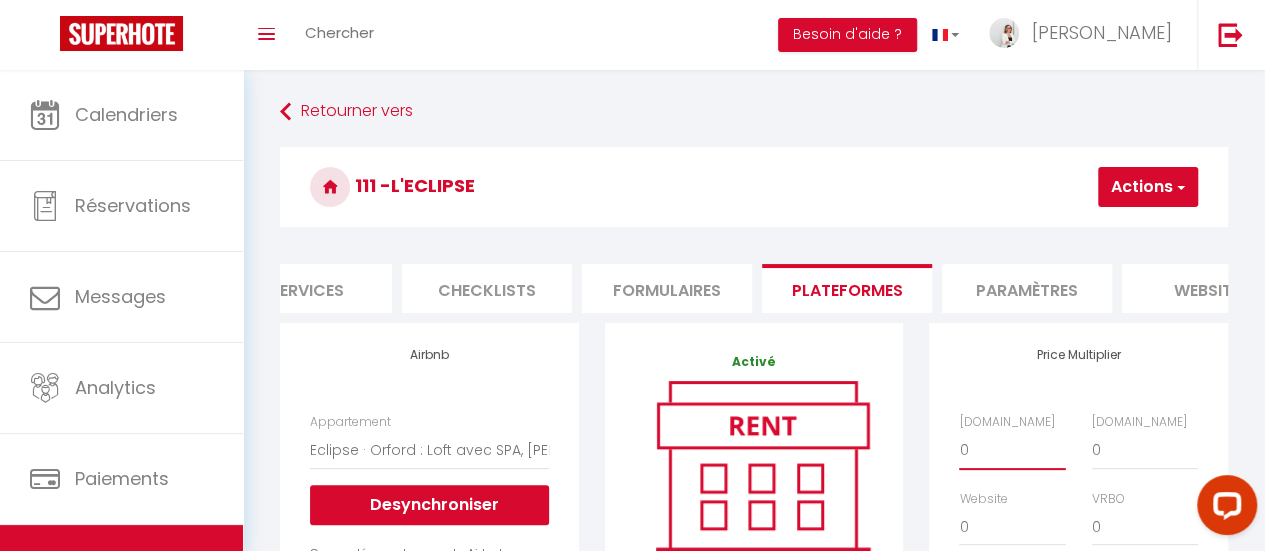 click on "0
+ 1 %
+ 2 %
+ 3 %
+ 4 %
+ 5 %
+ 6 %
+ 7 %
+ 8 %
+ 9 %" at bounding box center (1012, 450) 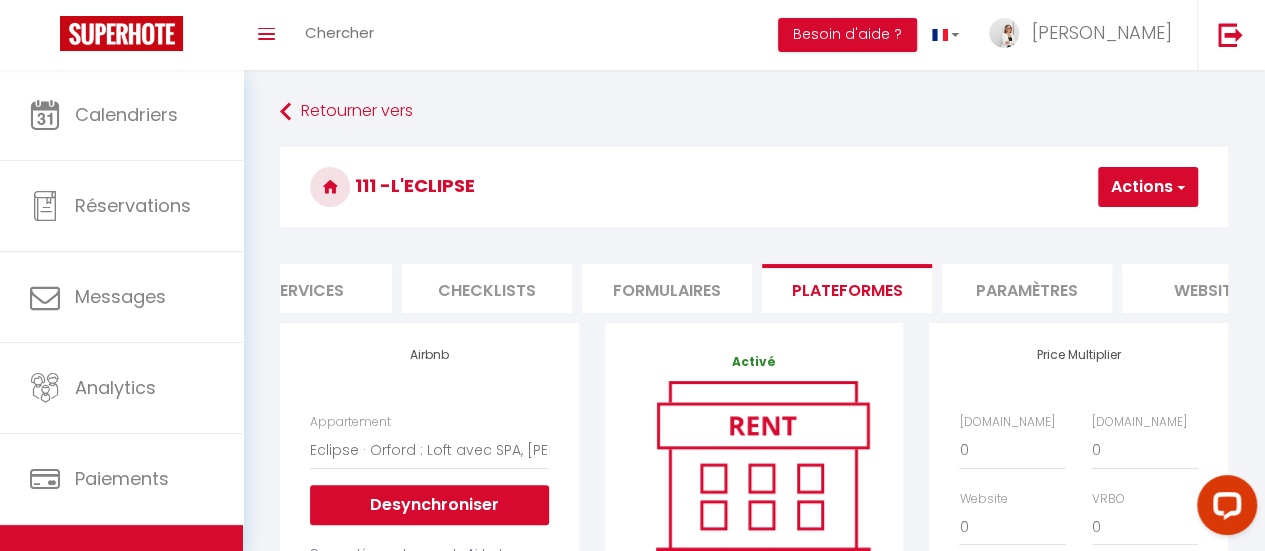 click on "Actions" at bounding box center (1148, 187) 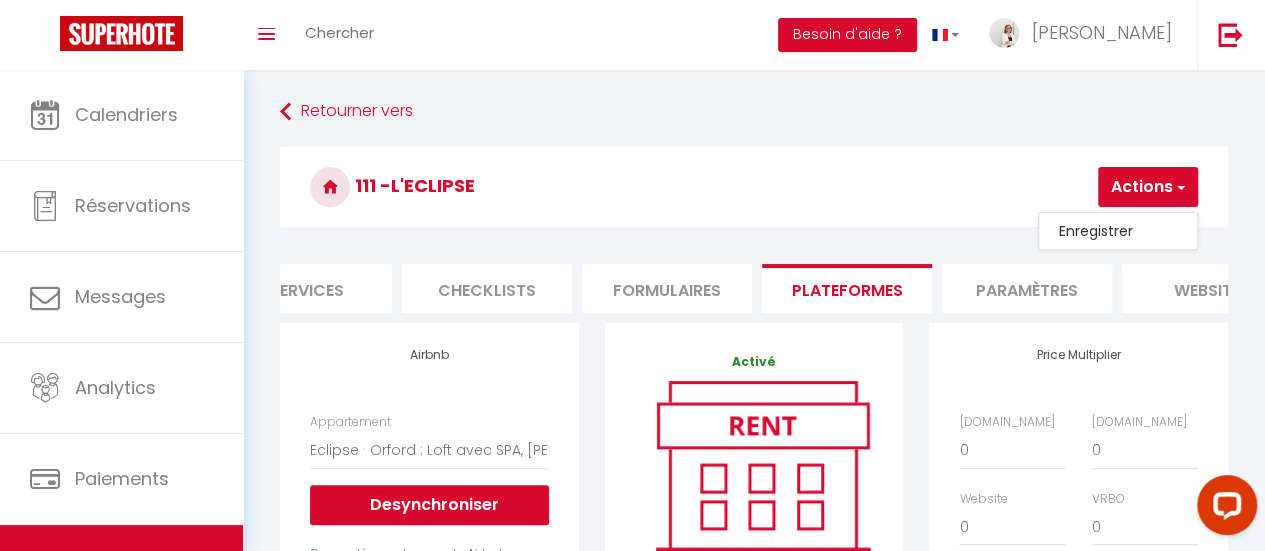 click on "Enregistrer" at bounding box center [1118, 231] 